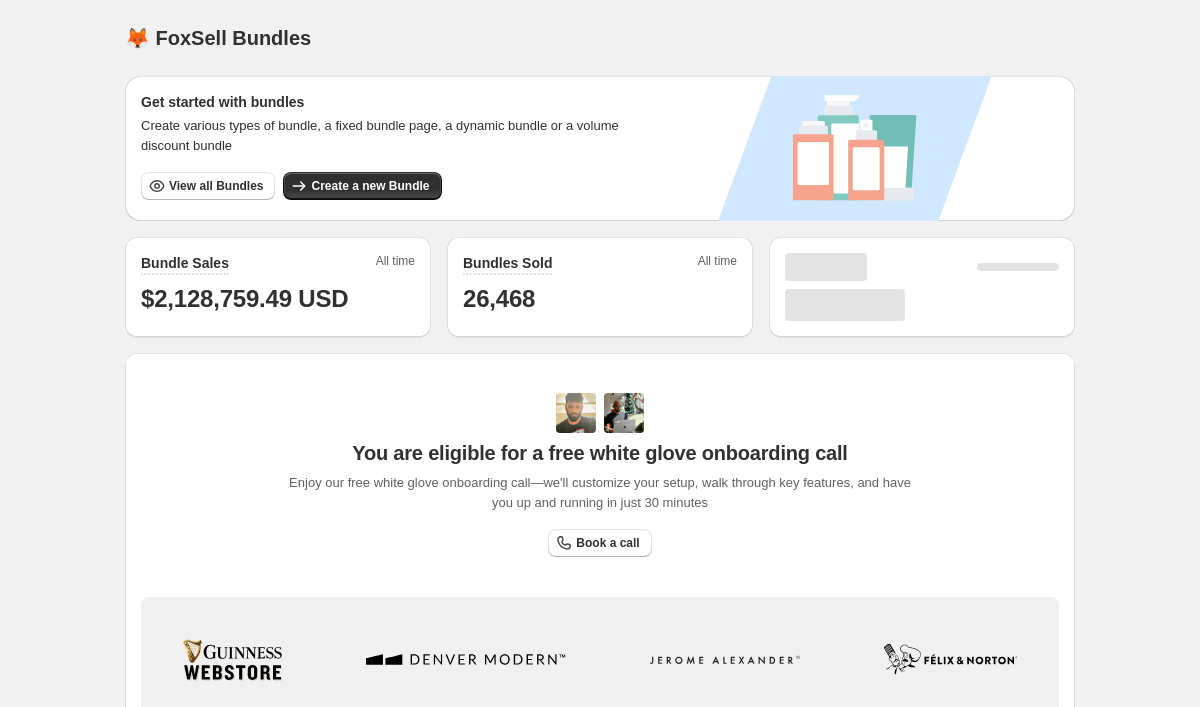scroll, scrollTop: 0, scrollLeft: 0, axis: both 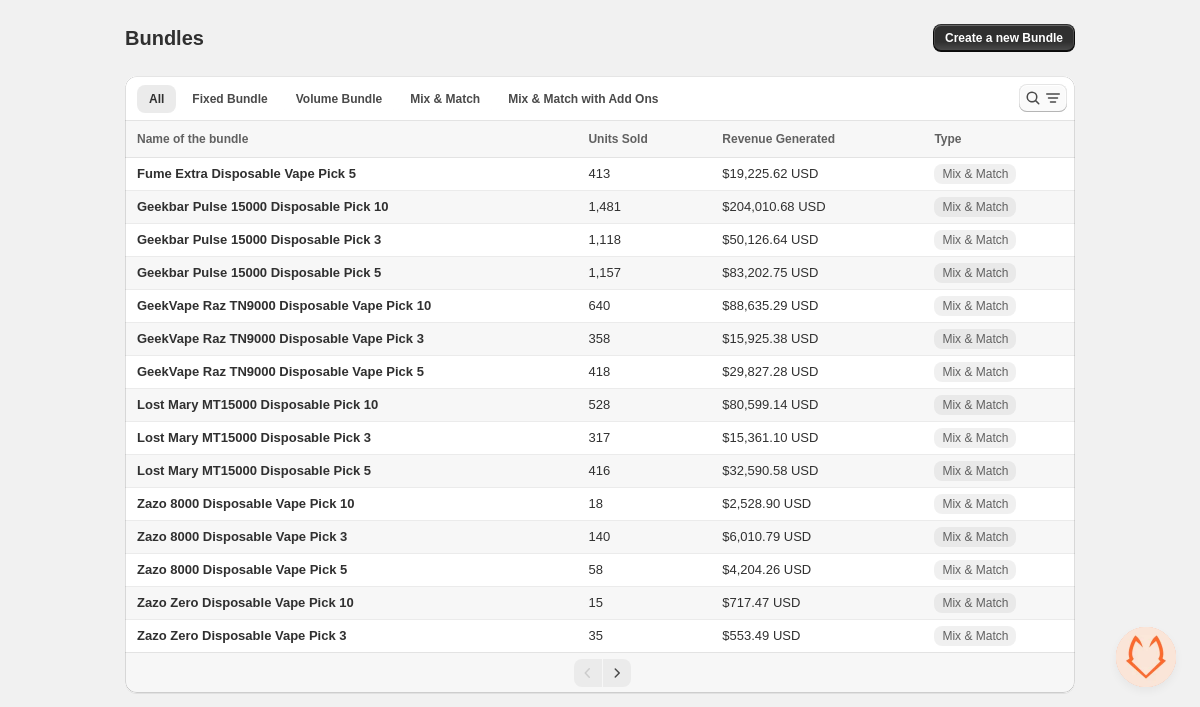 click 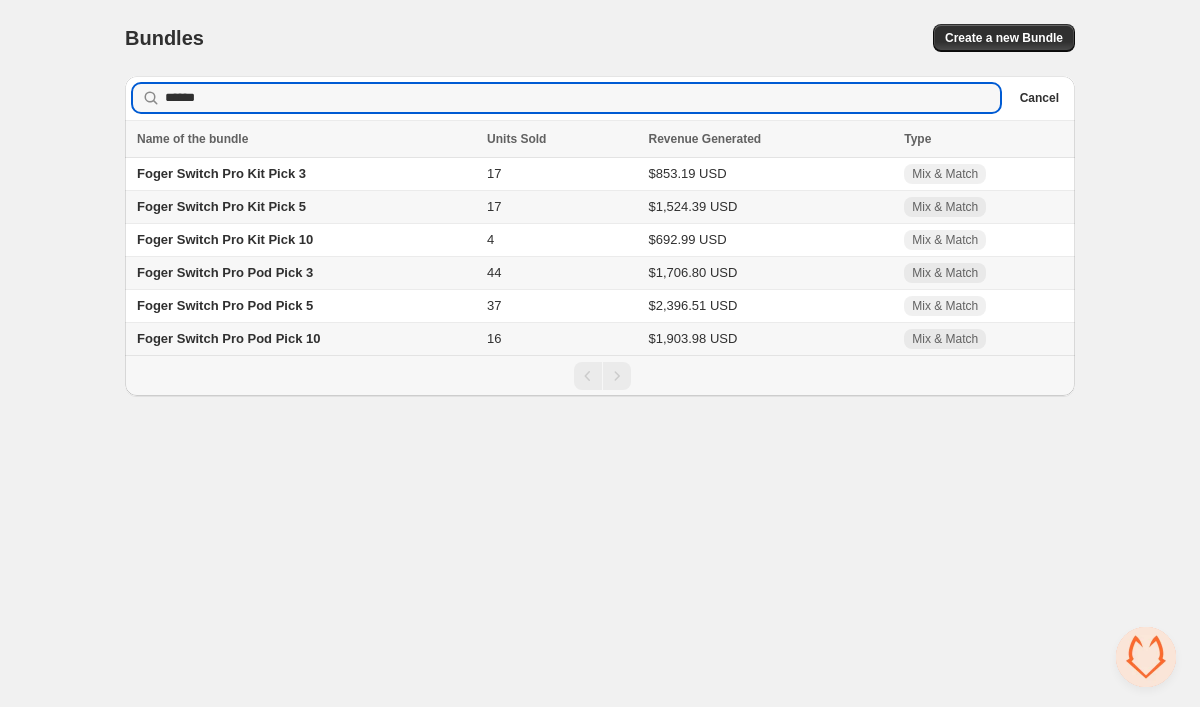 type on "*****" 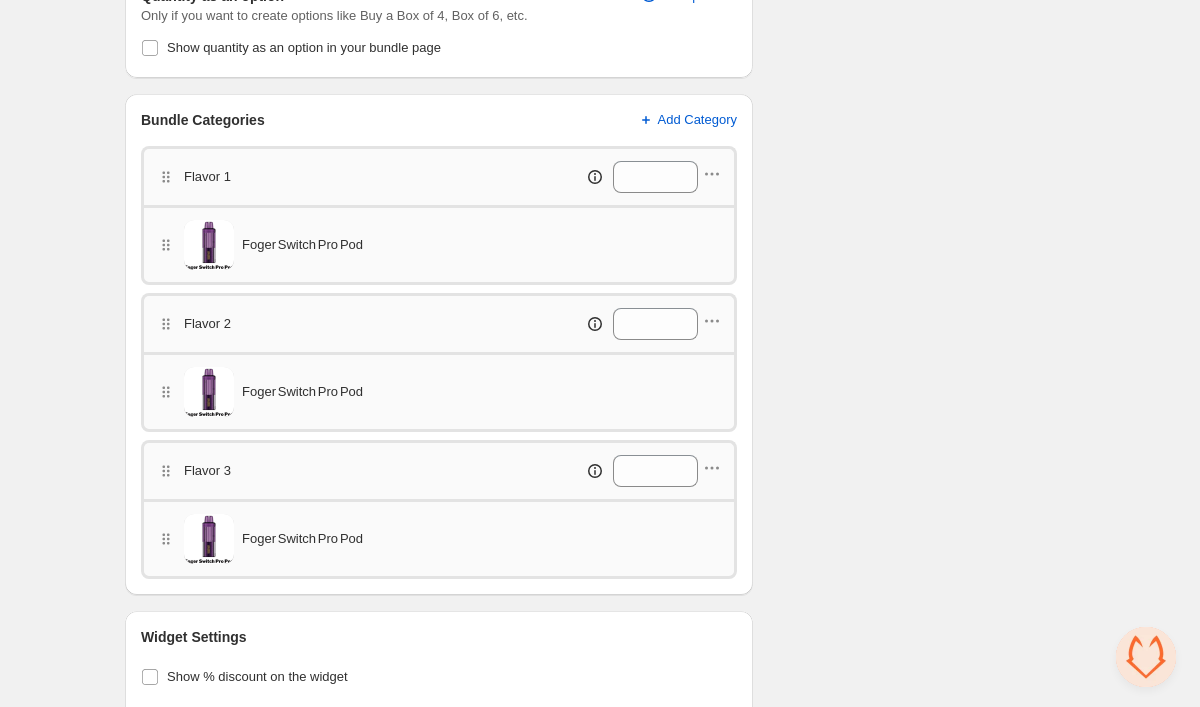 scroll, scrollTop: 655, scrollLeft: 0, axis: vertical 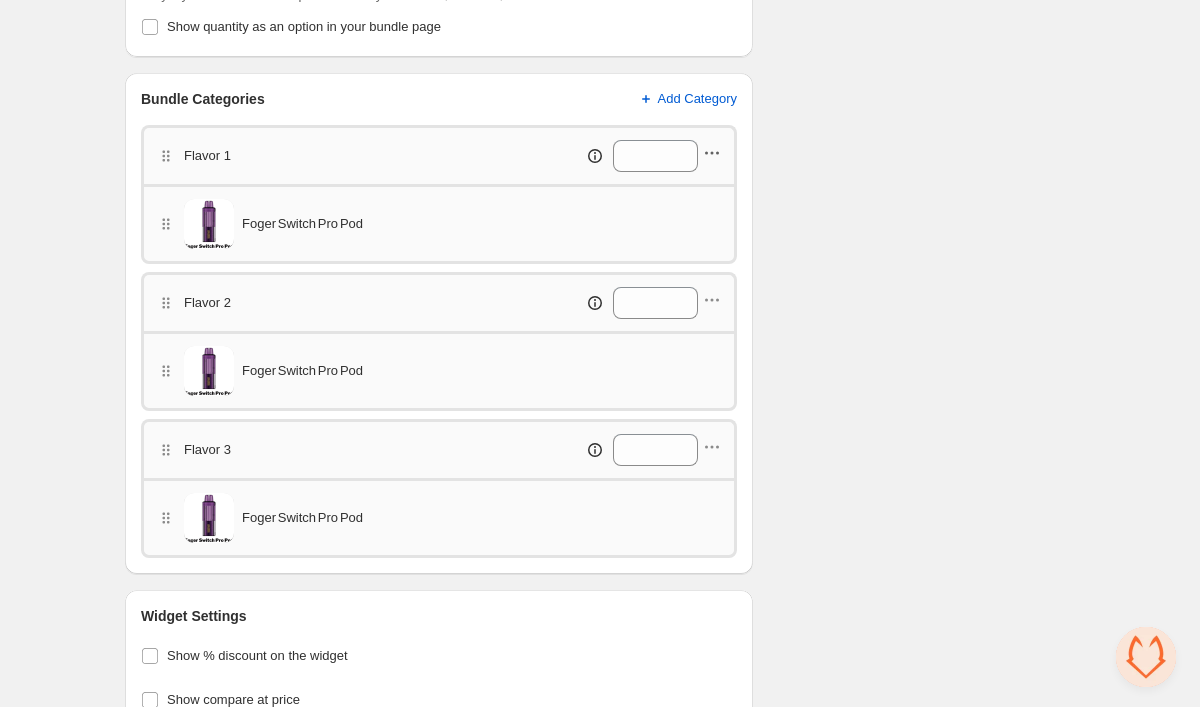 click 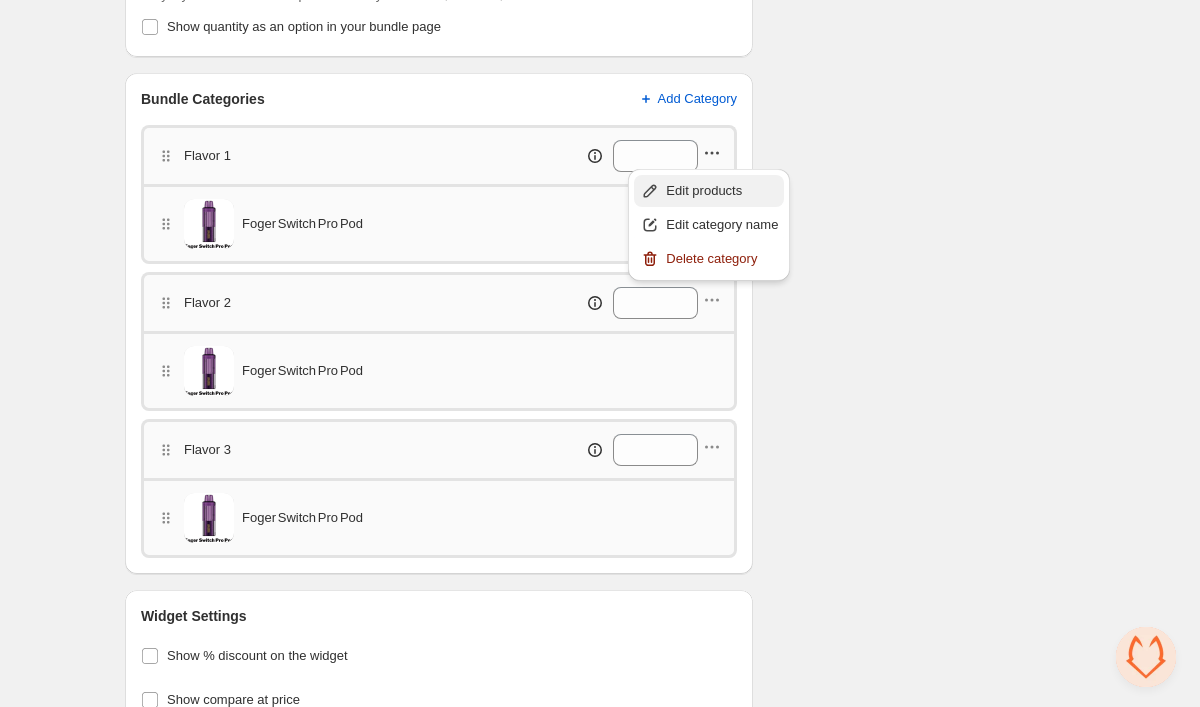 click on "Edit products" at bounding box center (722, 191) 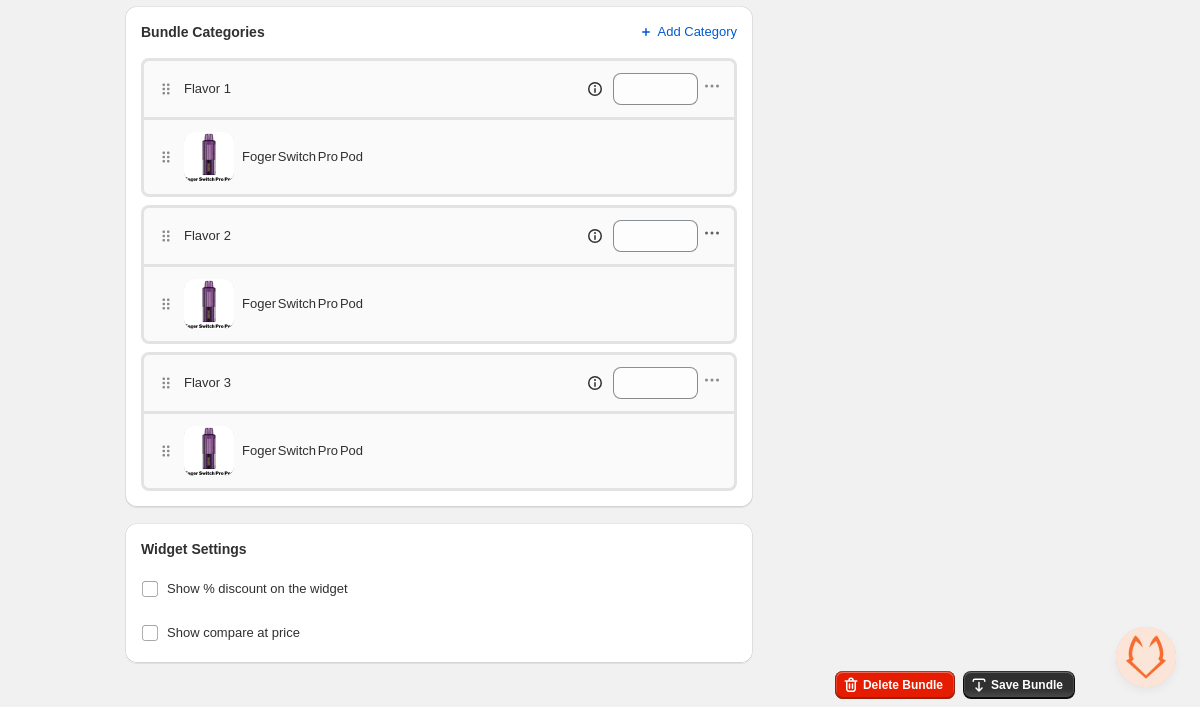 scroll, scrollTop: 722, scrollLeft: 0, axis: vertical 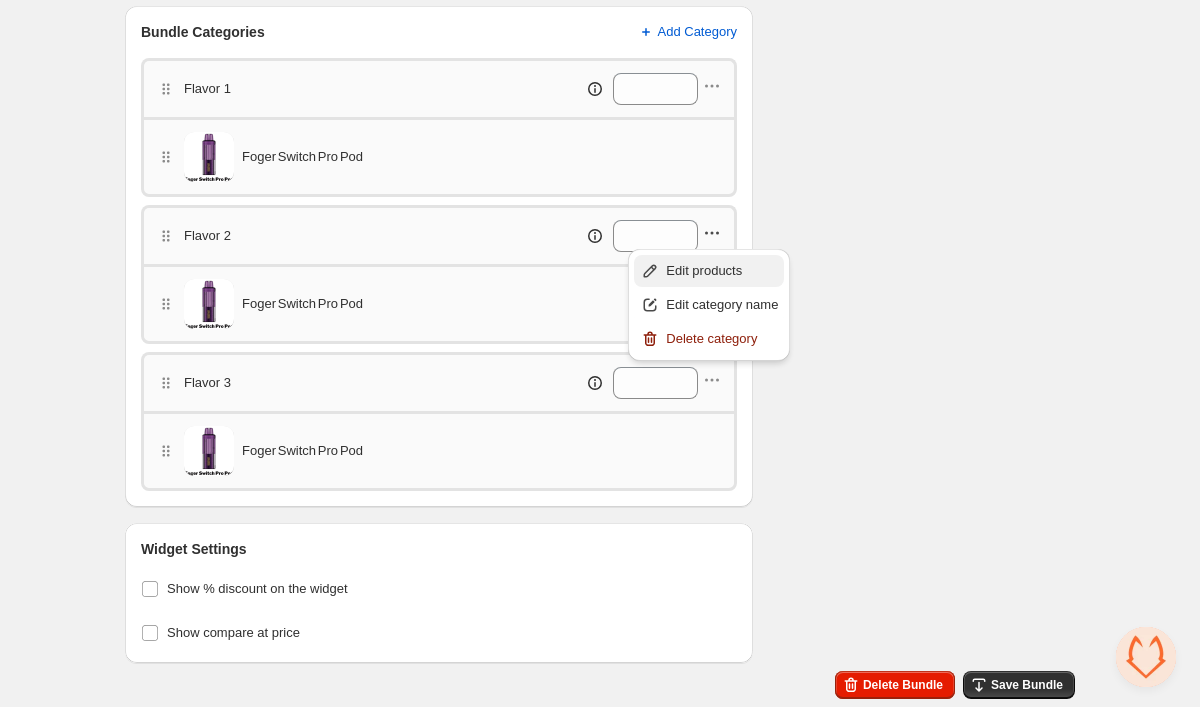 click on "Edit products" at bounding box center (709, 271) 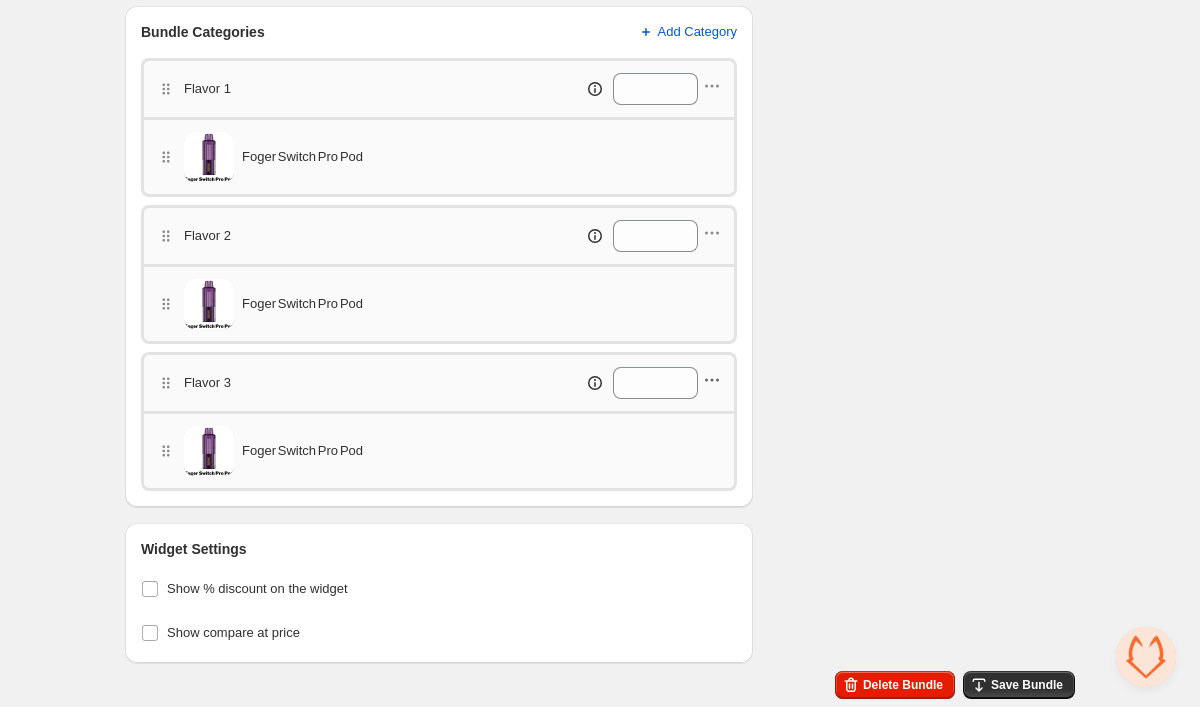 click 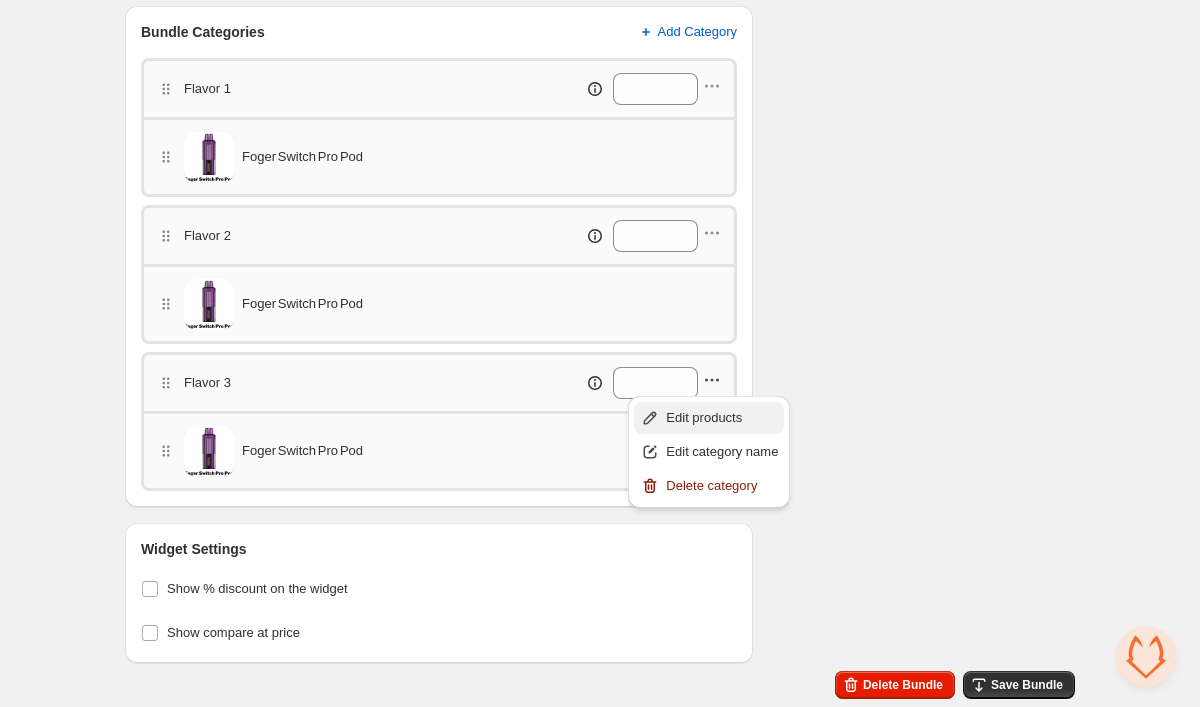 click on "Edit products" at bounding box center [722, 418] 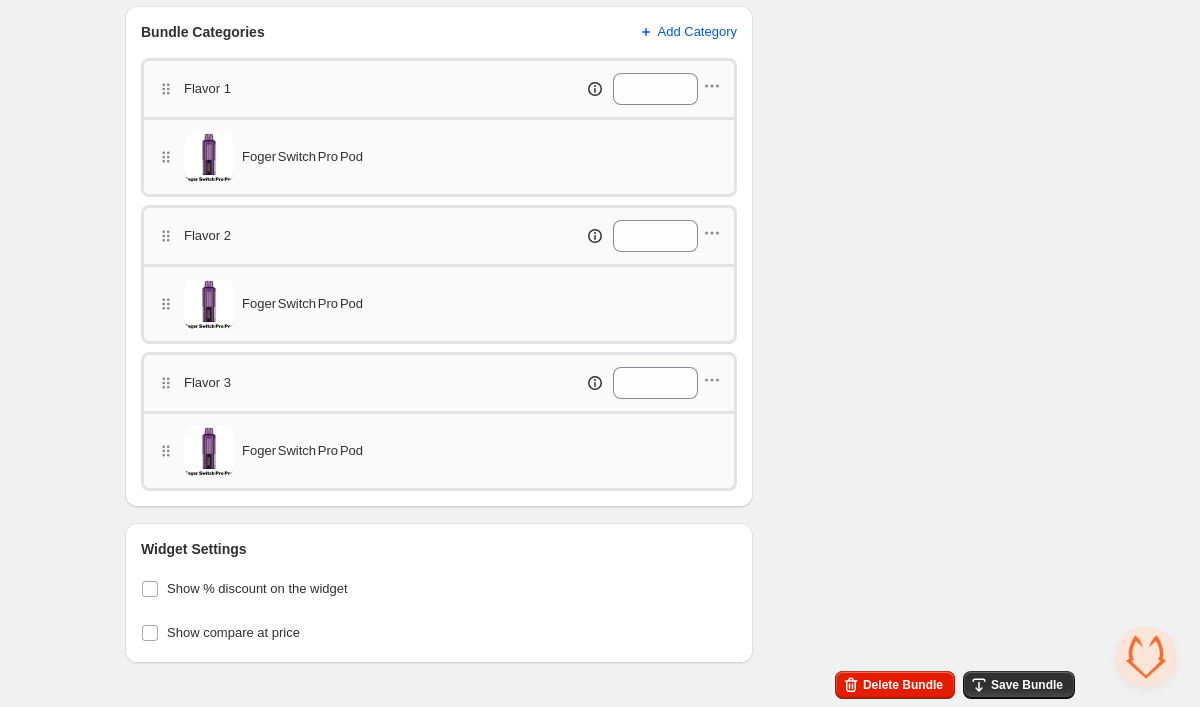 click on "**********" at bounding box center [600, 30] 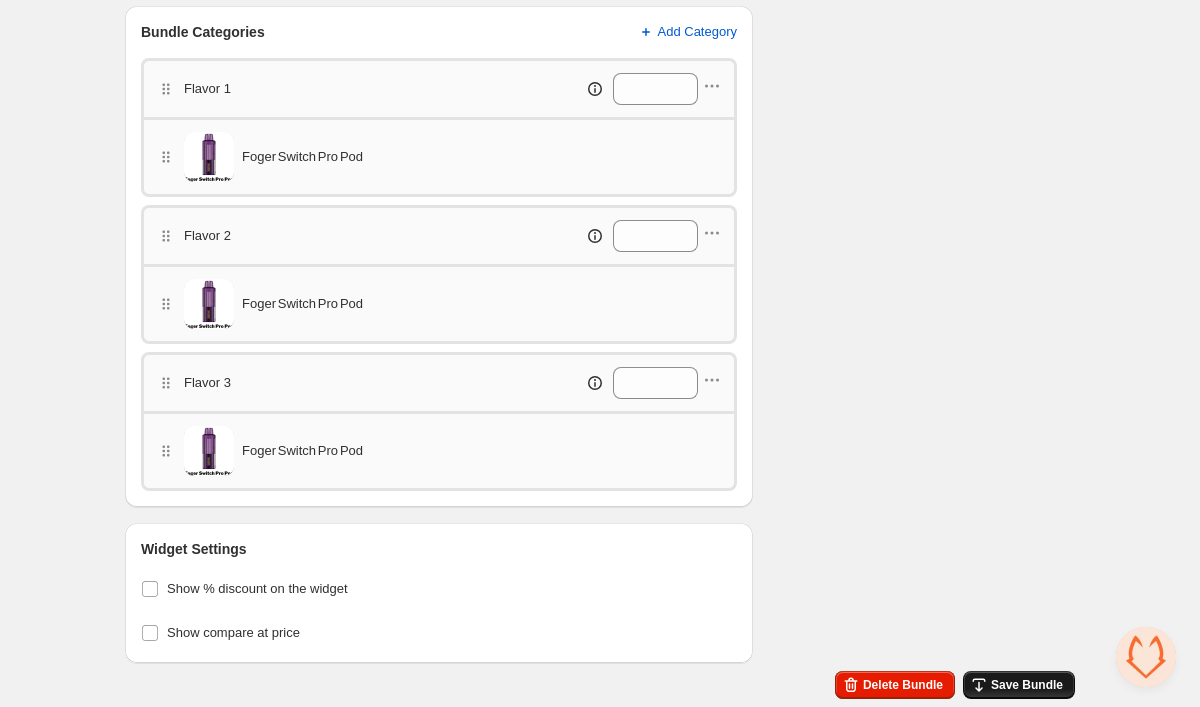 click on "Save Bundle" at bounding box center (1027, 685) 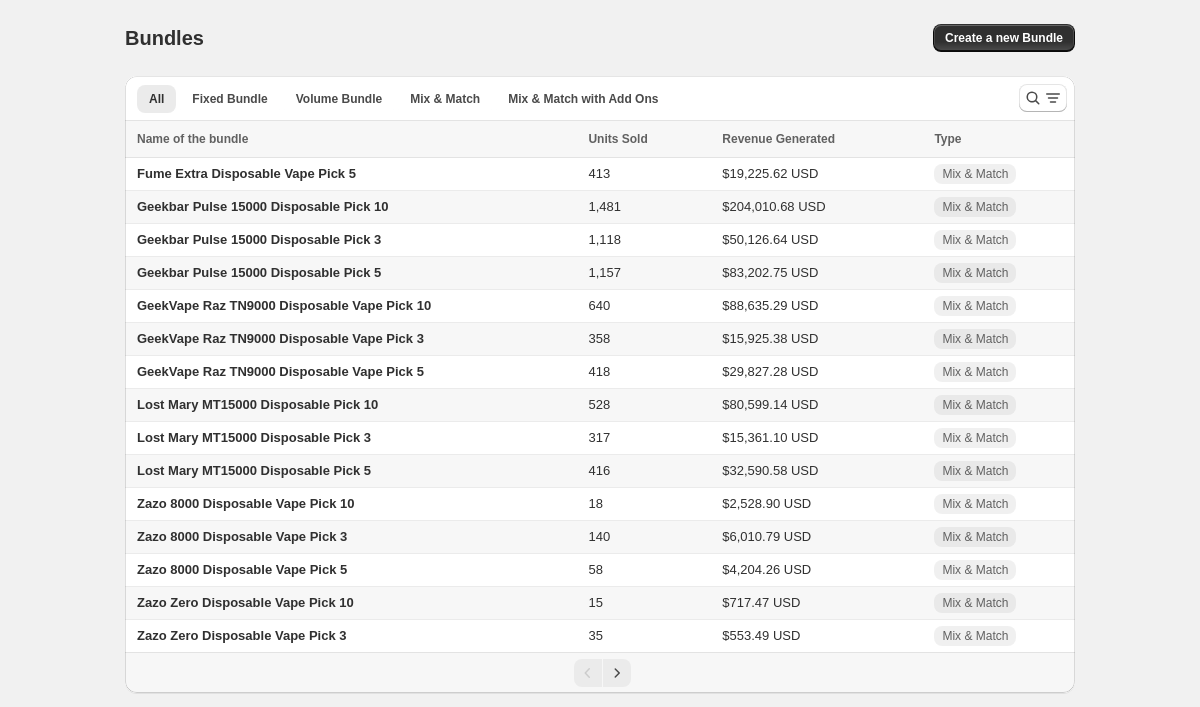 scroll, scrollTop: 0, scrollLeft: 0, axis: both 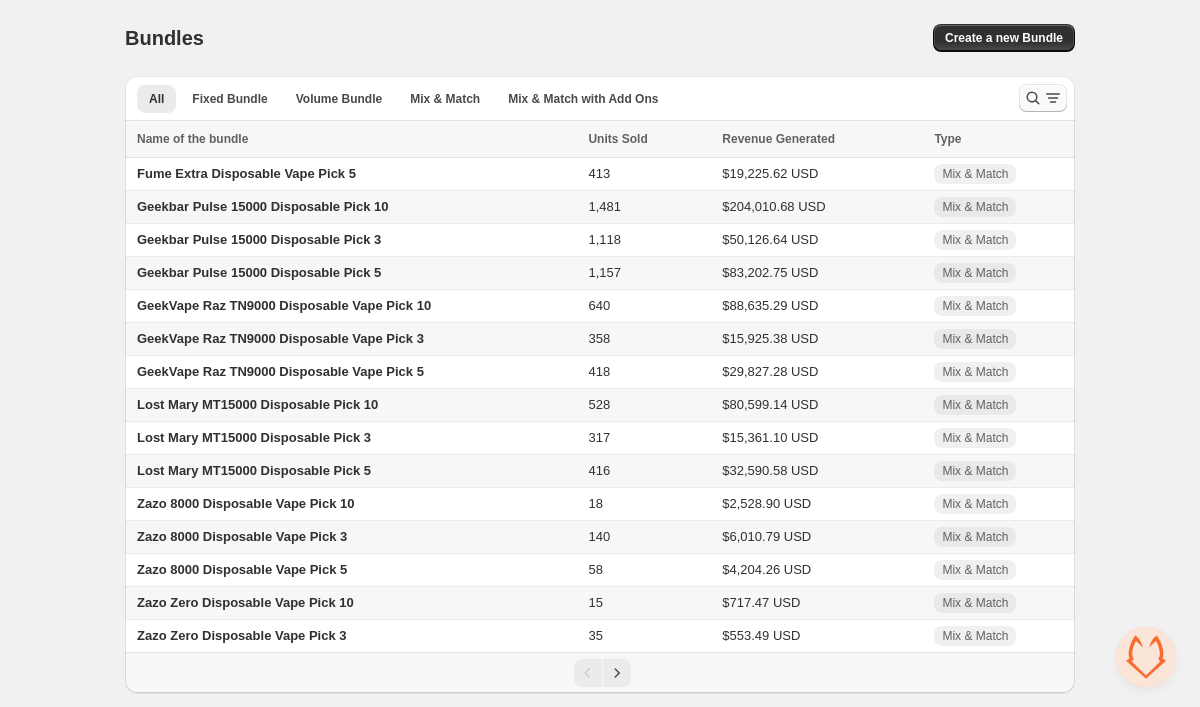 click at bounding box center (1043, 98) 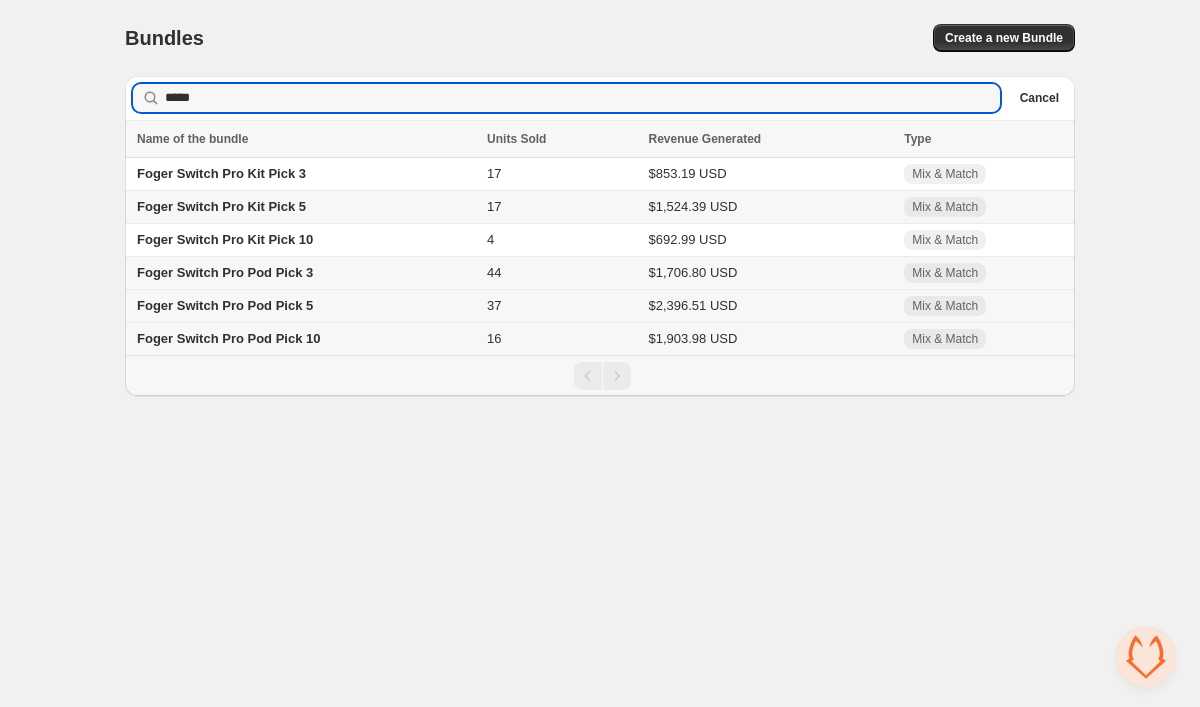 type on "*****" 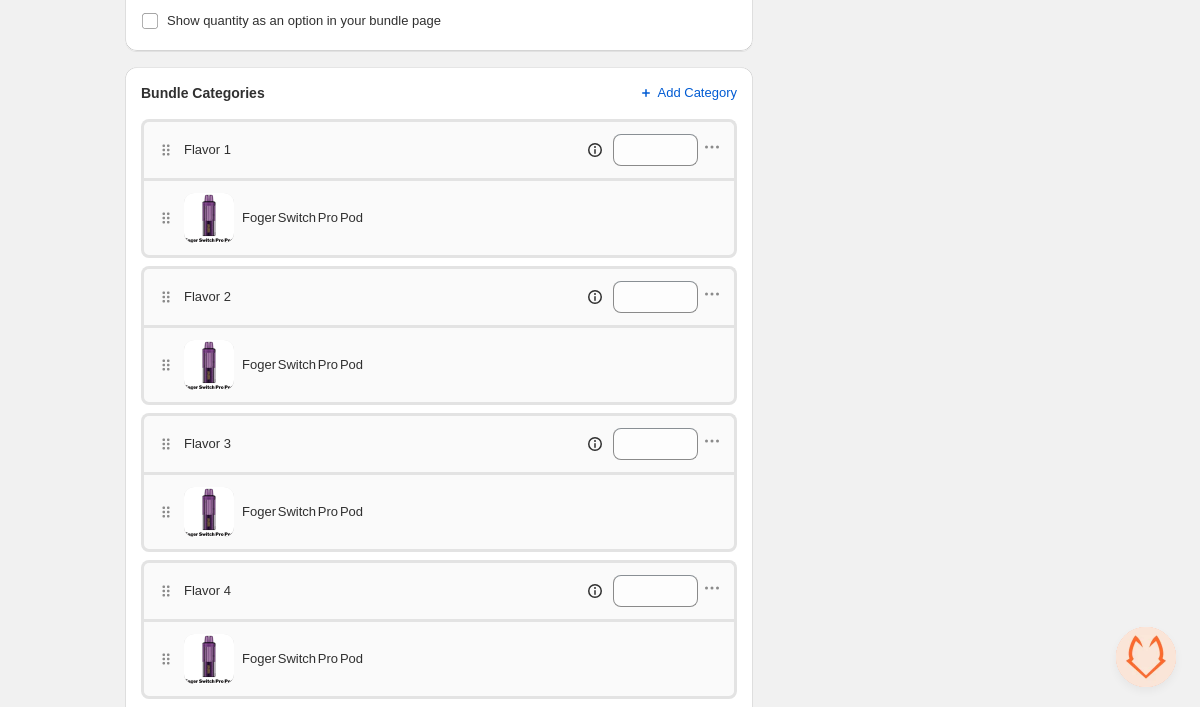 scroll, scrollTop: 699, scrollLeft: 0, axis: vertical 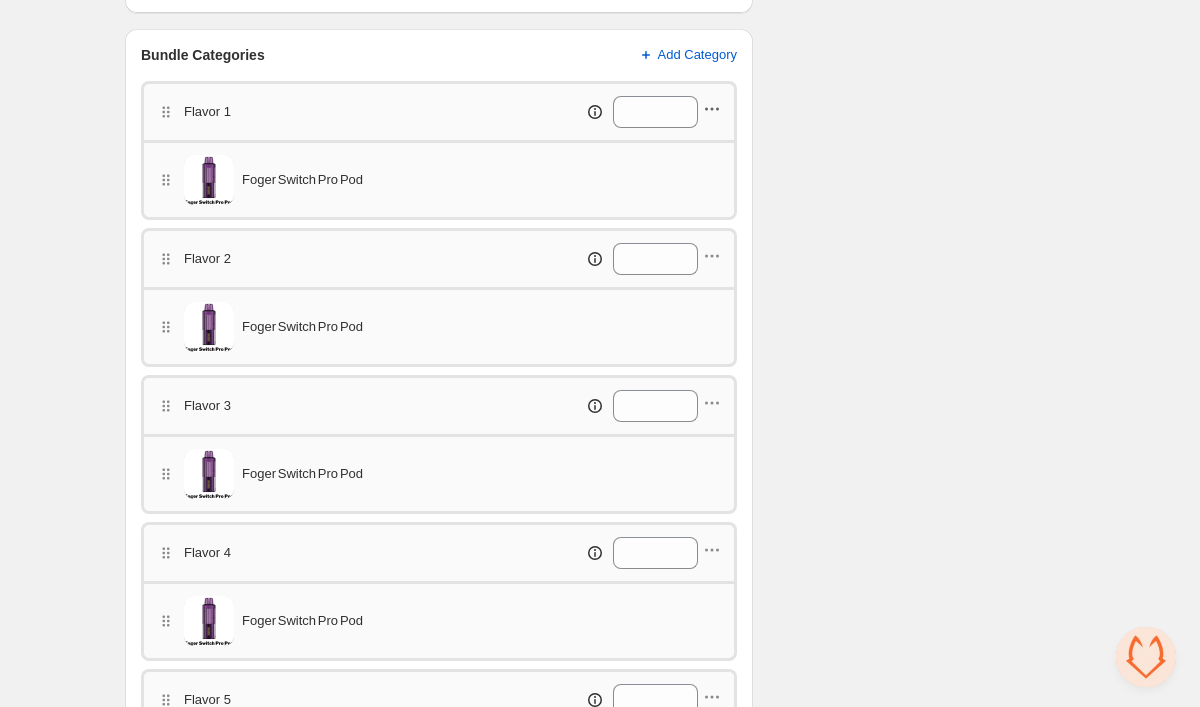 click 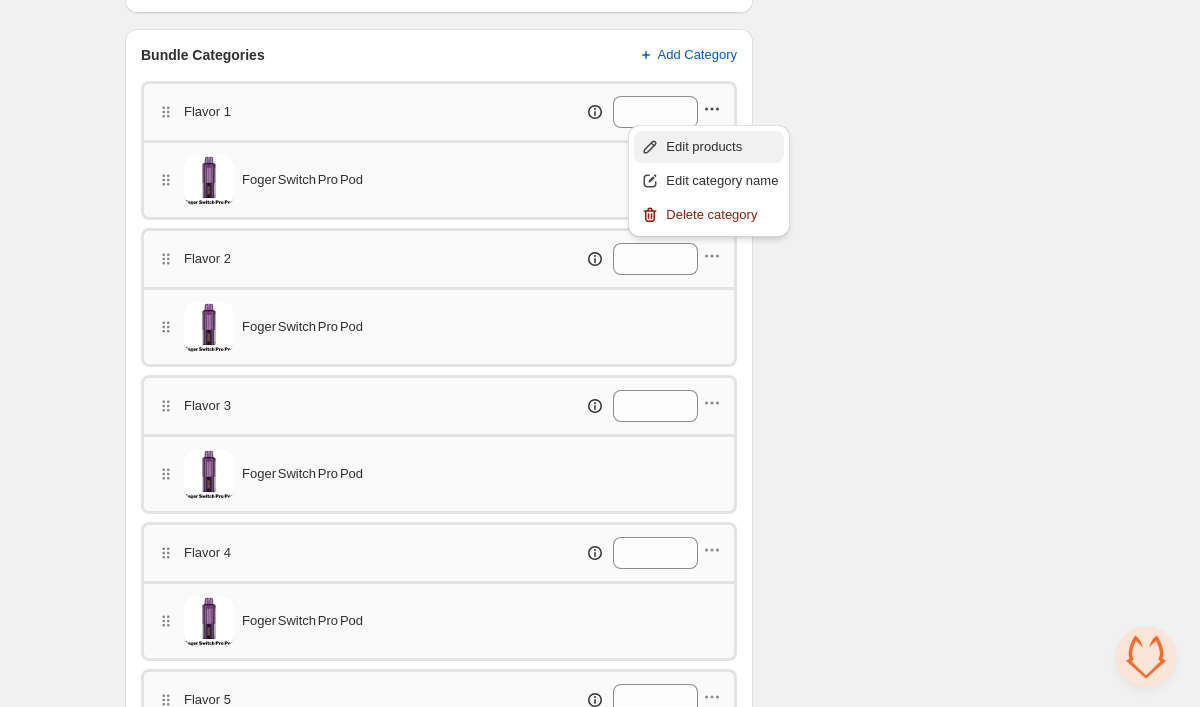 click on "Edit products" at bounding box center (722, 147) 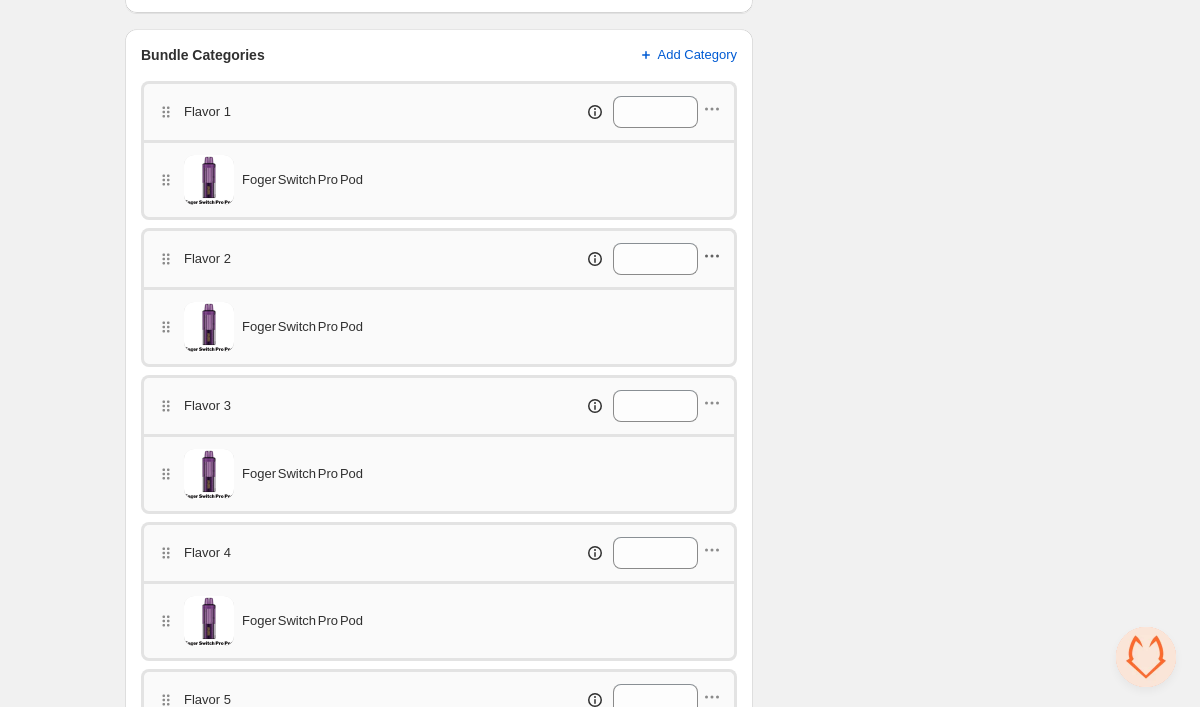 click 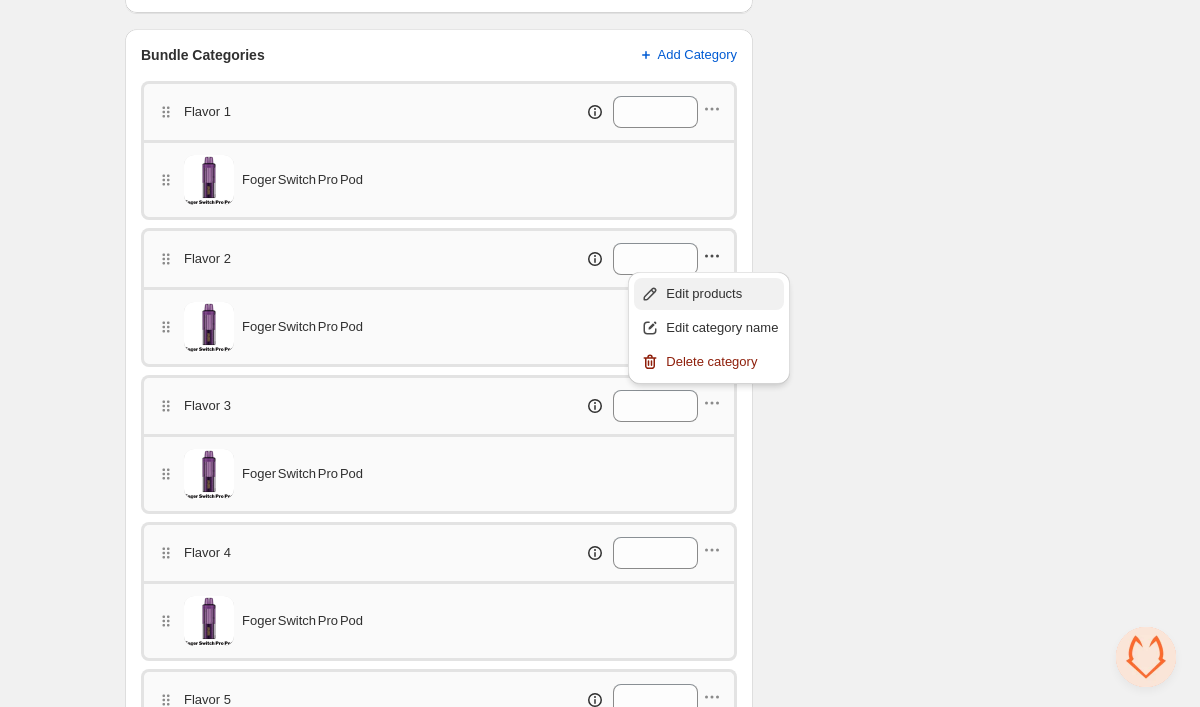 click on "Edit products" at bounding box center [722, 294] 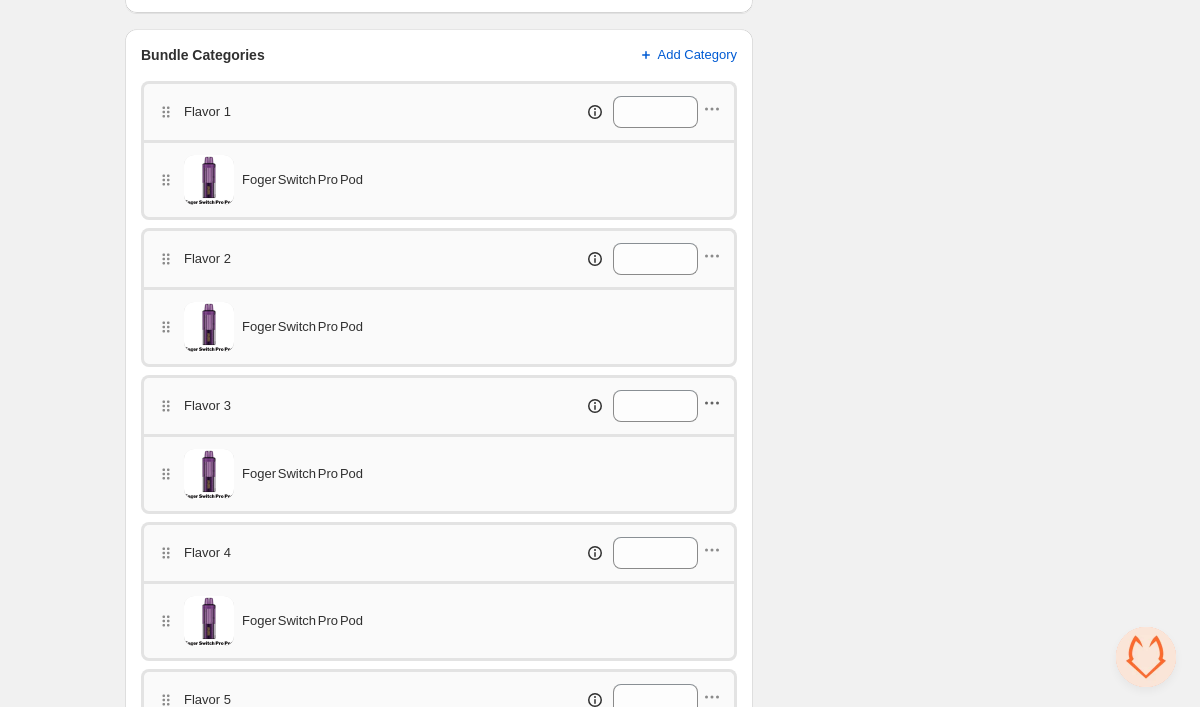 click 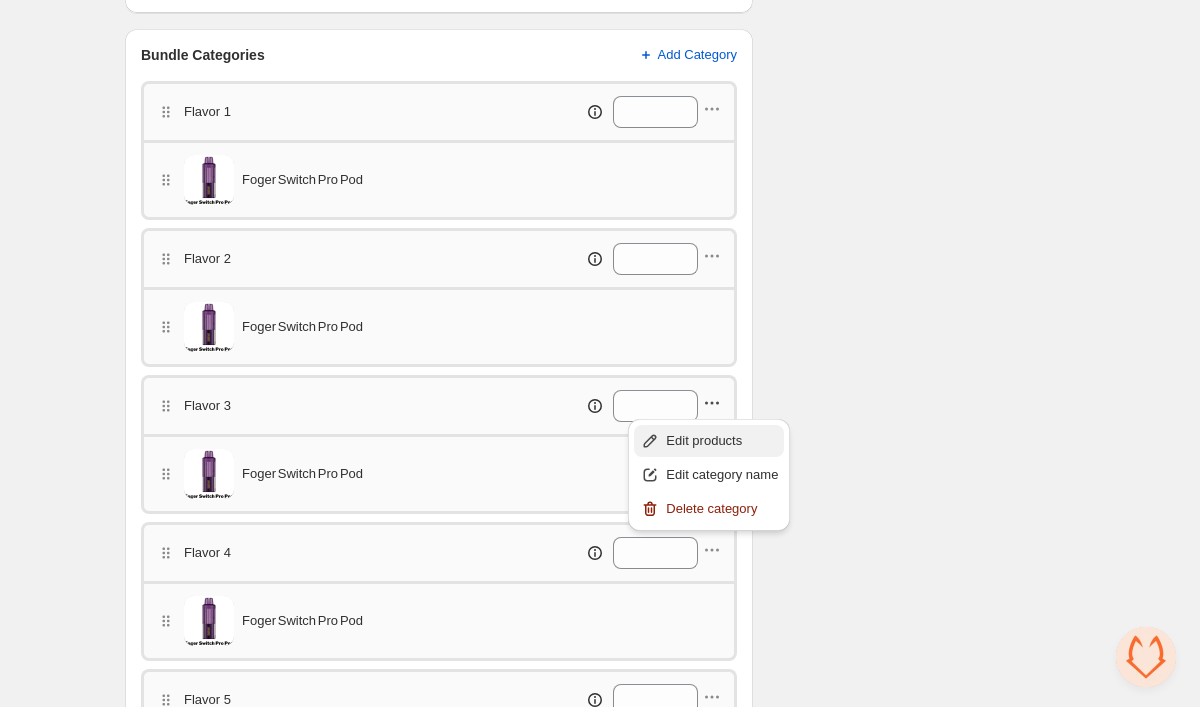 click on "Edit products" at bounding box center (722, 441) 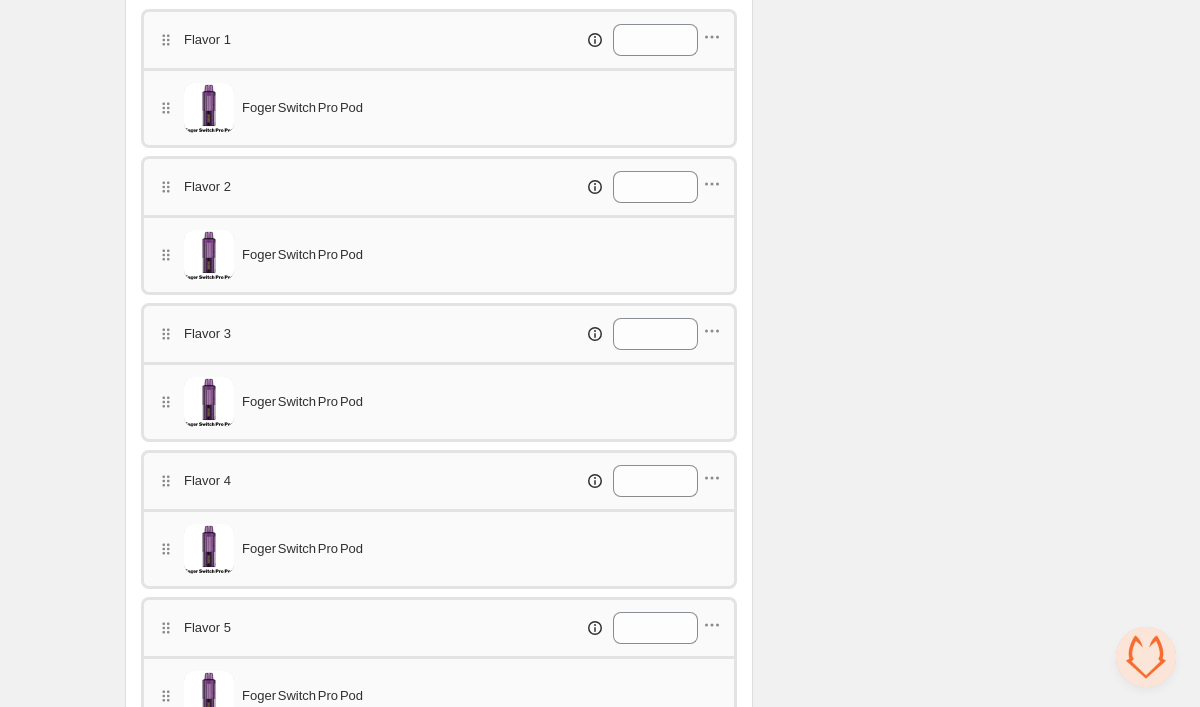 scroll, scrollTop: 820, scrollLeft: 0, axis: vertical 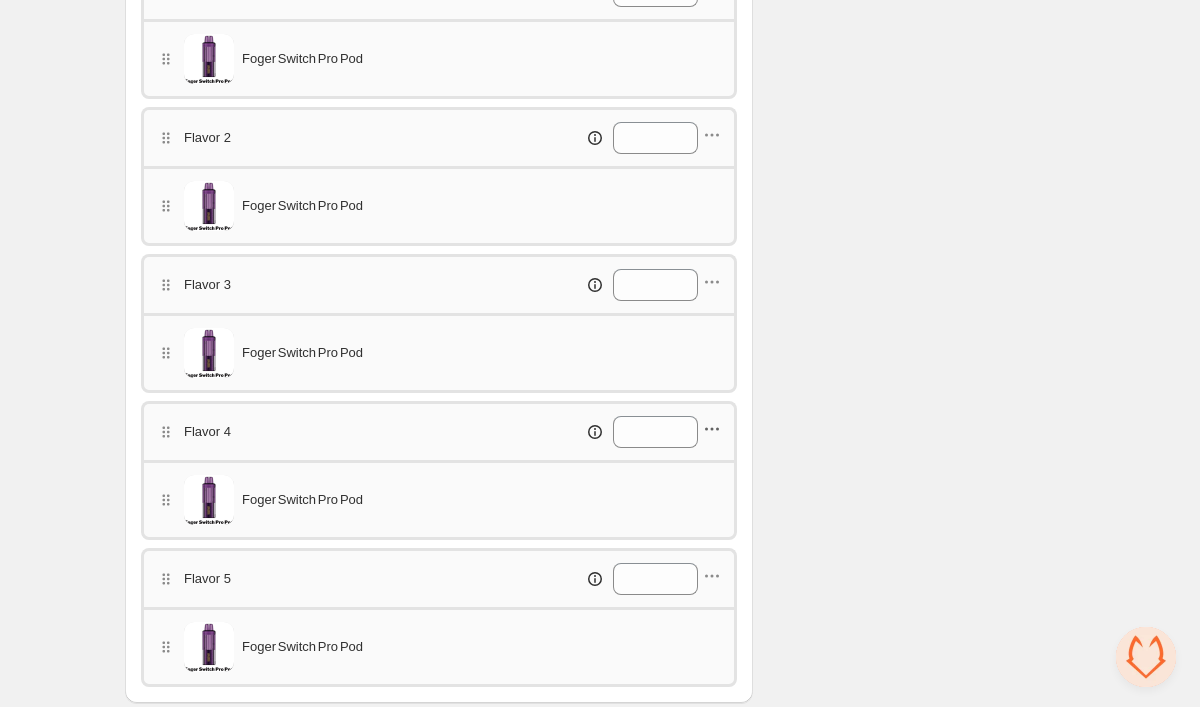 click 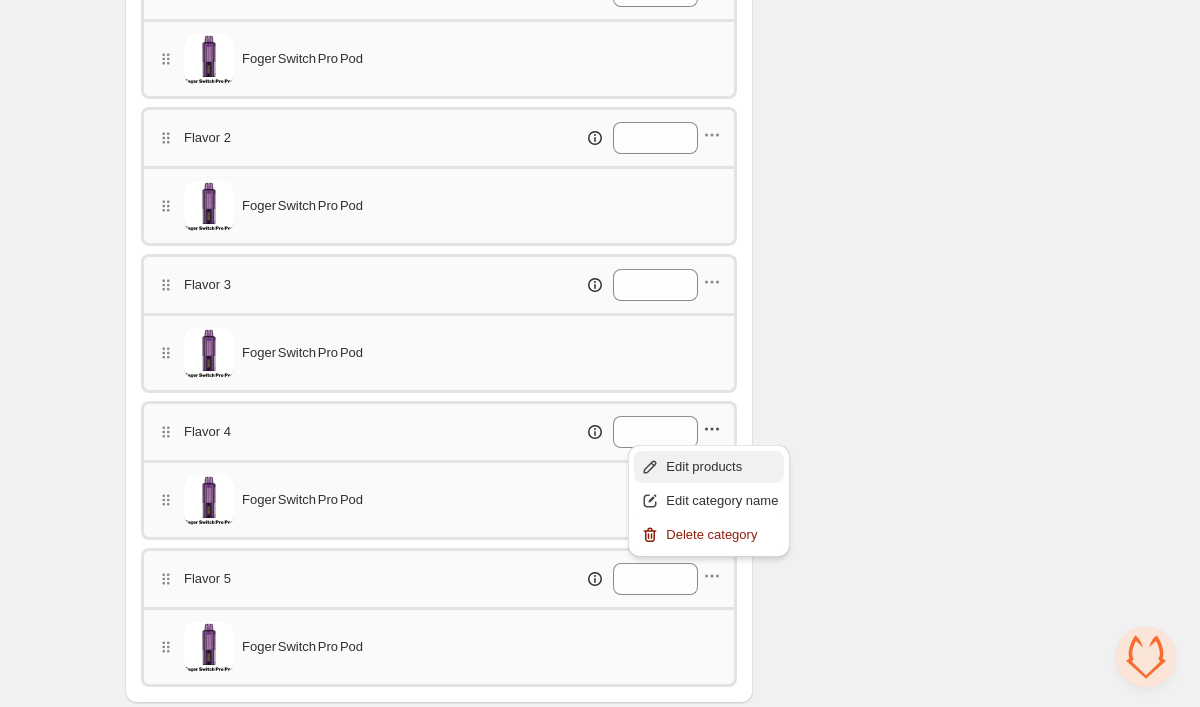 click on "Edit products" at bounding box center [722, 467] 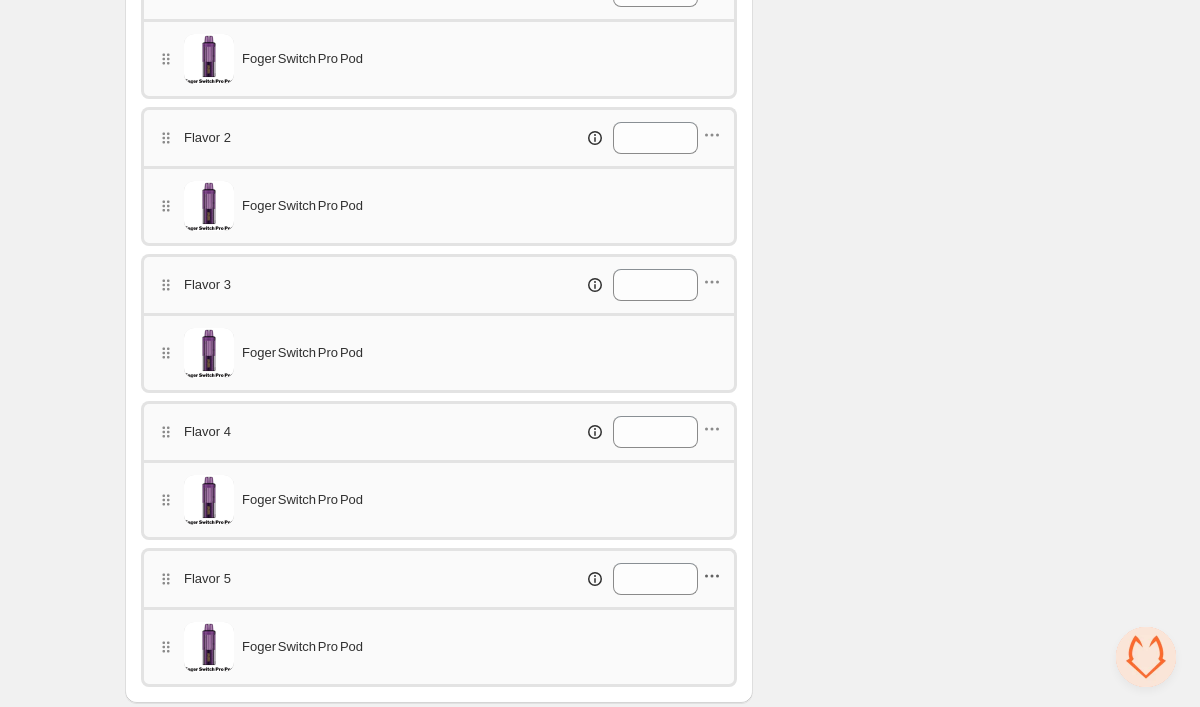 click 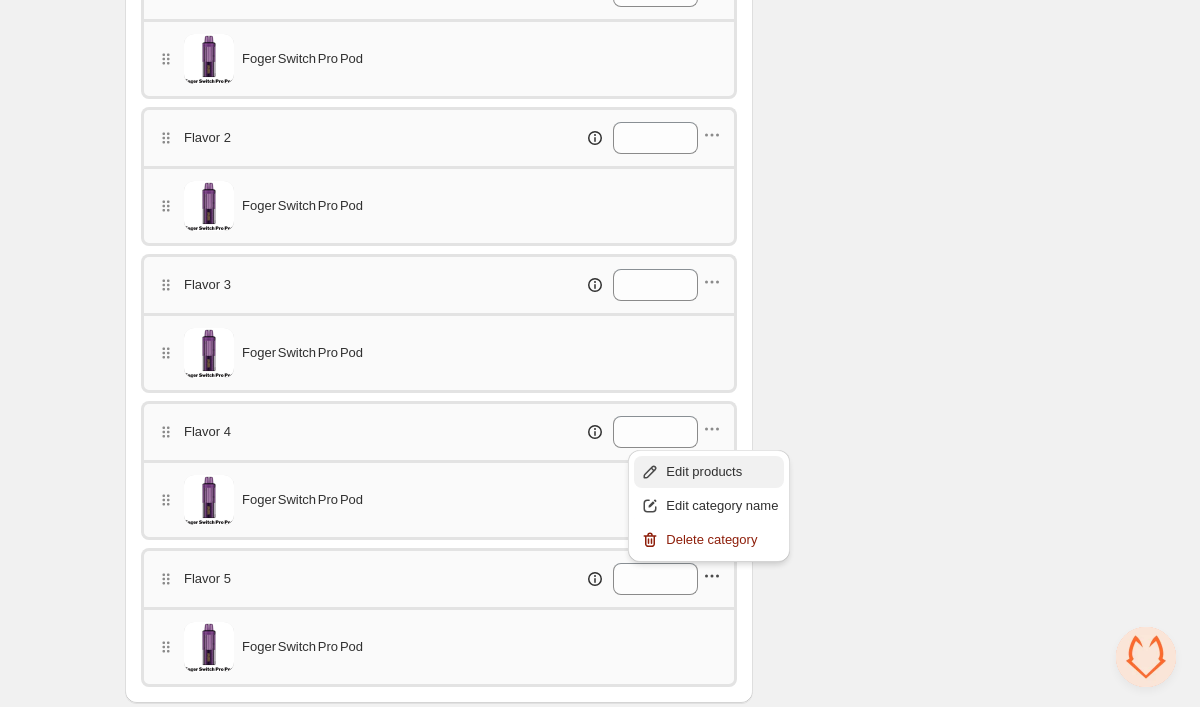click on "Edit products" at bounding box center [709, 472] 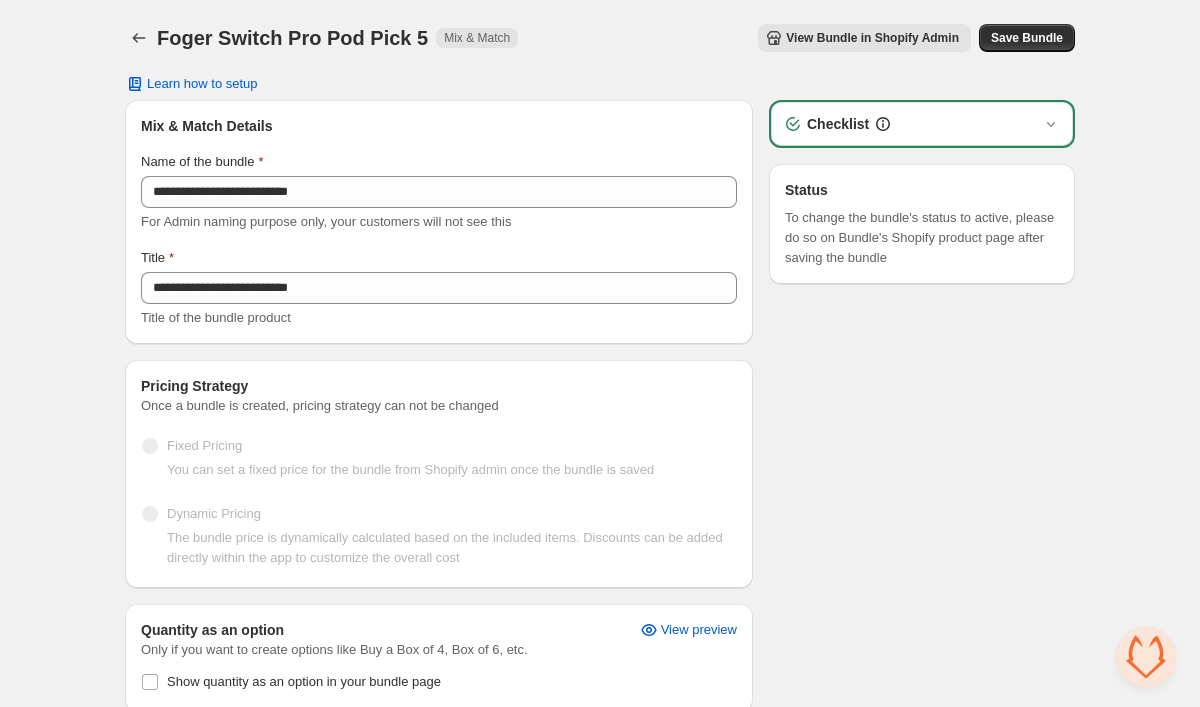 scroll, scrollTop: 0, scrollLeft: 0, axis: both 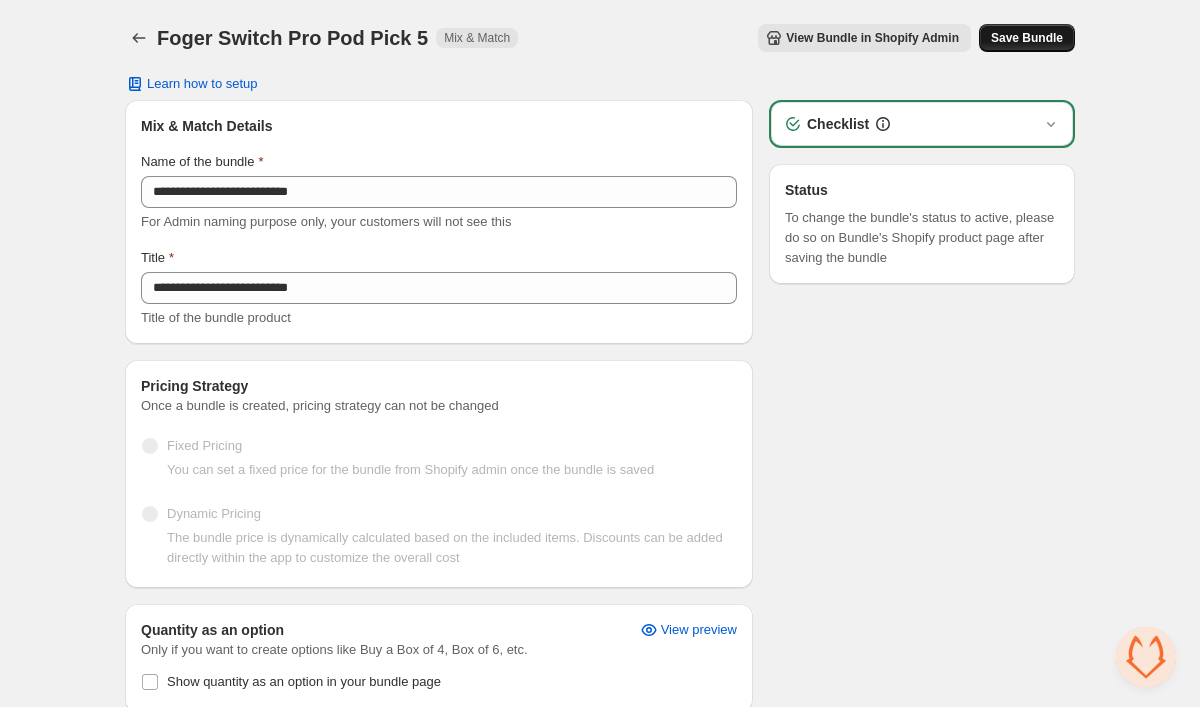 click on "Save Bundle" at bounding box center (1027, 38) 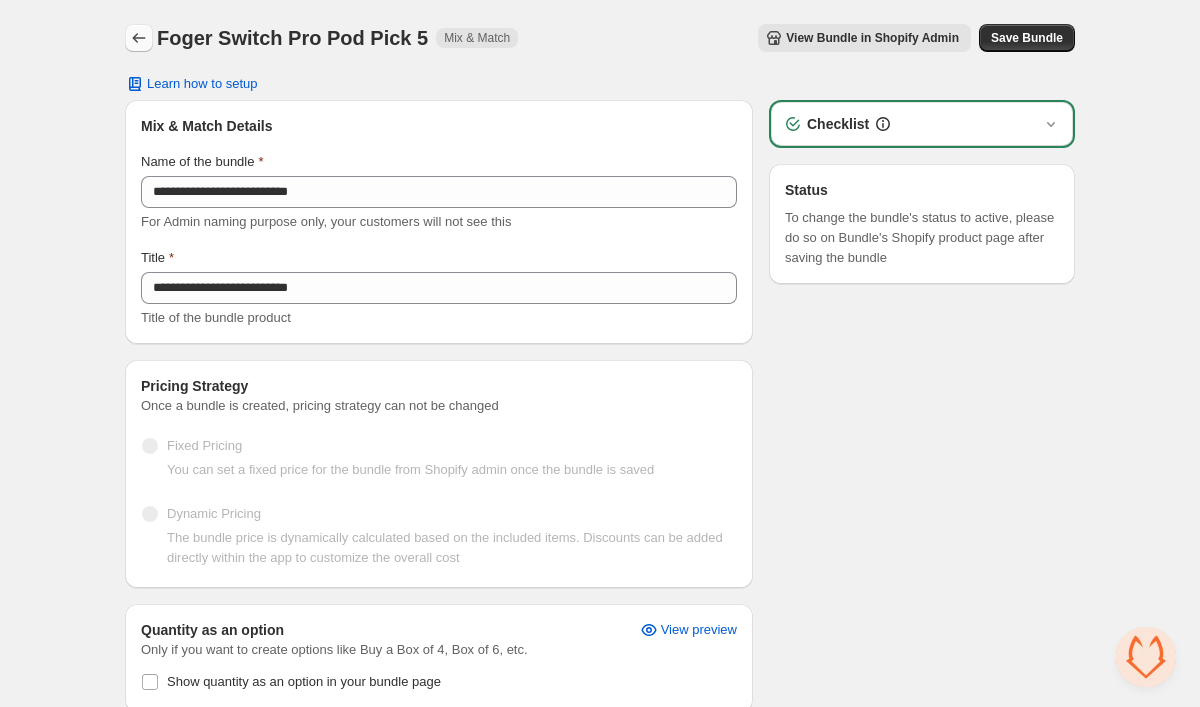 click 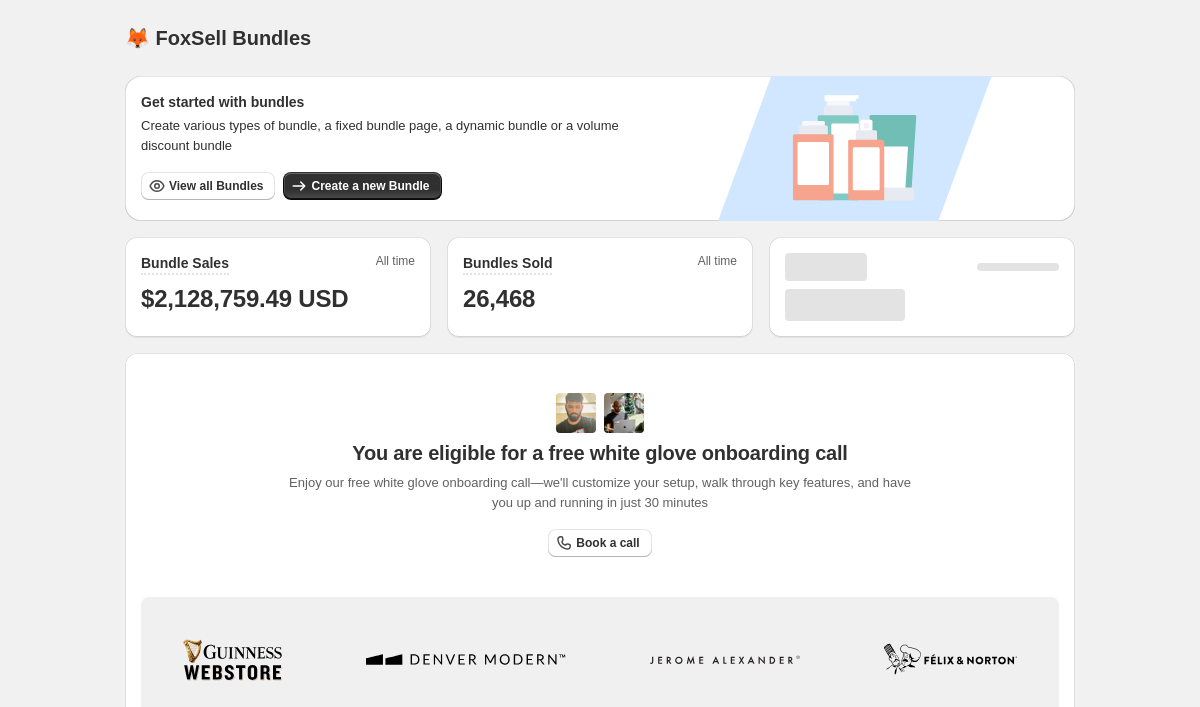 scroll, scrollTop: 0, scrollLeft: 0, axis: both 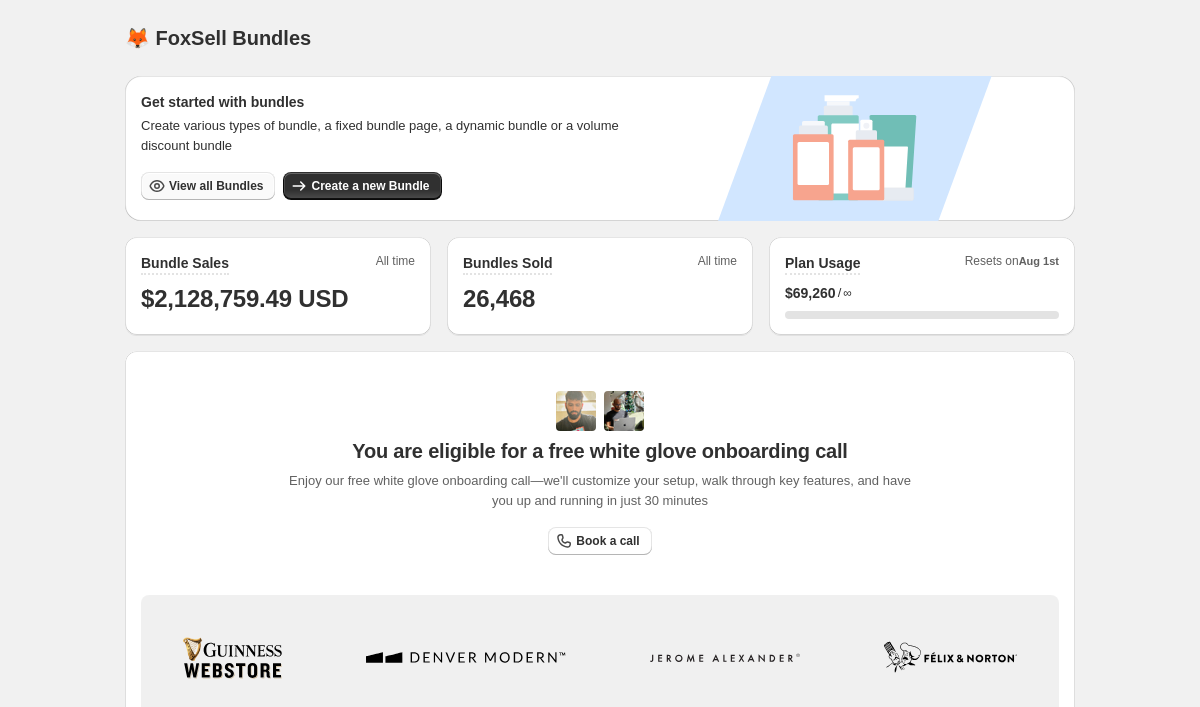 click on "View all Bundles" at bounding box center [216, 186] 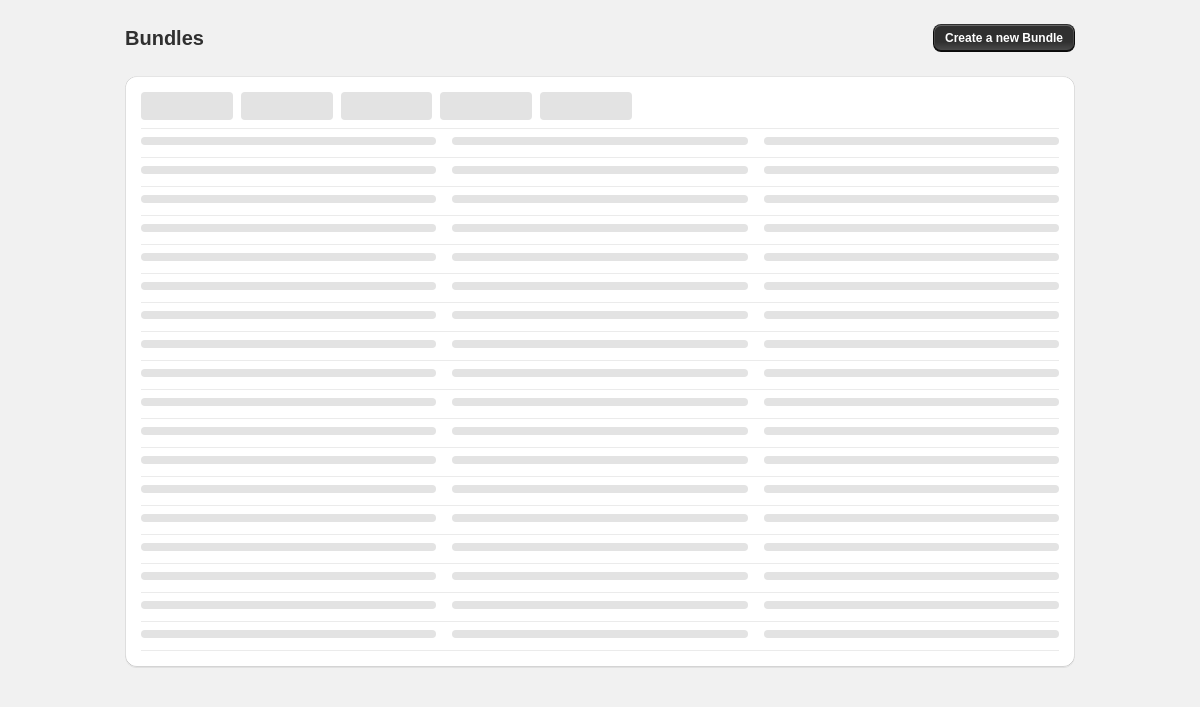 scroll, scrollTop: 0, scrollLeft: 0, axis: both 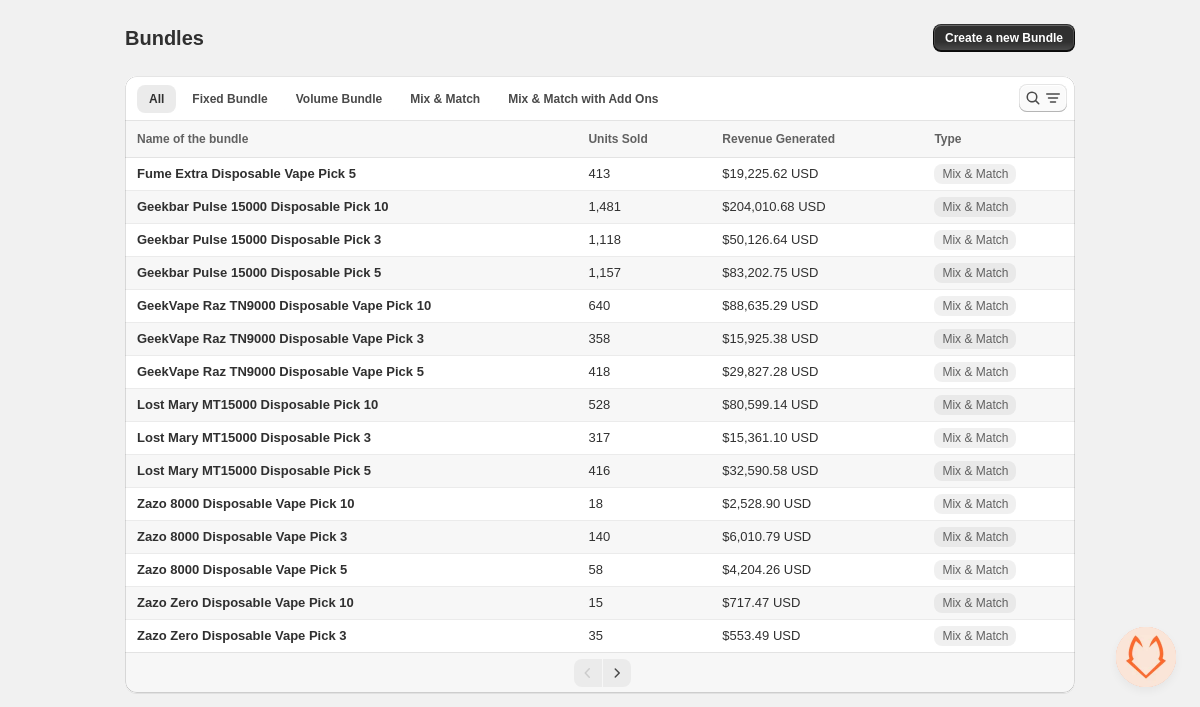 click 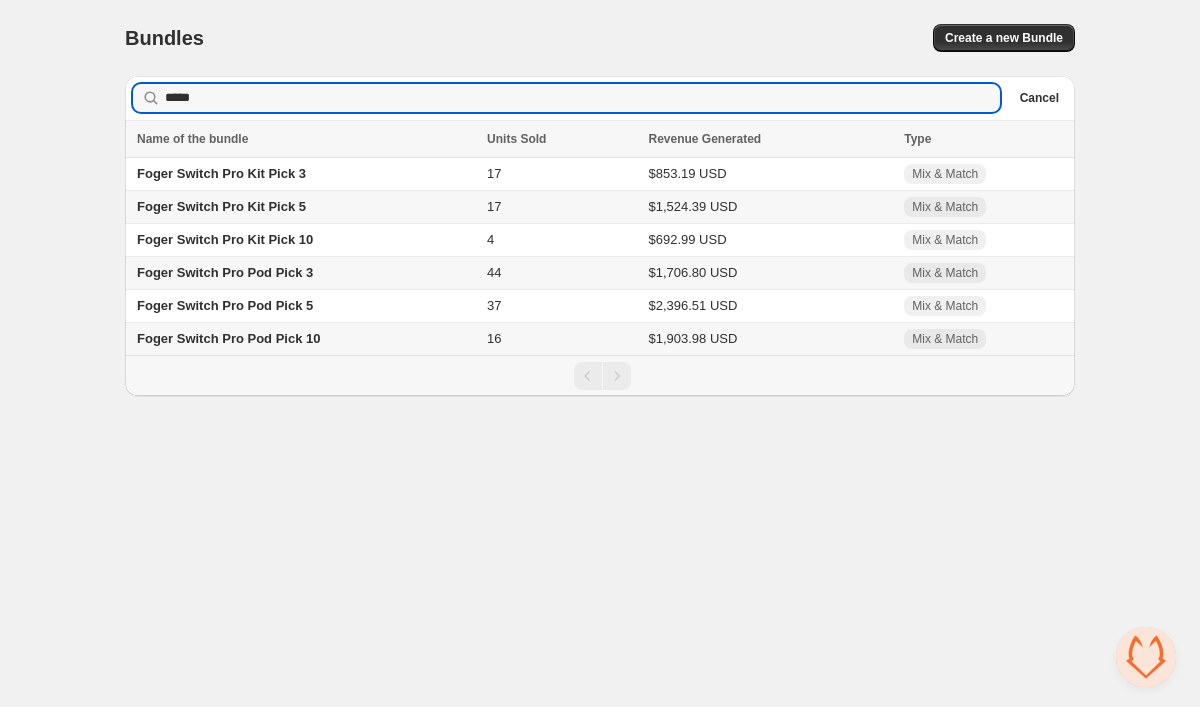 type on "*****" 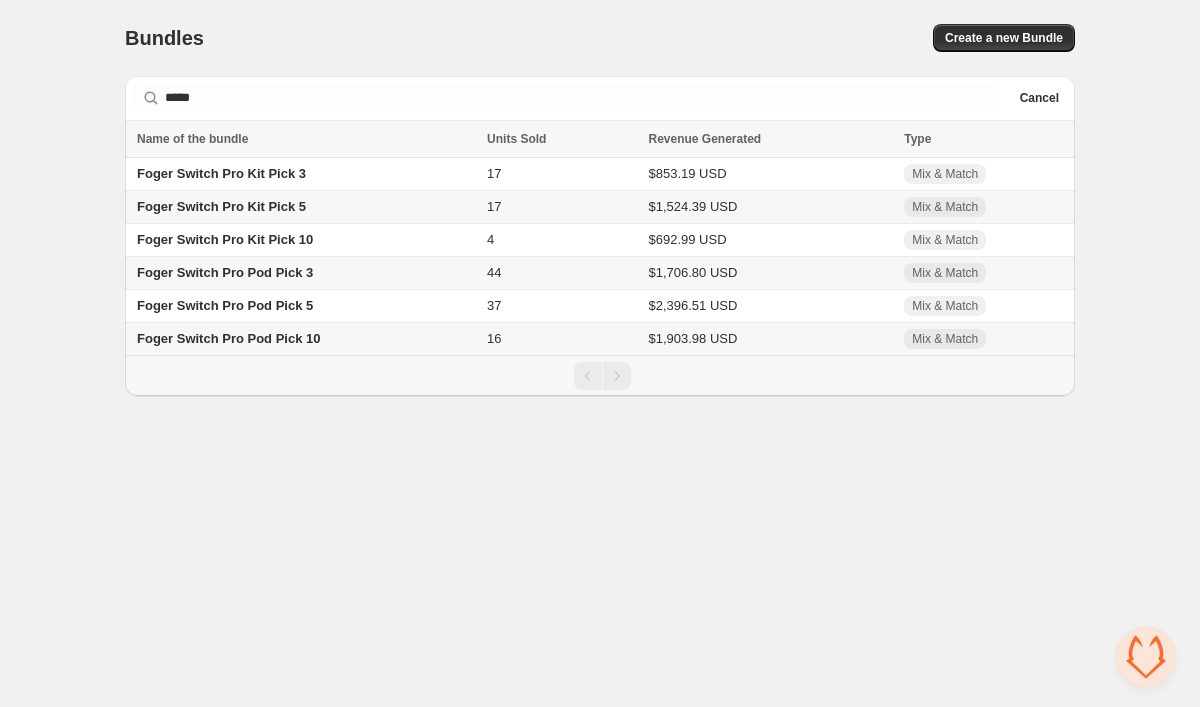 click on "Foger Switch Pro Pod Pick 10" at bounding box center (303, 339) 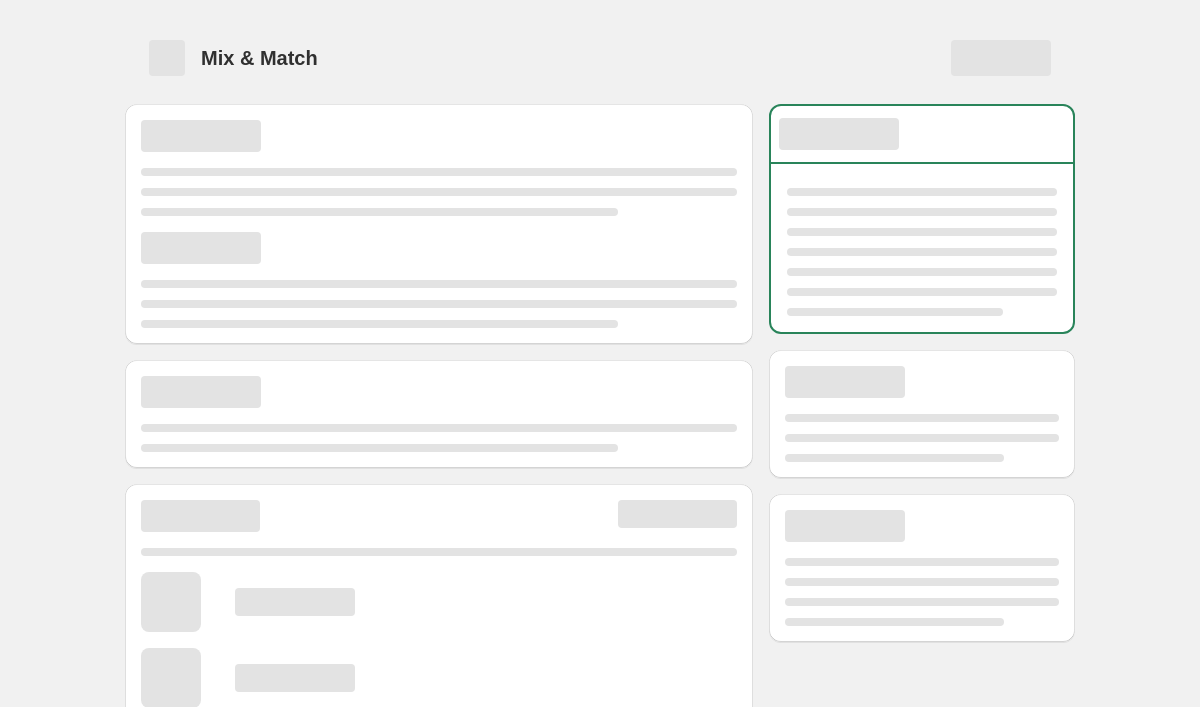 scroll, scrollTop: 0, scrollLeft: 0, axis: both 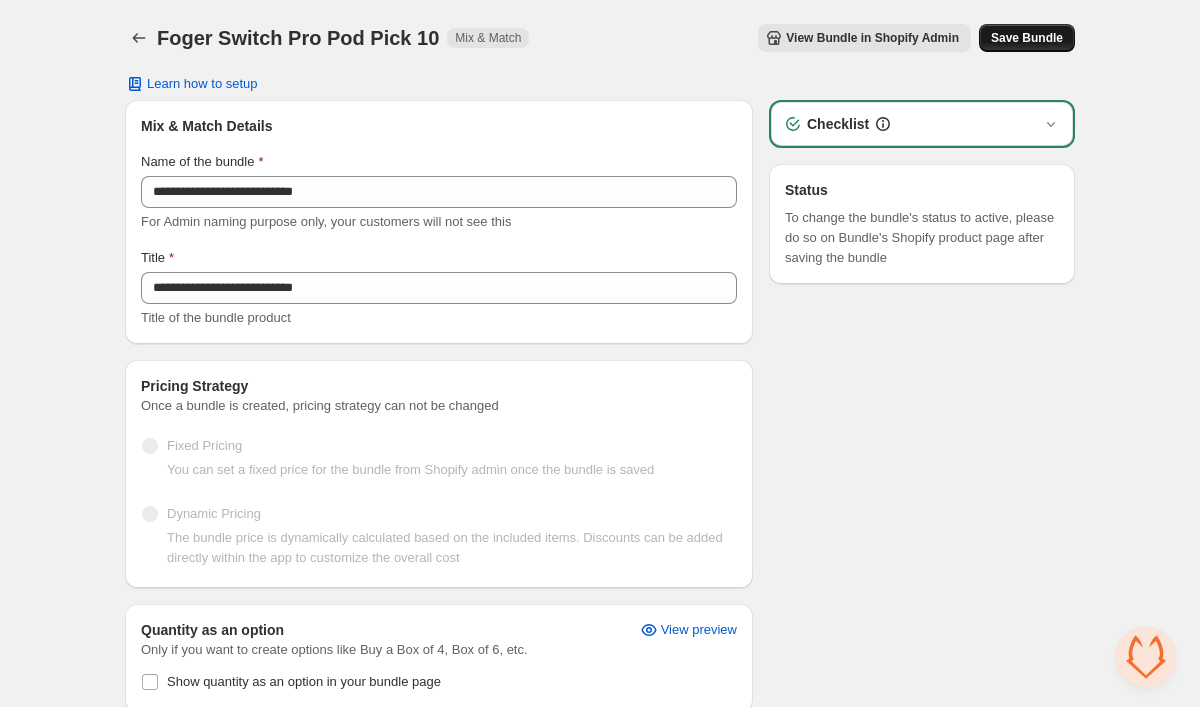click on "Save Bundle" at bounding box center (1027, 38) 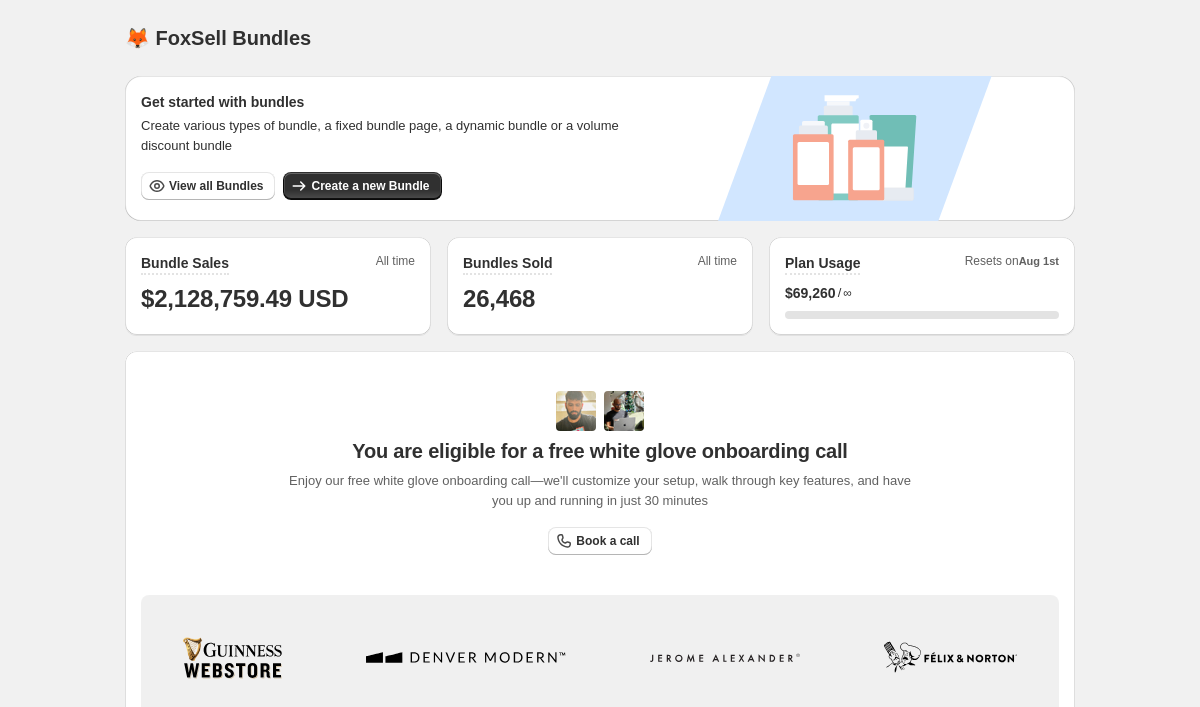 scroll, scrollTop: 0, scrollLeft: 0, axis: both 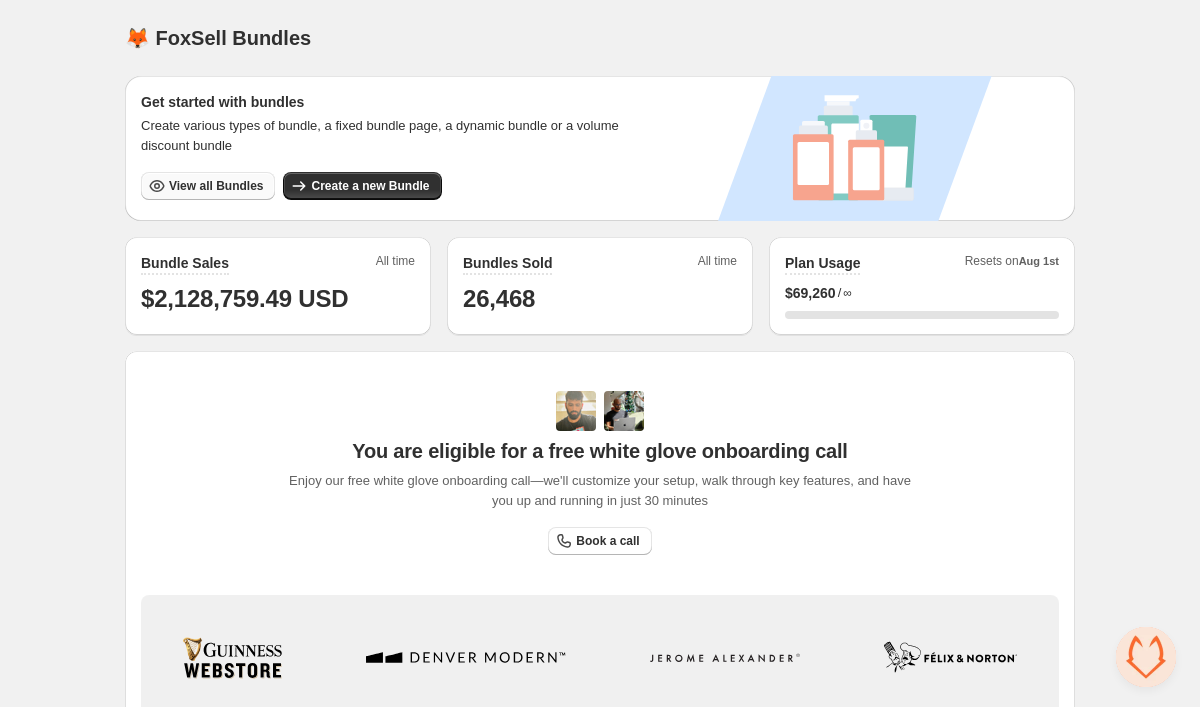 click on "View all Bundles" at bounding box center [216, 186] 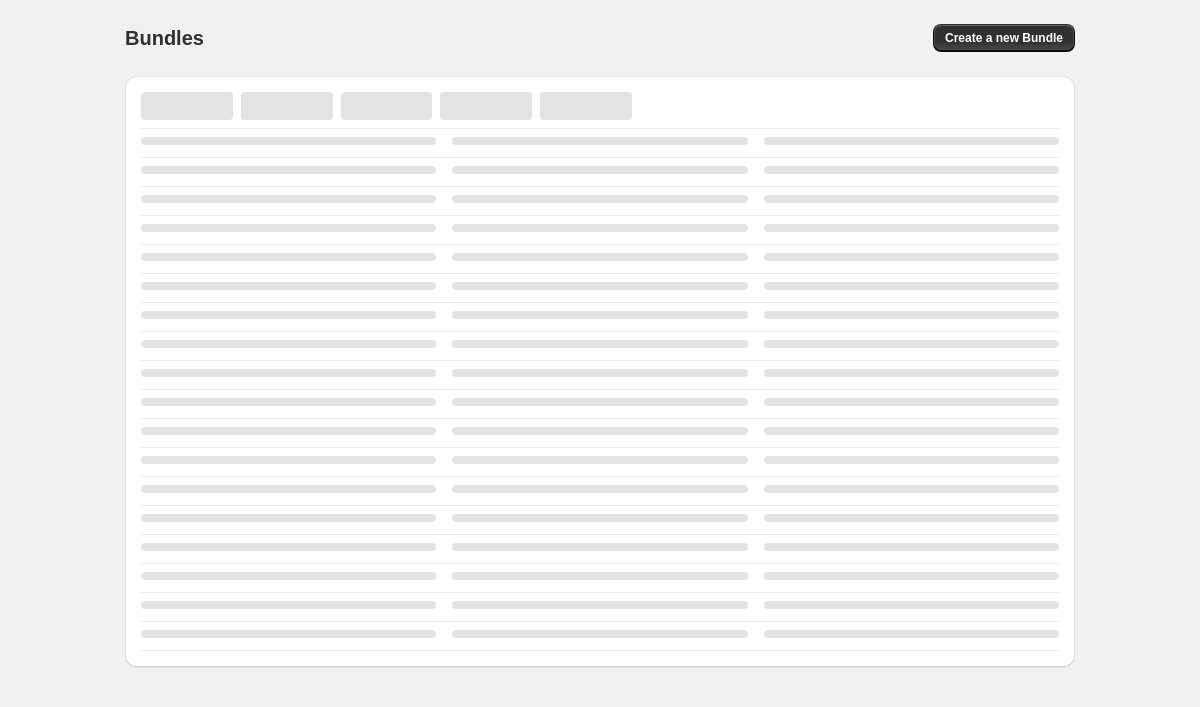 scroll, scrollTop: 0, scrollLeft: 0, axis: both 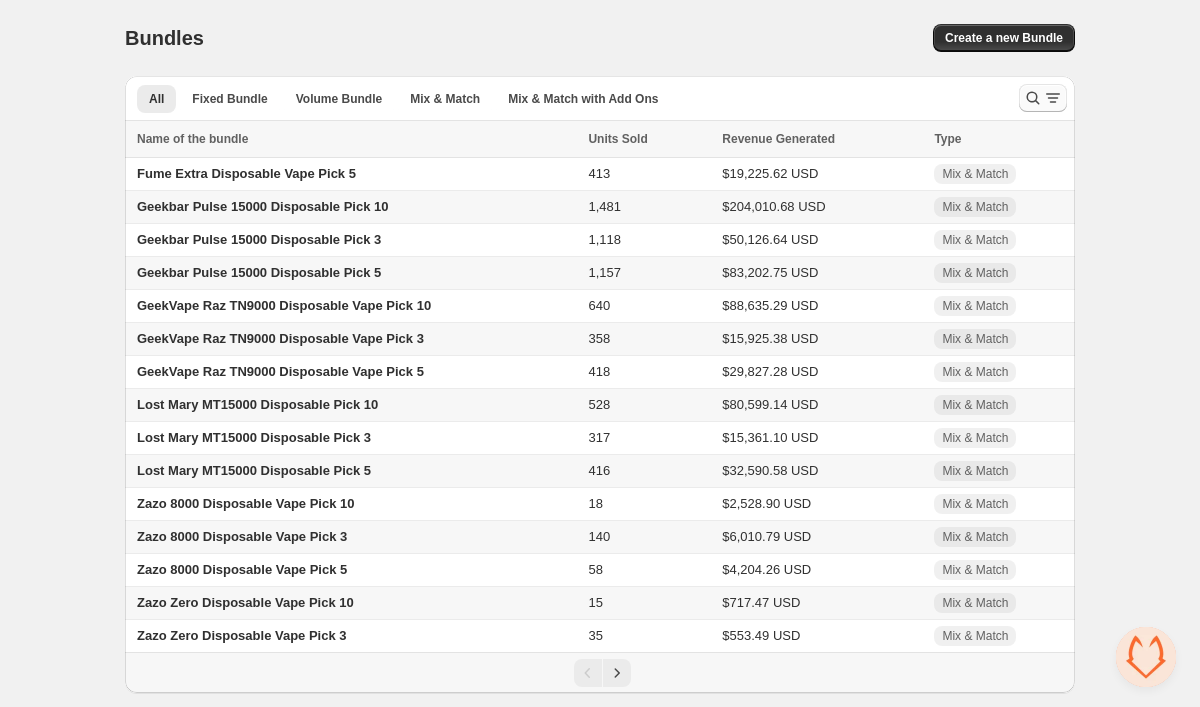 click 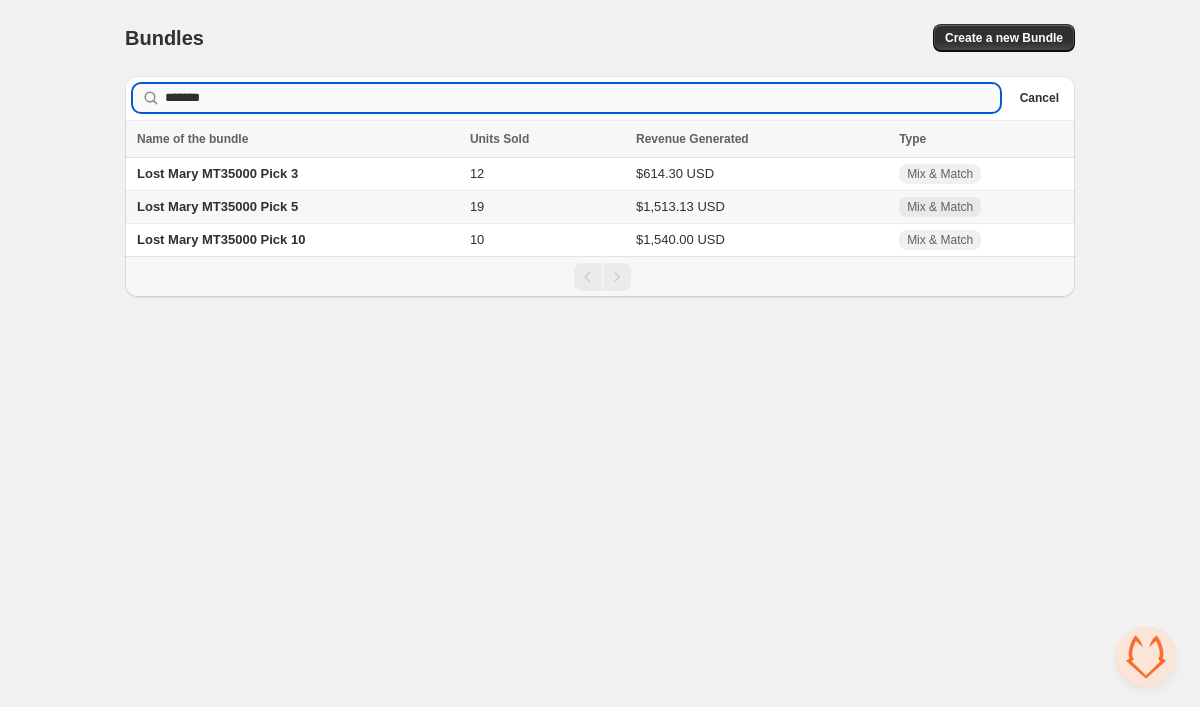 click on "*******" at bounding box center [582, 98] 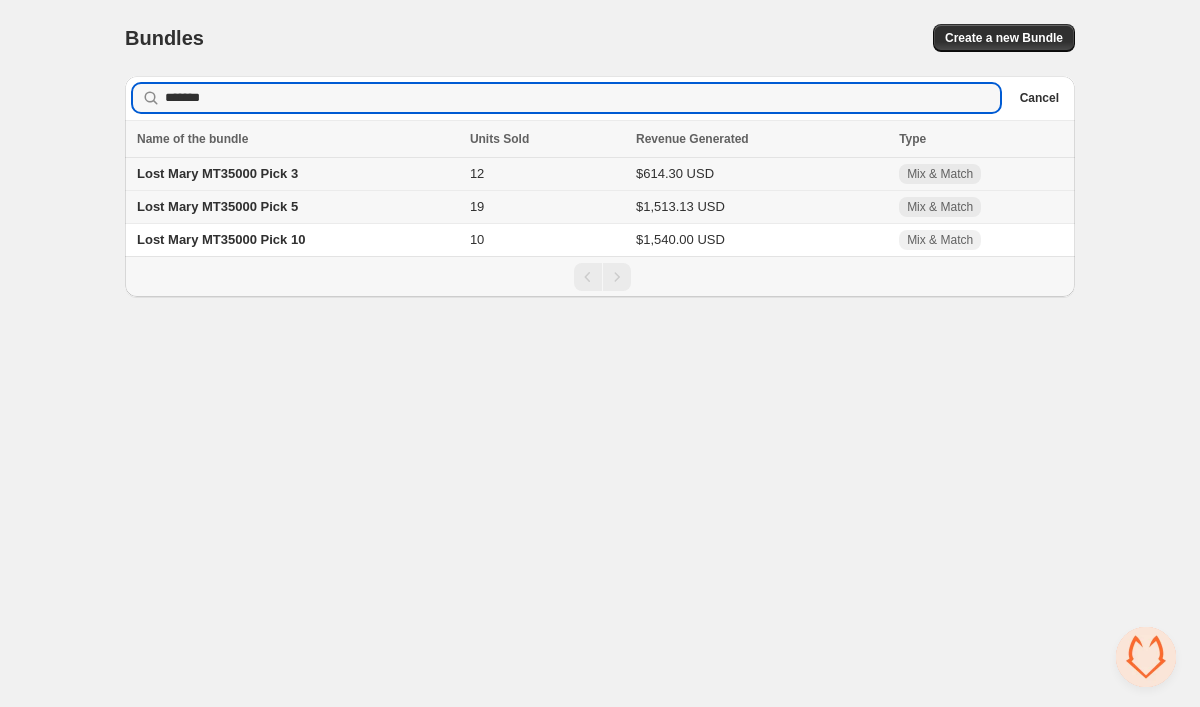 type on "*******" 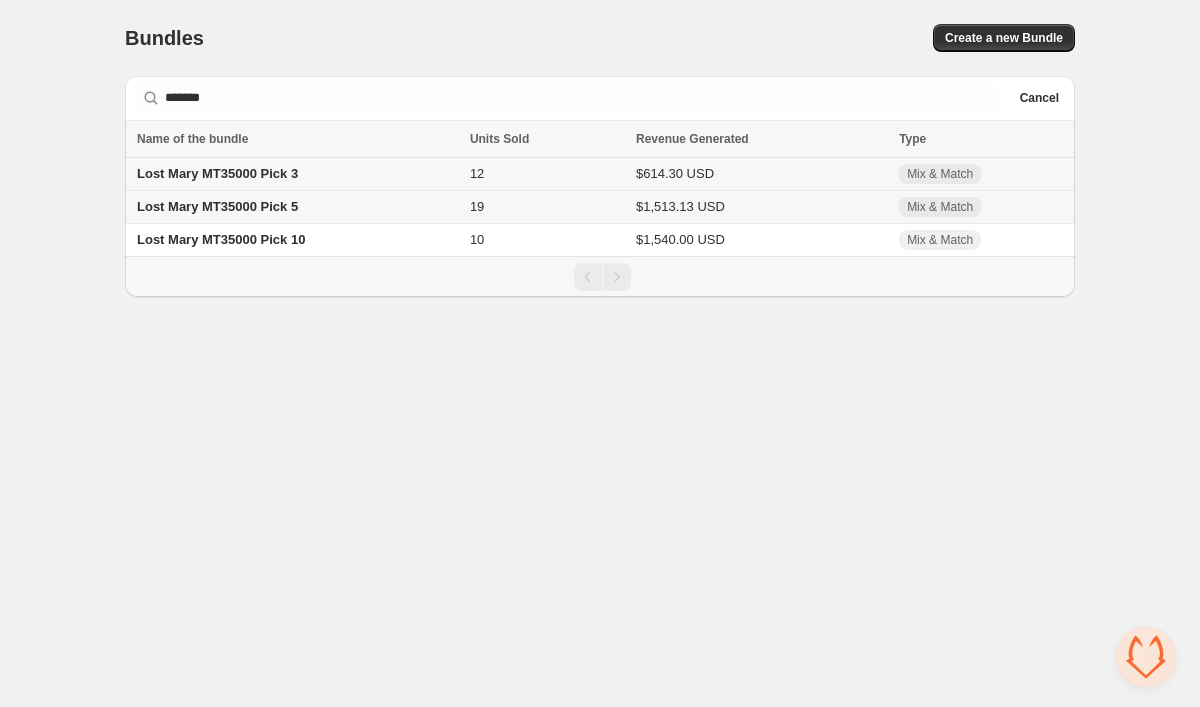 click on "Lost Mary MT35000 Pick 3" at bounding box center (217, 173) 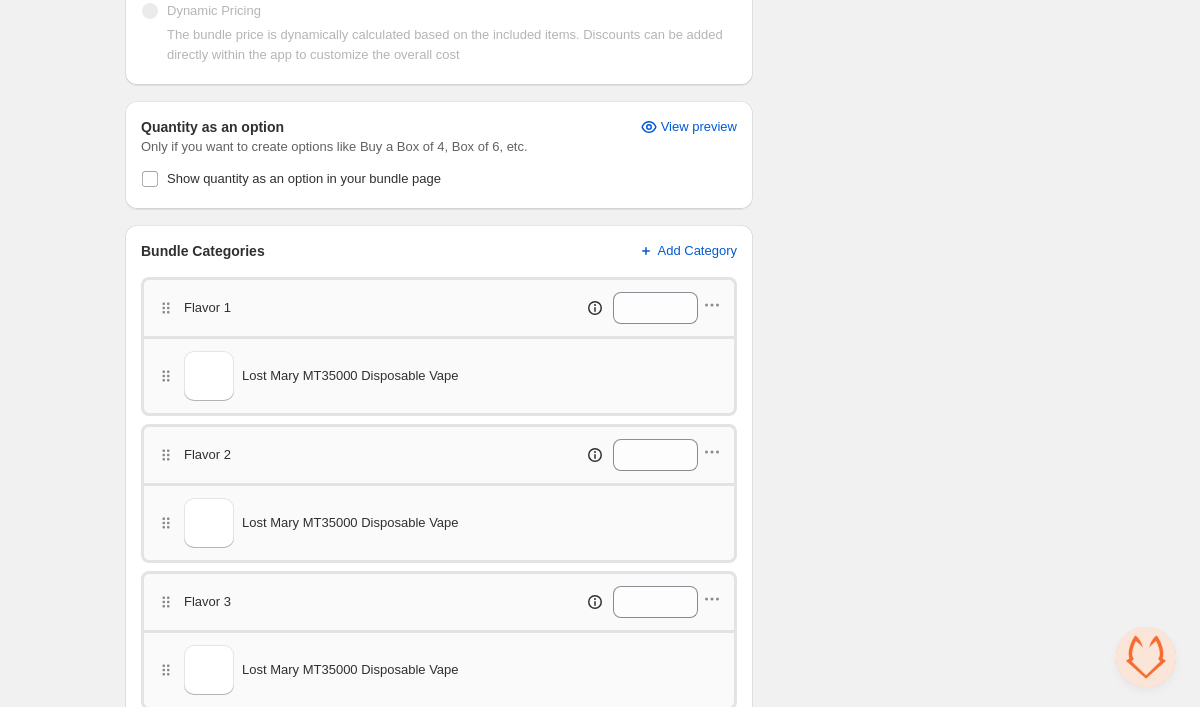 scroll, scrollTop: 504, scrollLeft: 0, axis: vertical 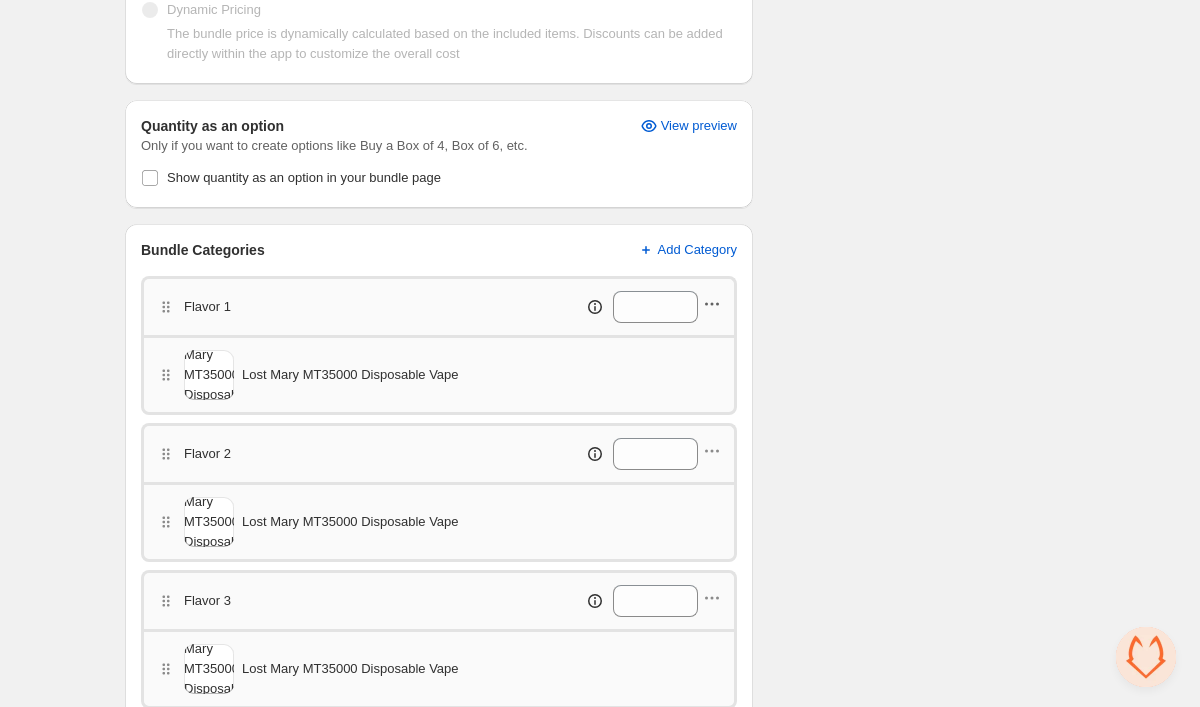 click 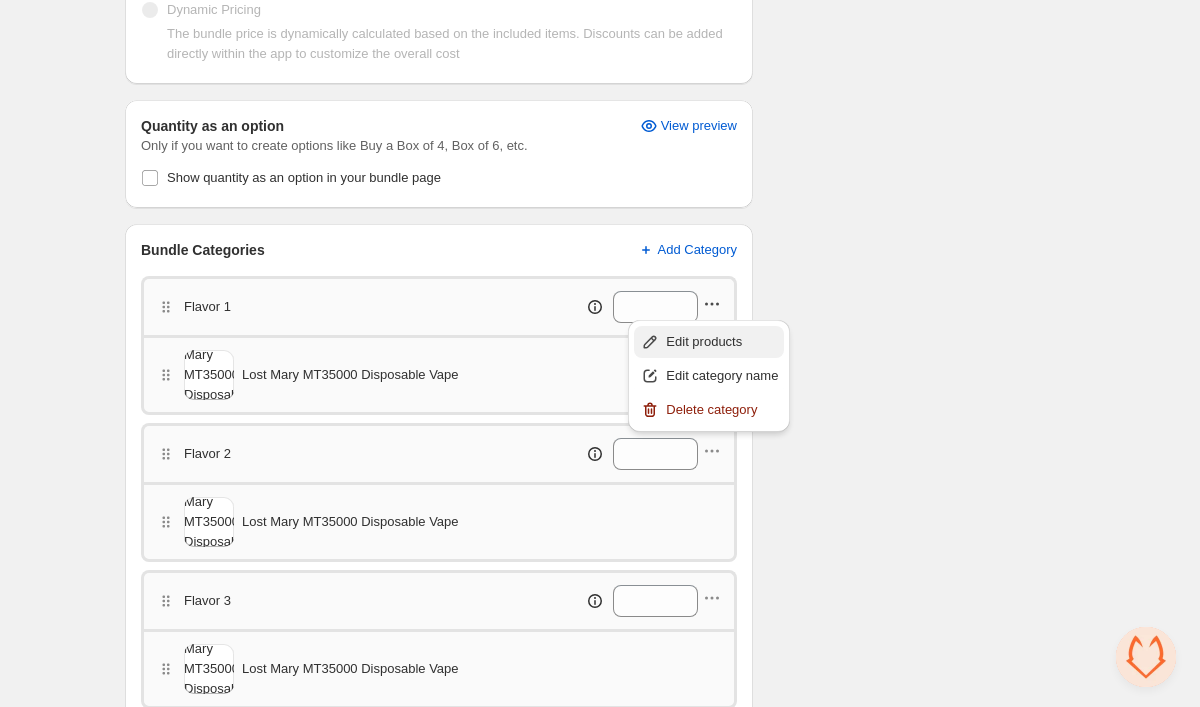 click on "Edit products" at bounding box center (722, 342) 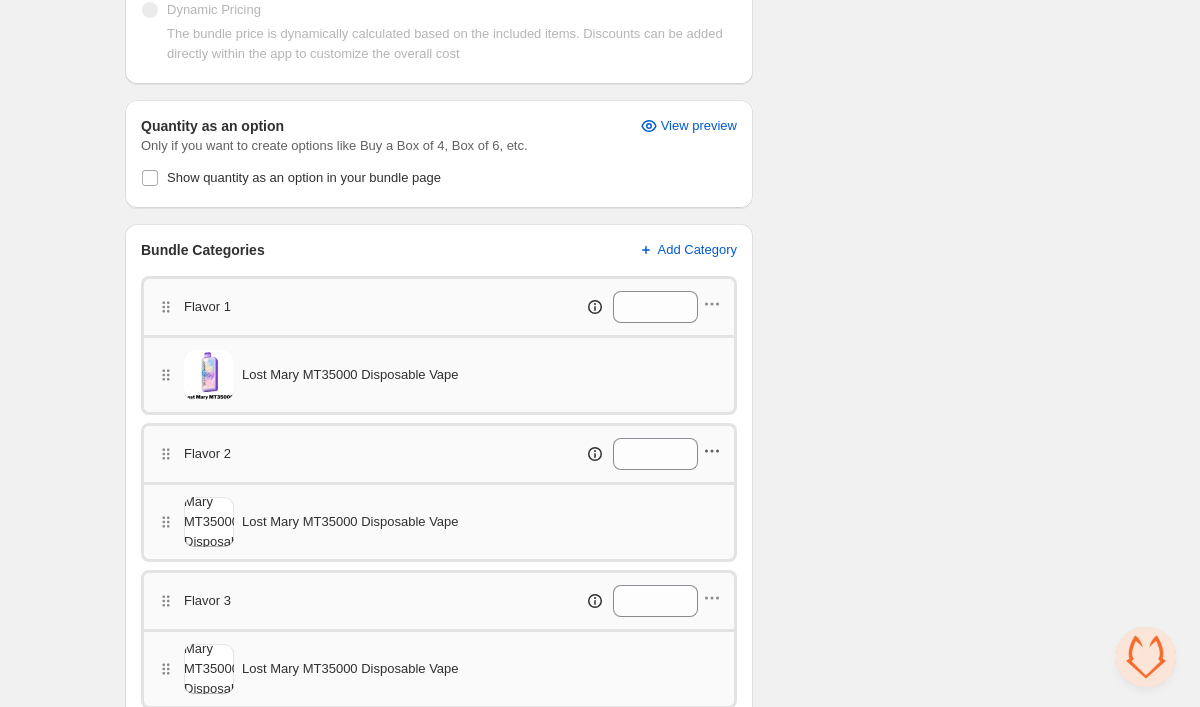 click 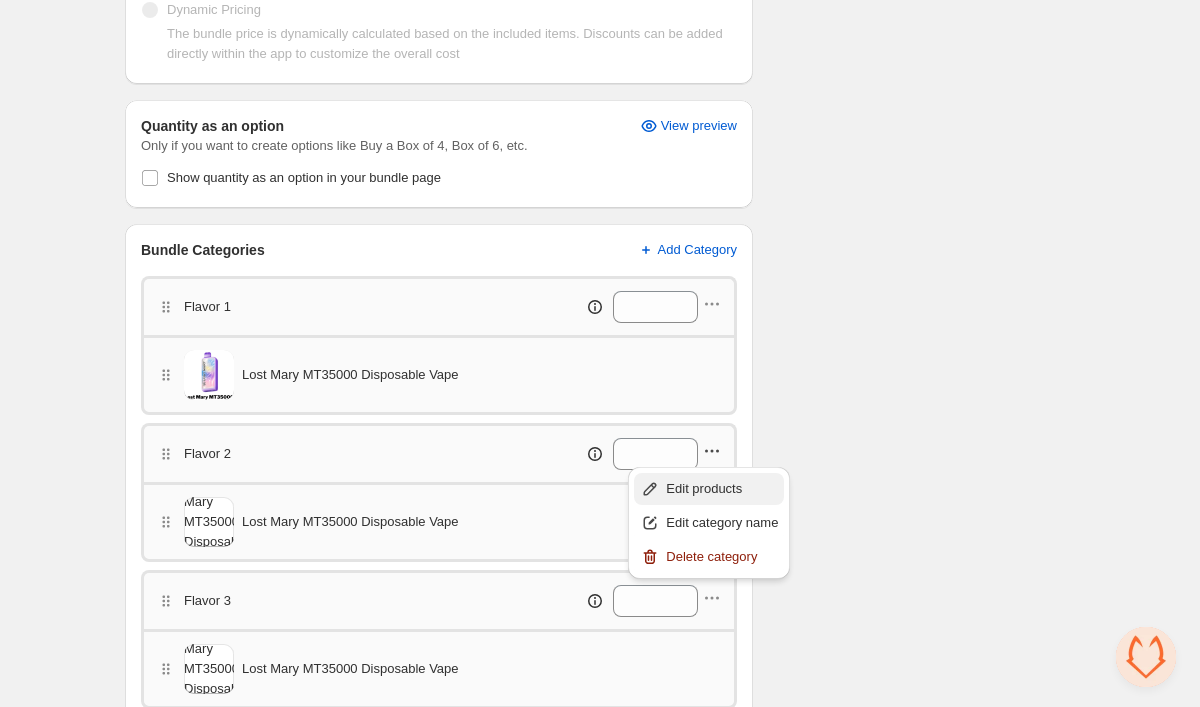click on "Edit products" at bounding box center (722, 489) 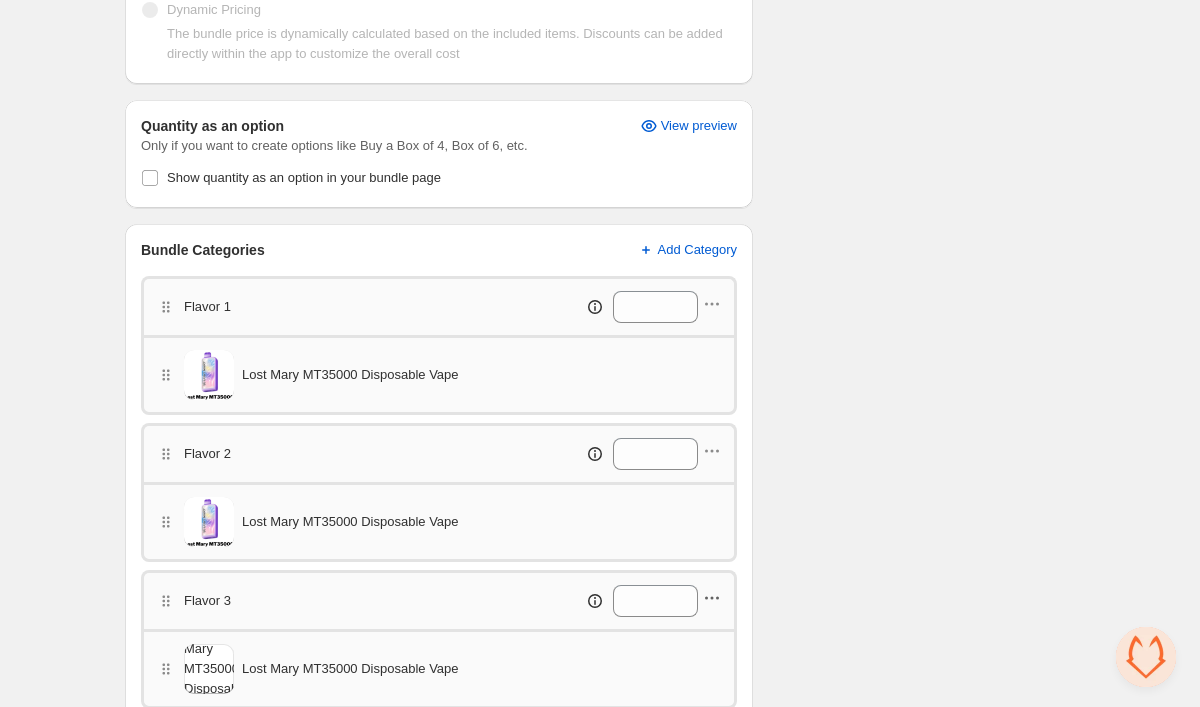 click 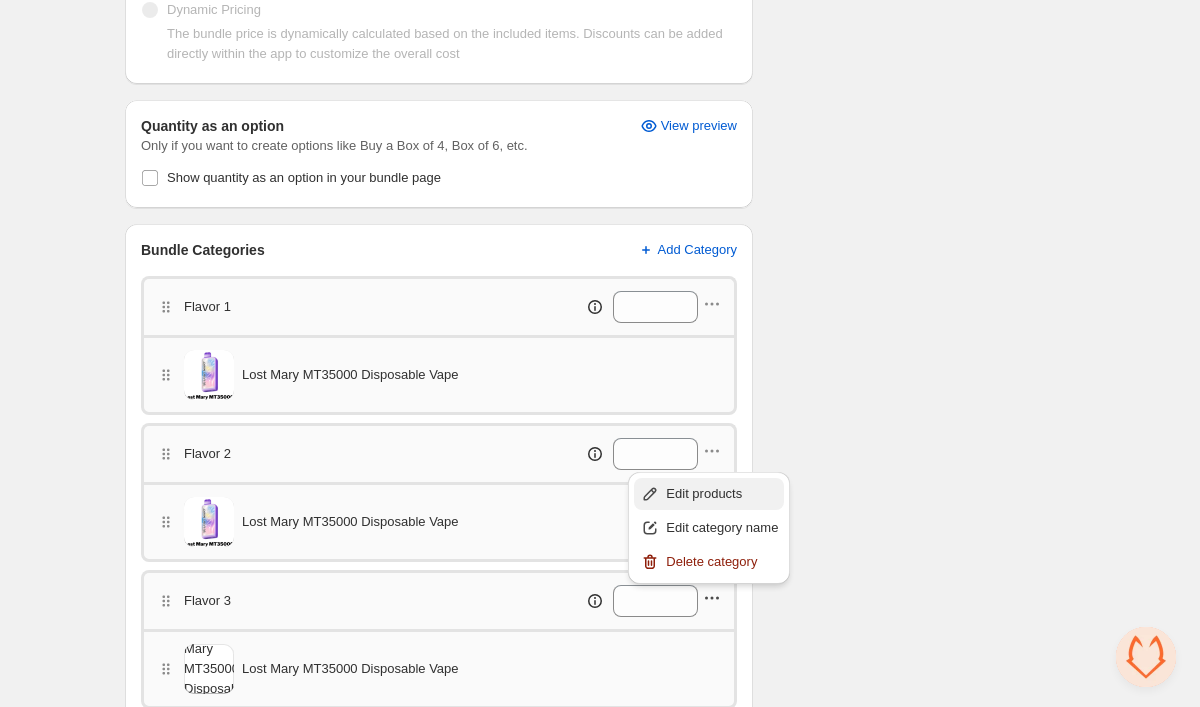click on "Edit products" at bounding box center [722, 494] 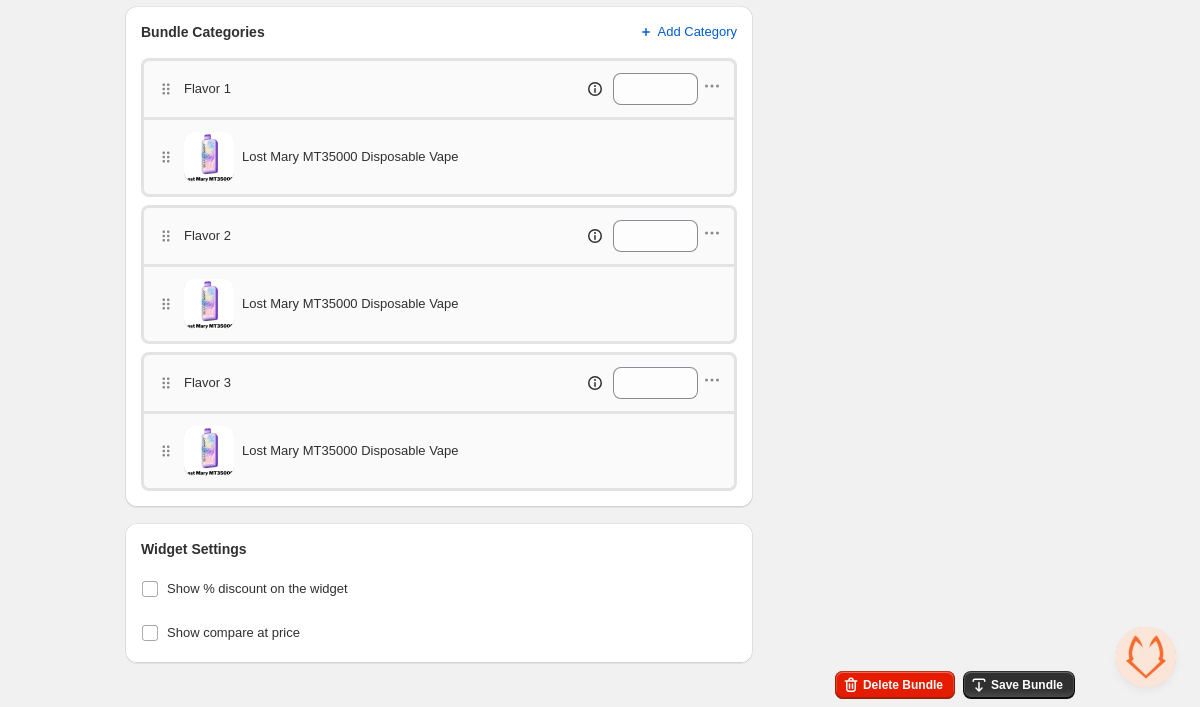 scroll, scrollTop: 722, scrollLeft: 0, axis: vertical 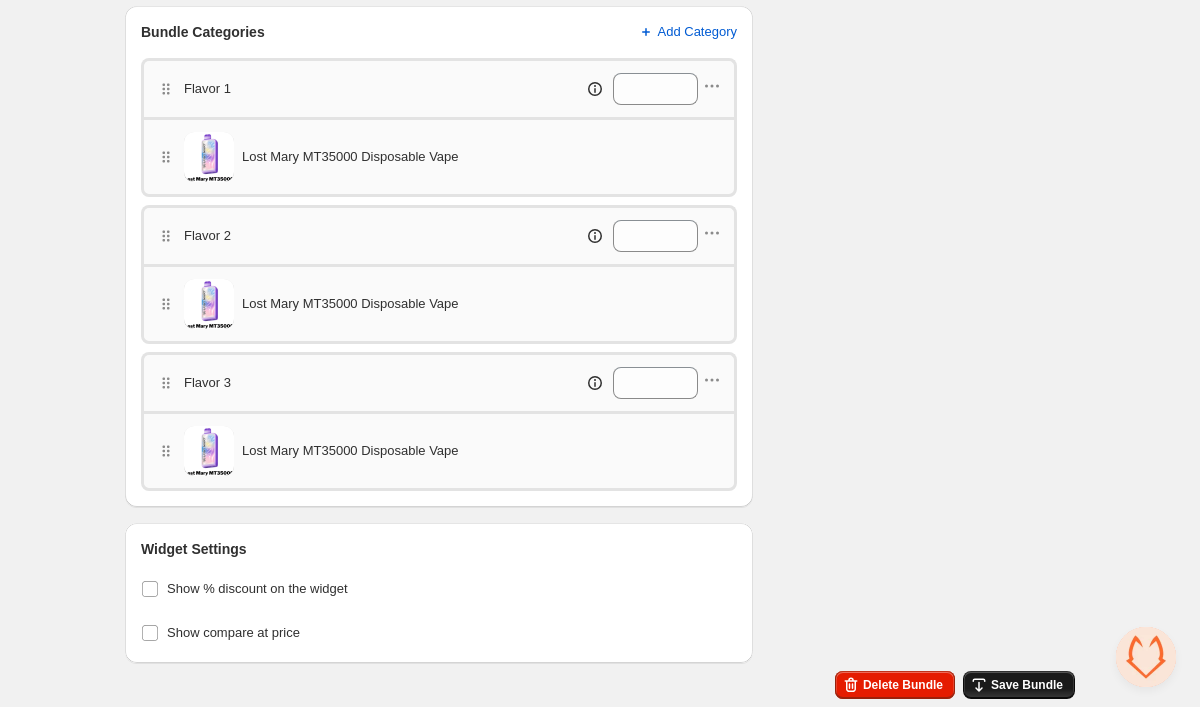 click on "Save Bundle" at bounding box center [1027, 685] 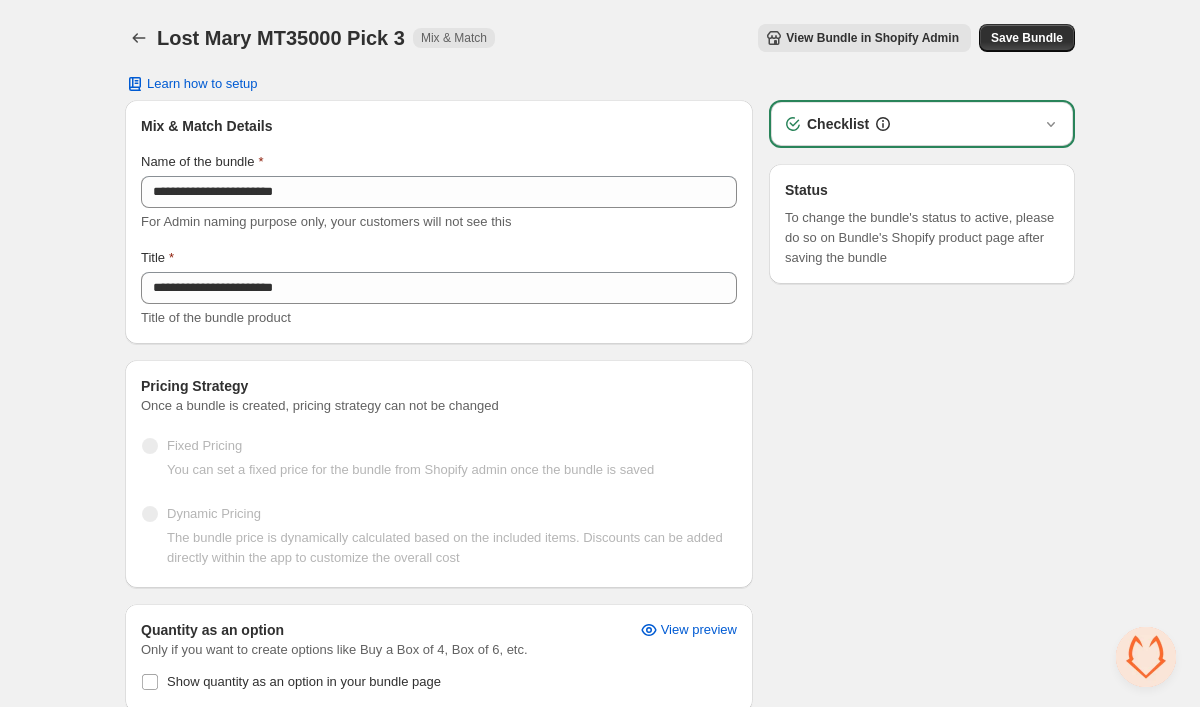 scroll, scrollTop: 0, scrollLeft: 0, axis: both 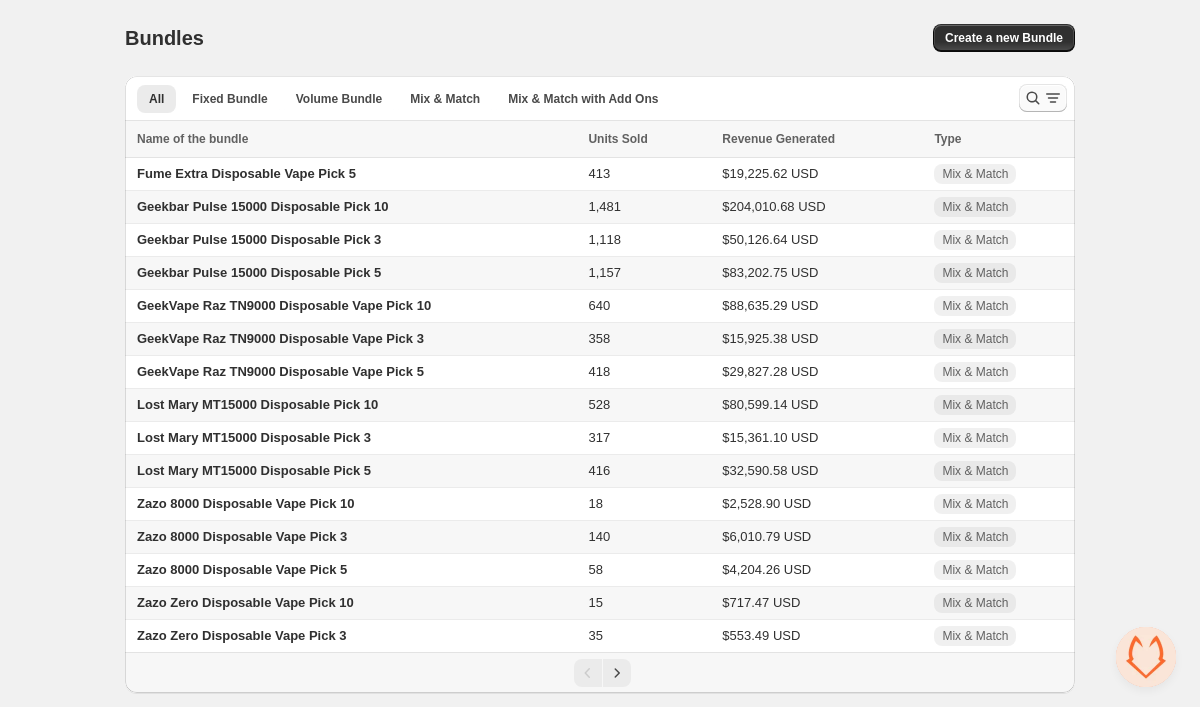 click 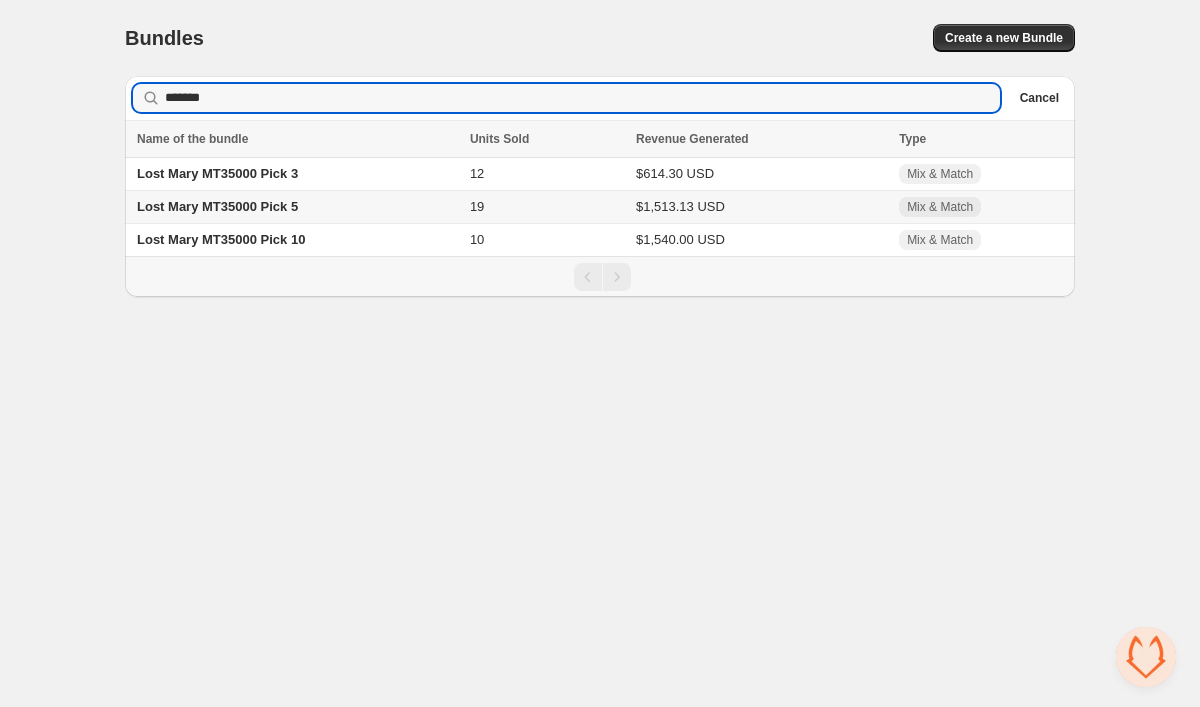 type on "*******" 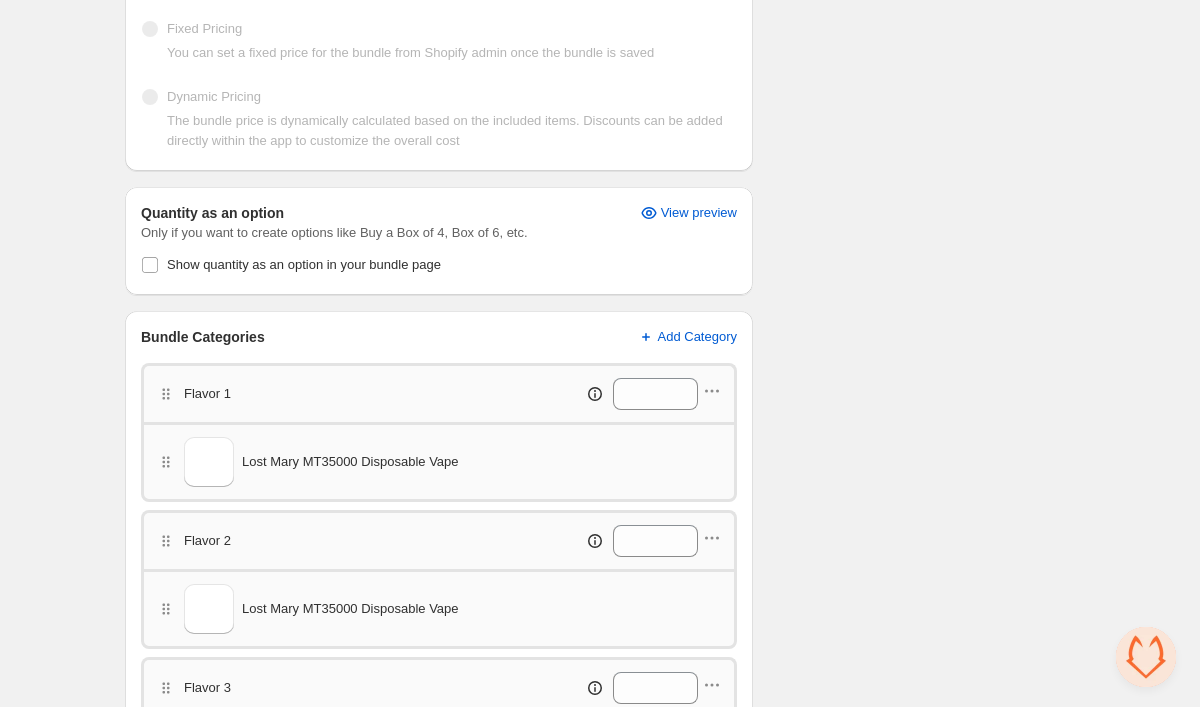 scroll, scrollTop: 433, scrollLeft: 0, axis: vertical 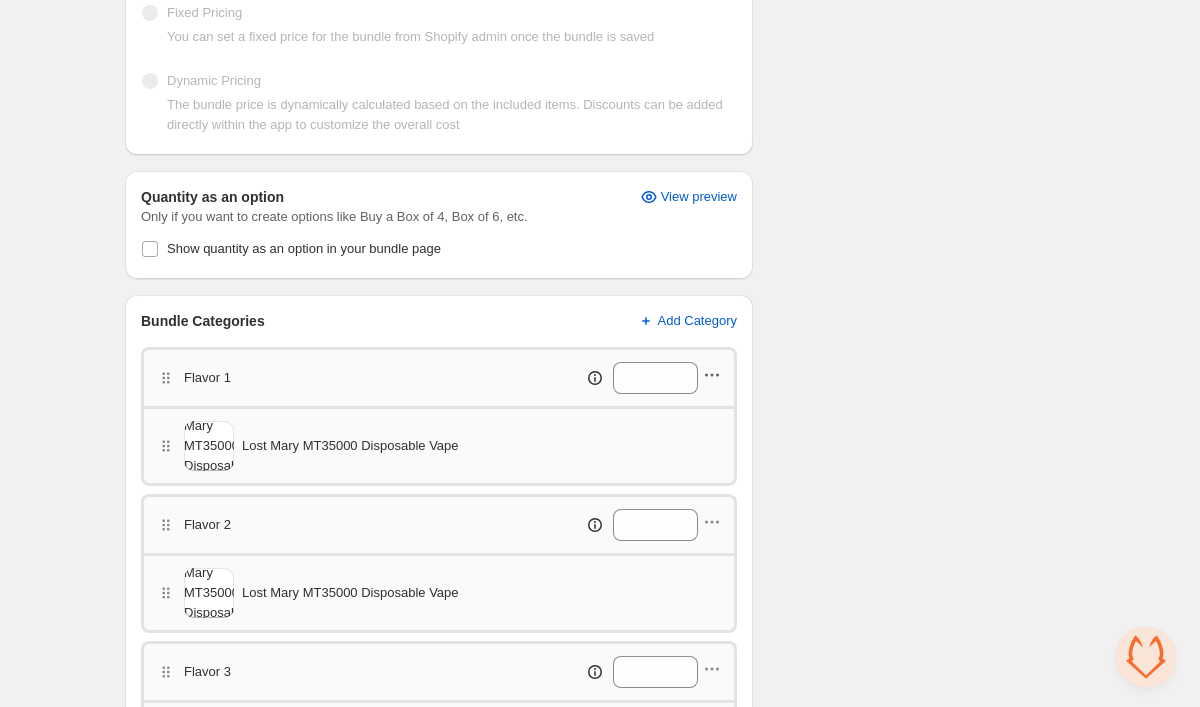 click 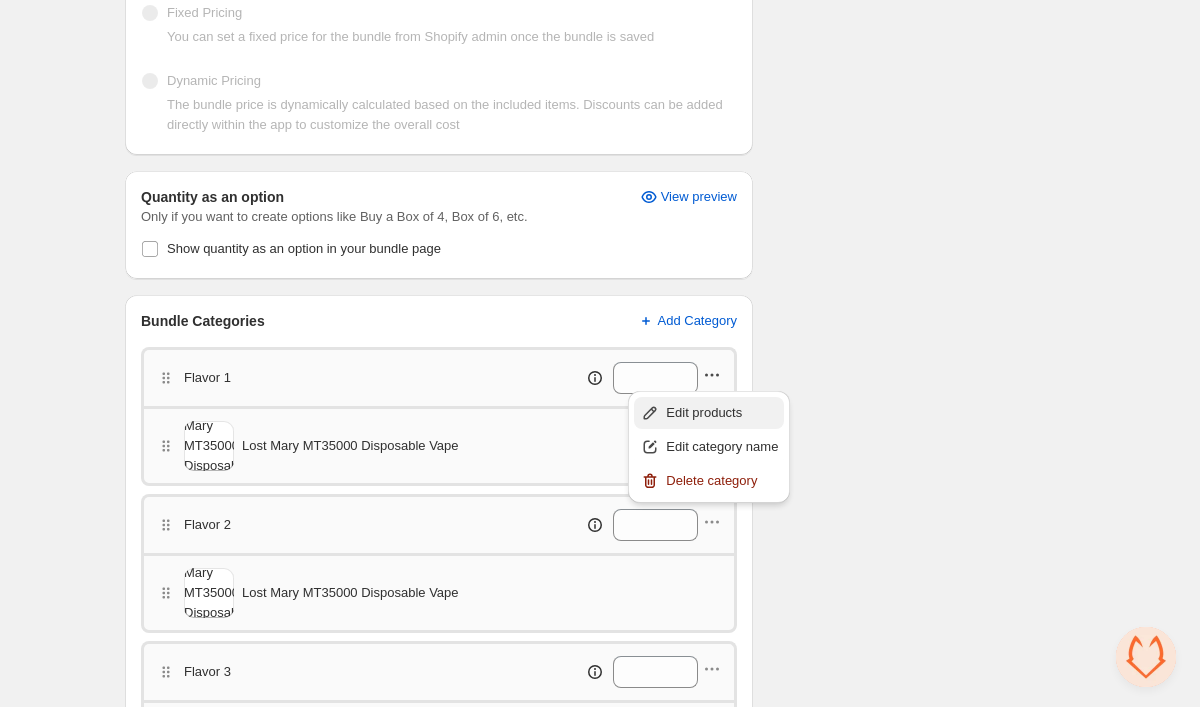 click on "Edit products" at bounding box center [722, 413] 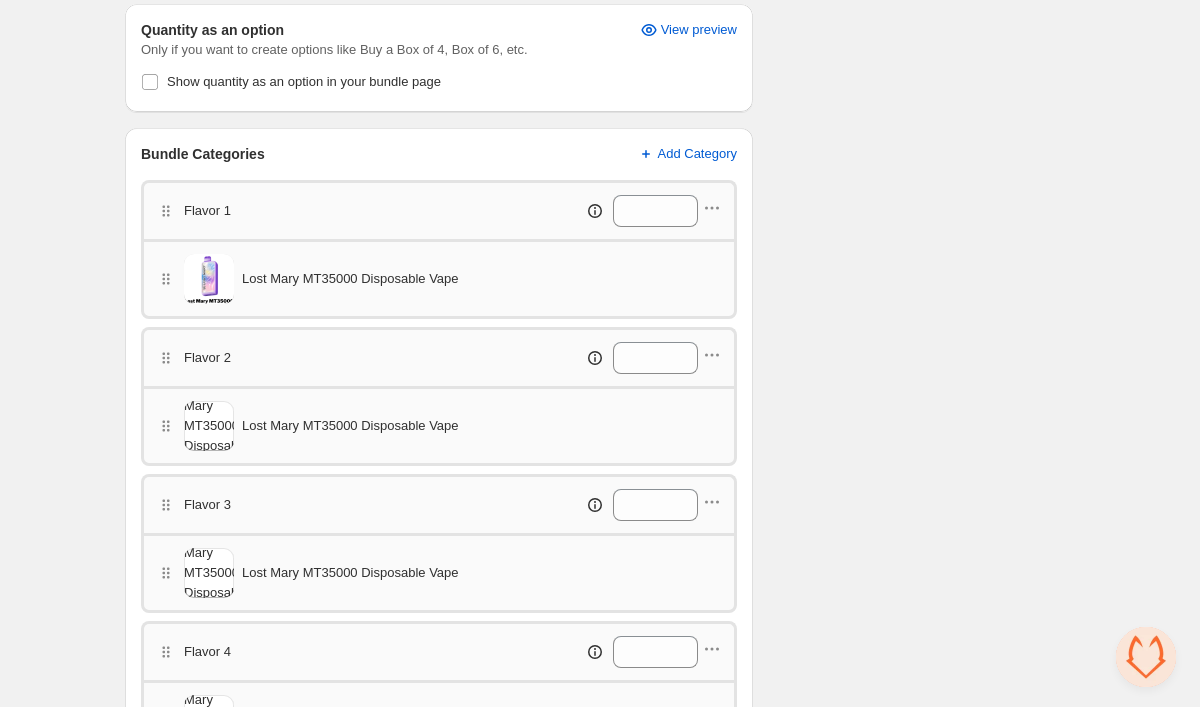 scroll, scrollTop: 637, scrollLeft: 0, axis: vertical 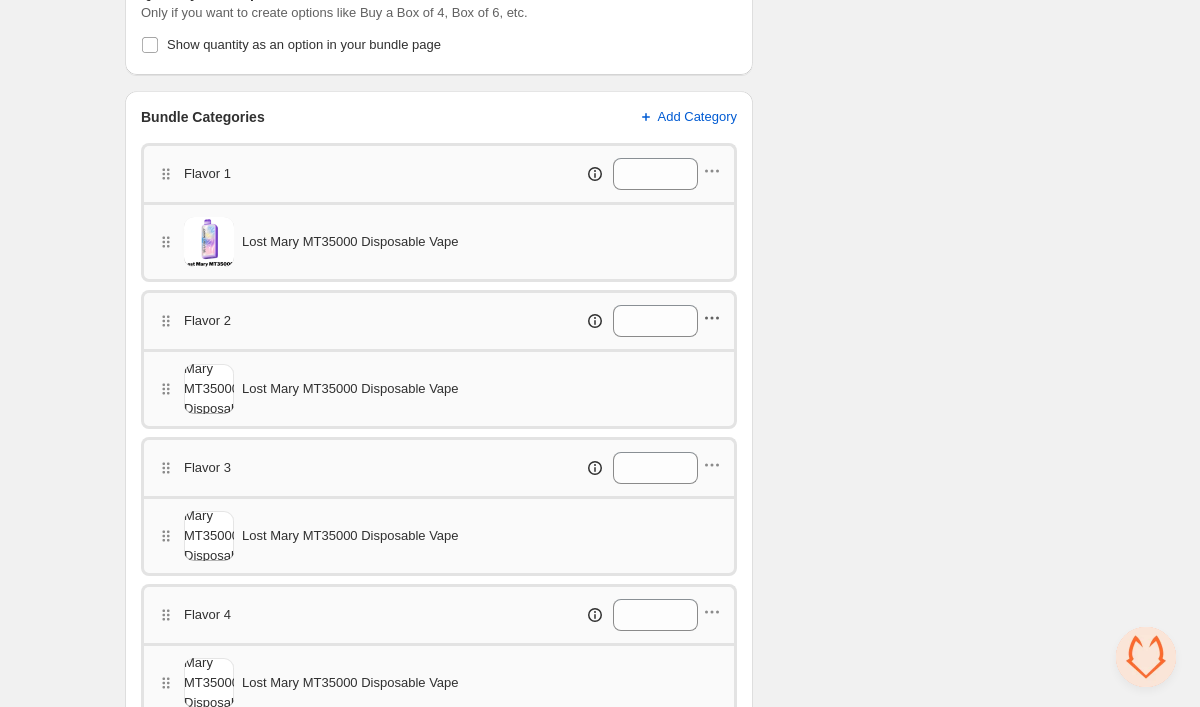 click 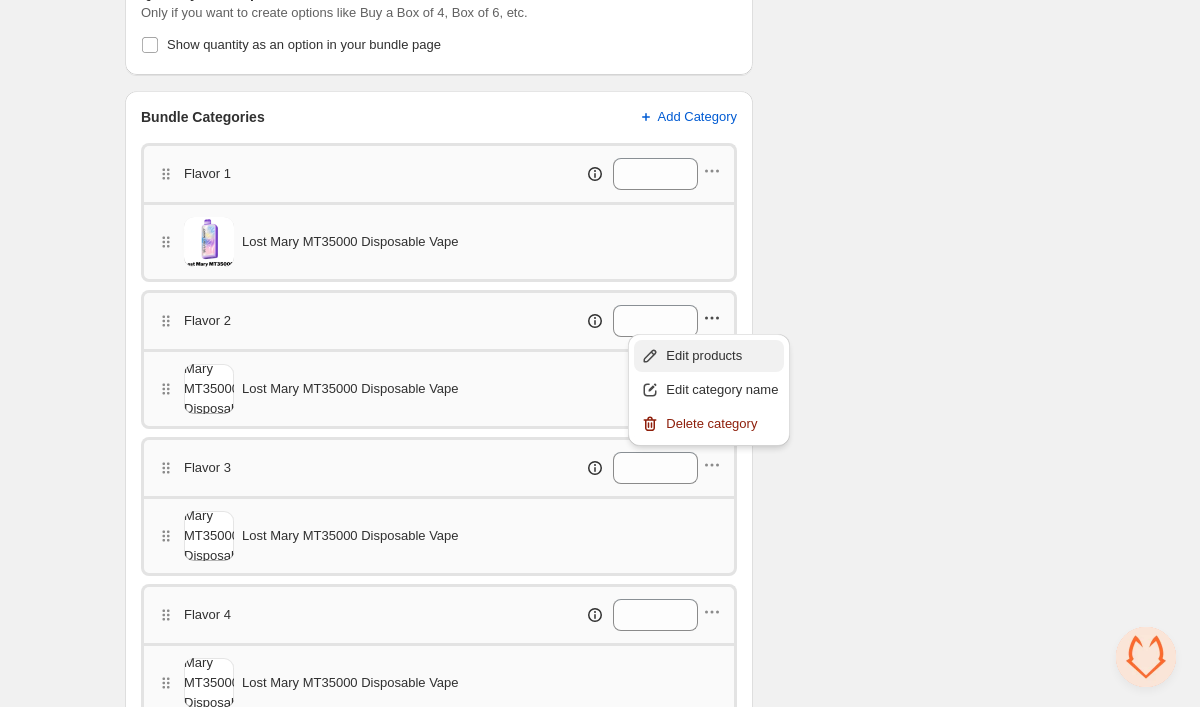 click on "Edit products" at bounding box center (722, 356) 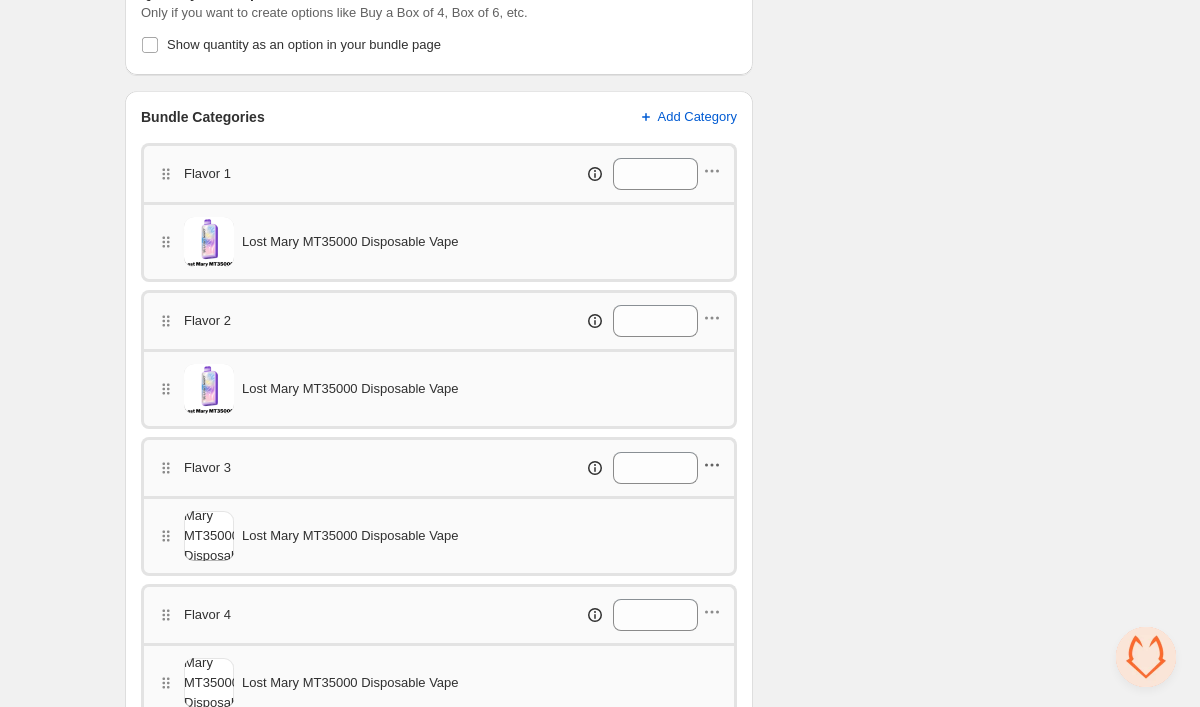 click 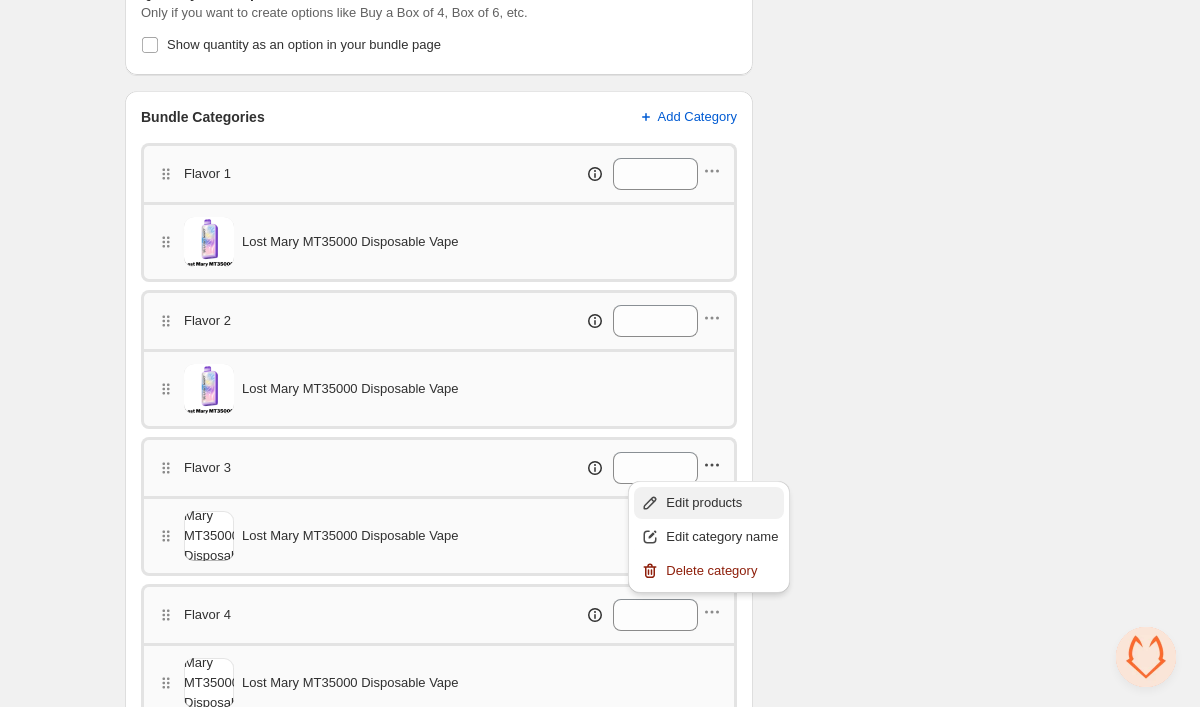 click on "Edit products" at bounding box center (722, 503) 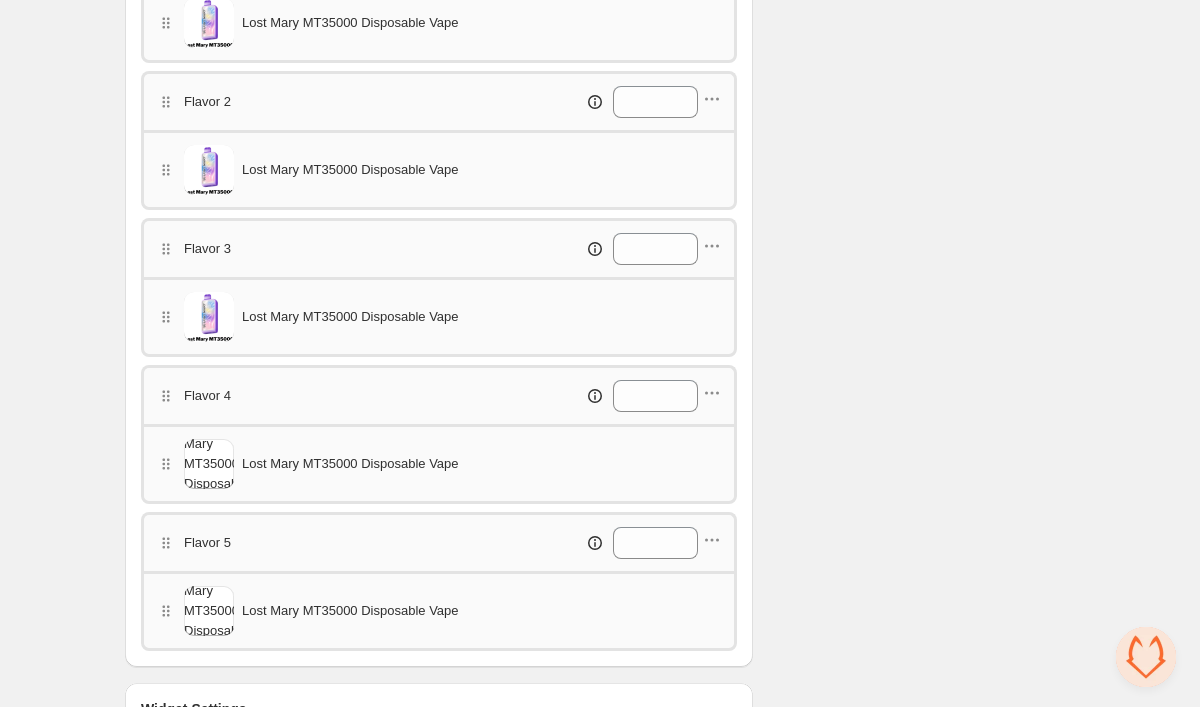 scroll, scrollTop: 871, scrollLeft: 0, axis: vertical 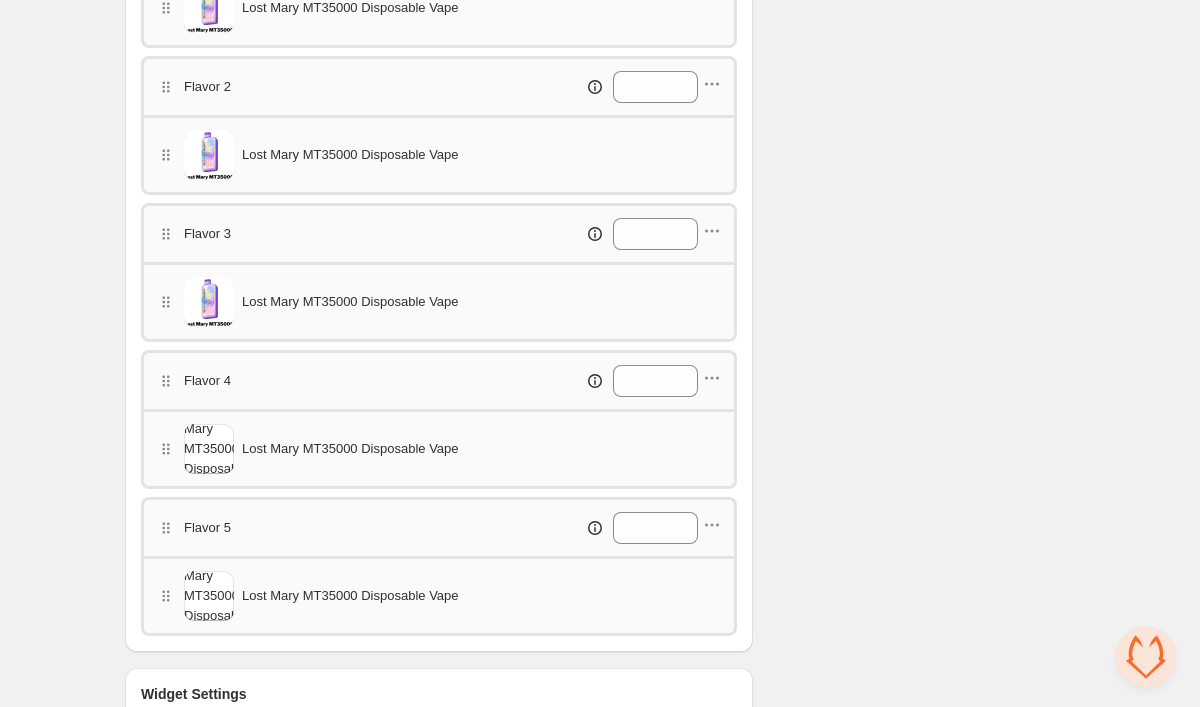 click on "Flavor 4 *" at bounding box center [439, 379] 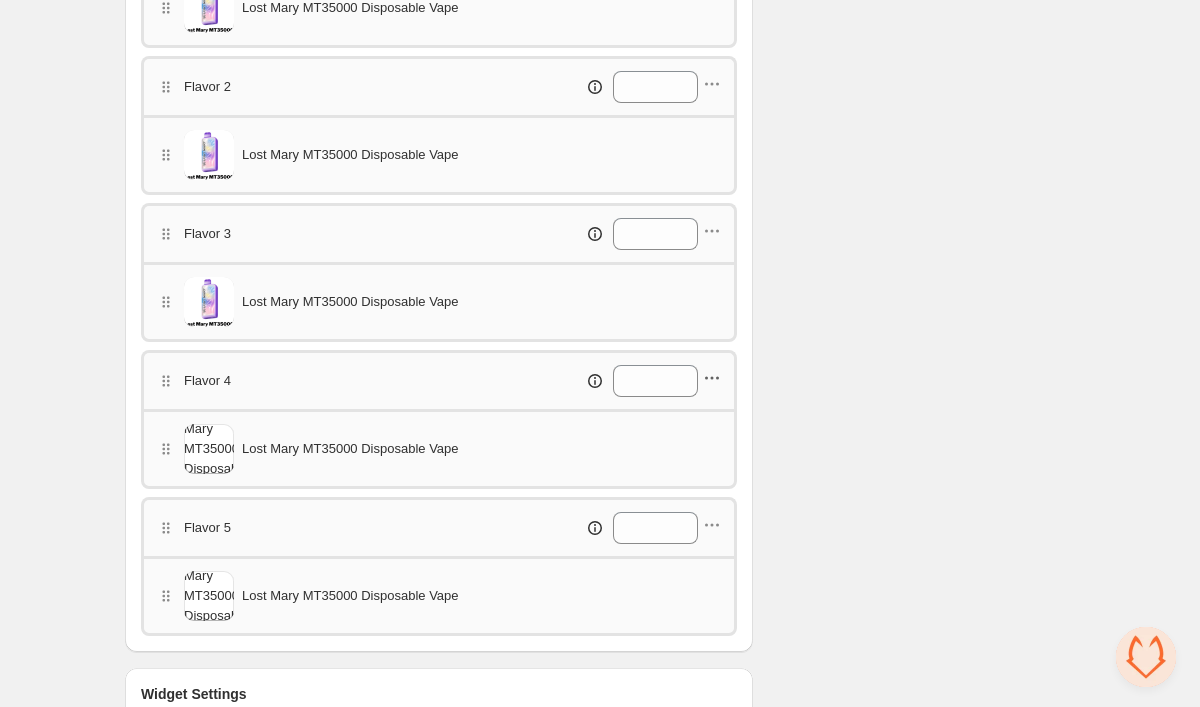 click 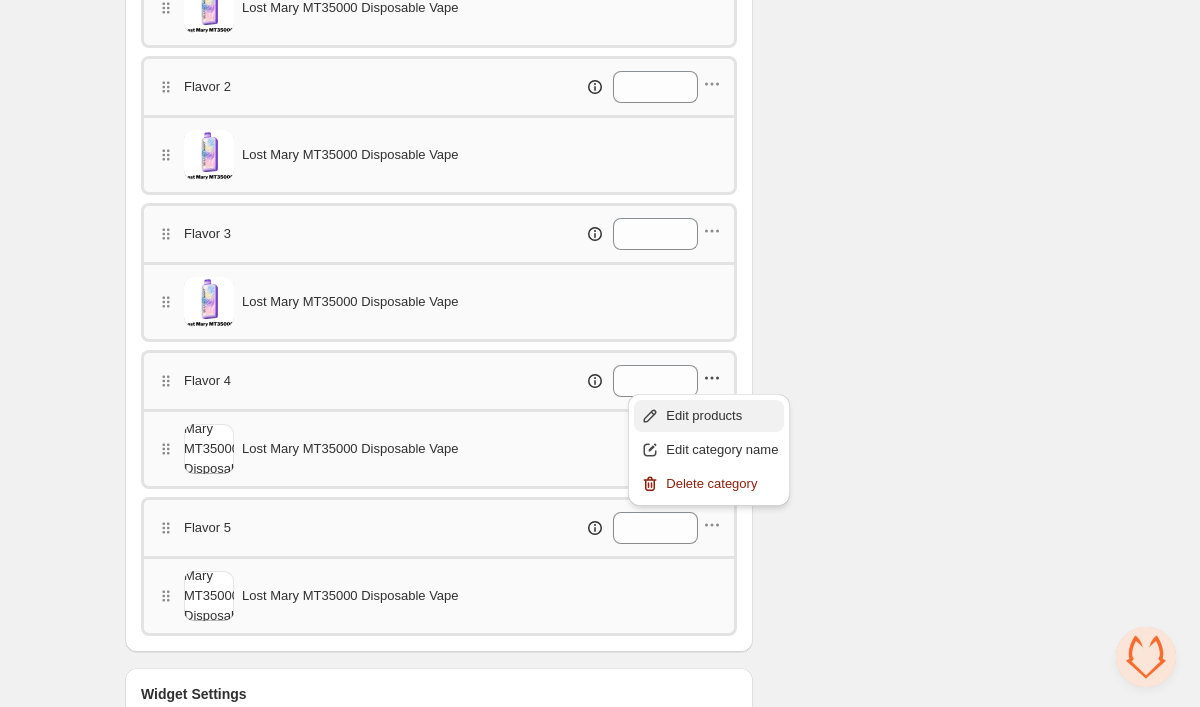 click on "Edit products" at bounding box center [722, 416] 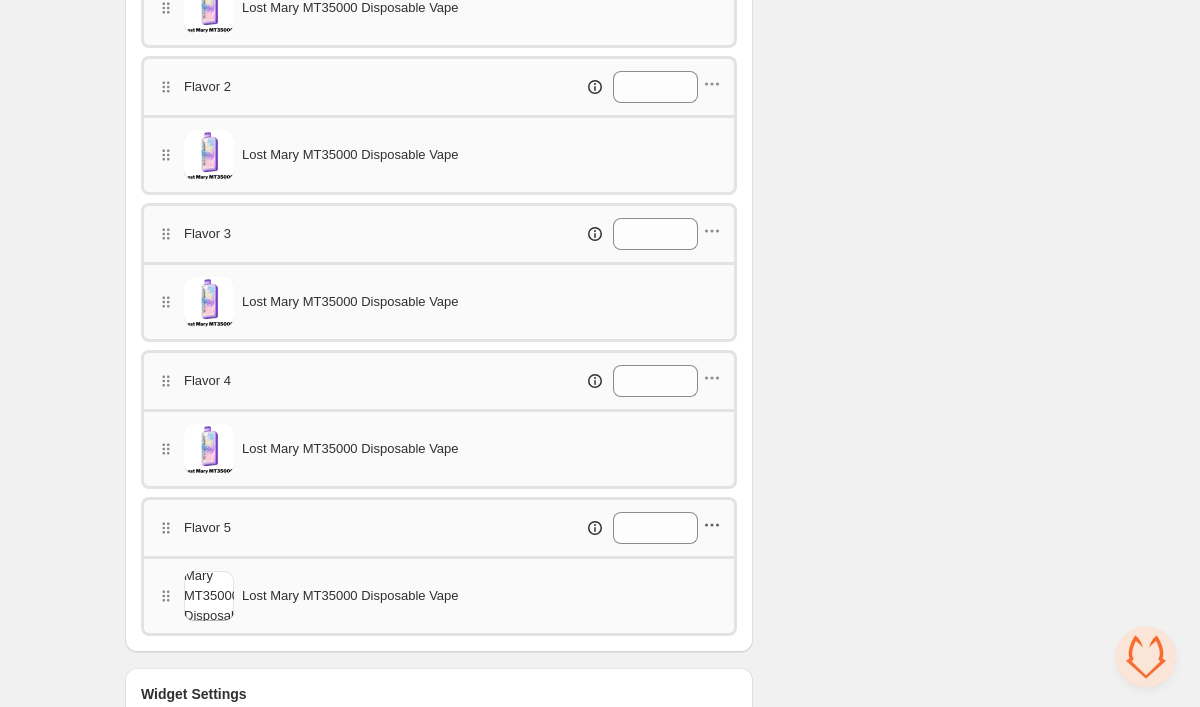 click 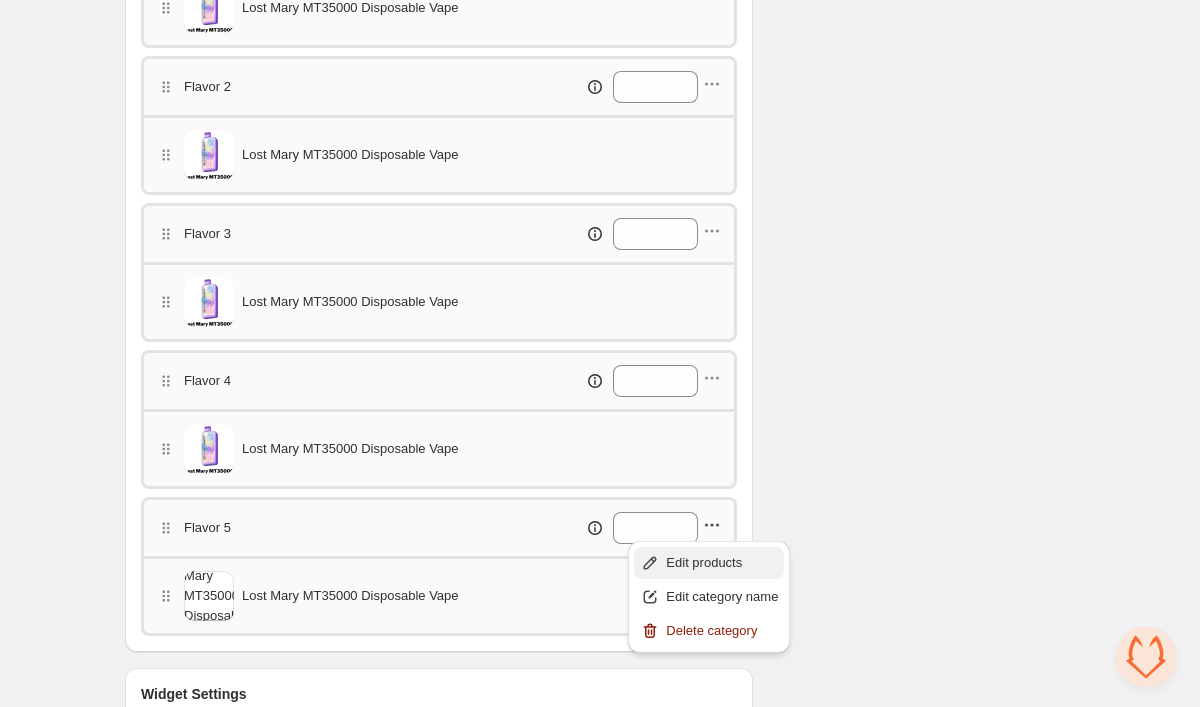 click on "Edit products" at bounding box center [709, 563] 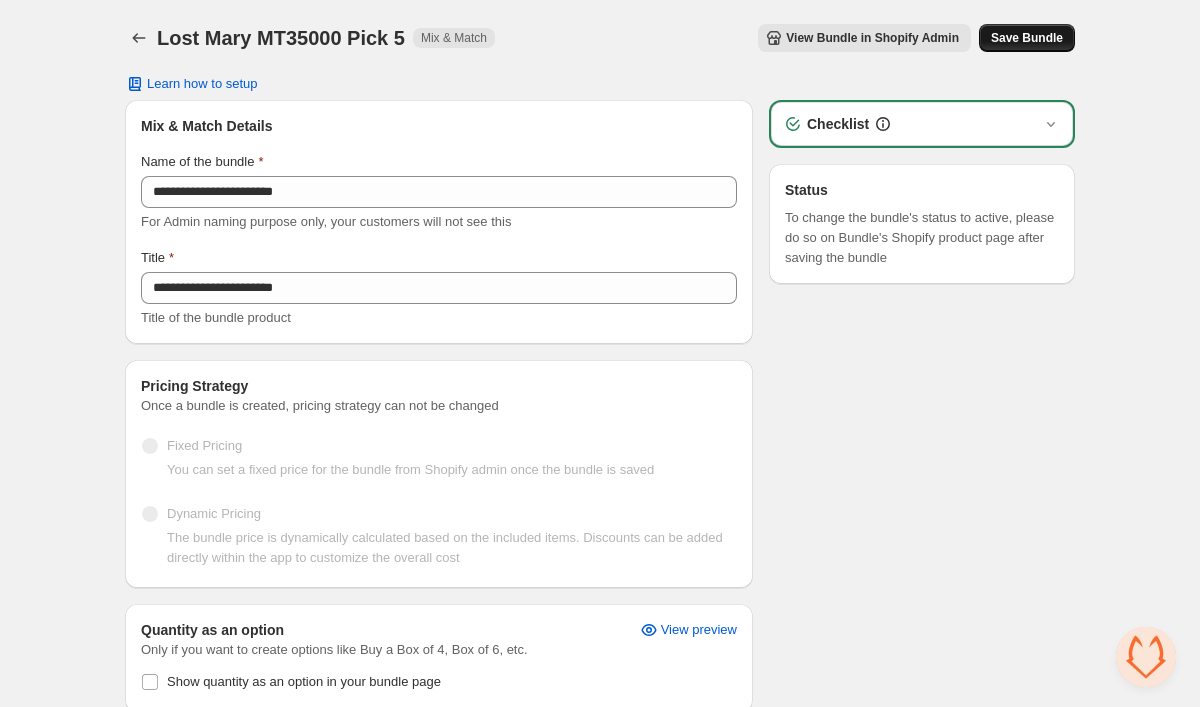scroll, scrollTop: 0, scrollLeft: 0, axis: both 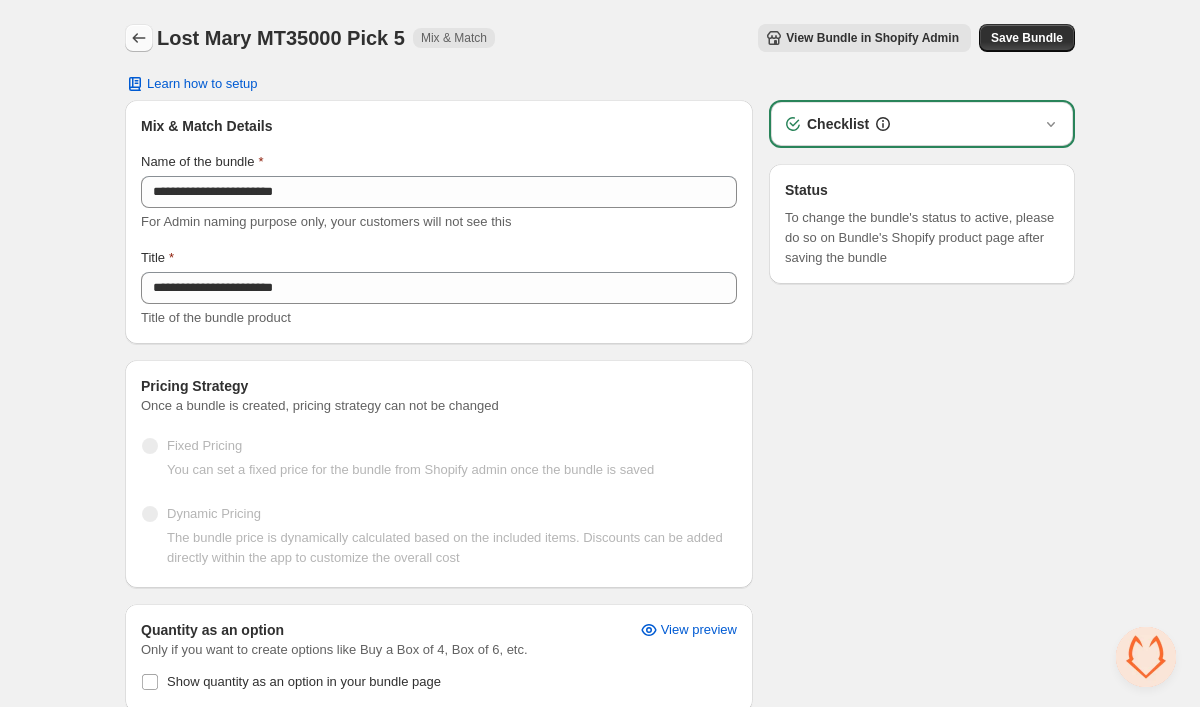 click 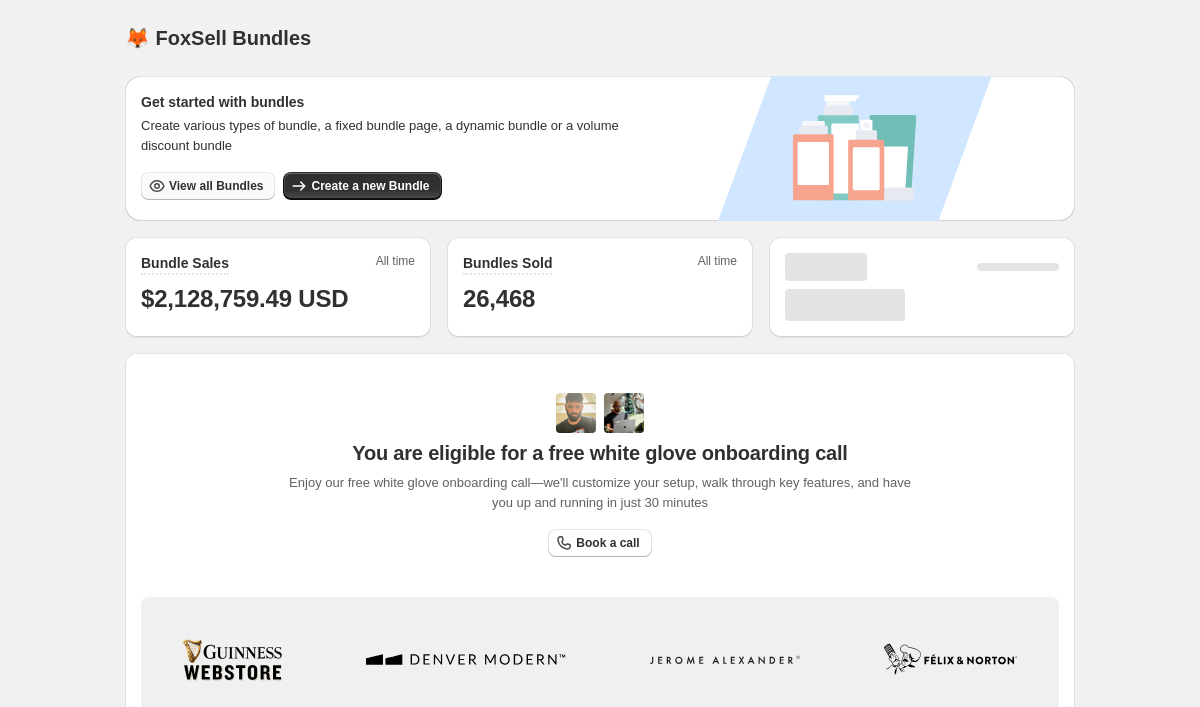 scroll, scrollTop: 0, scrollLeft: 0, axis: both 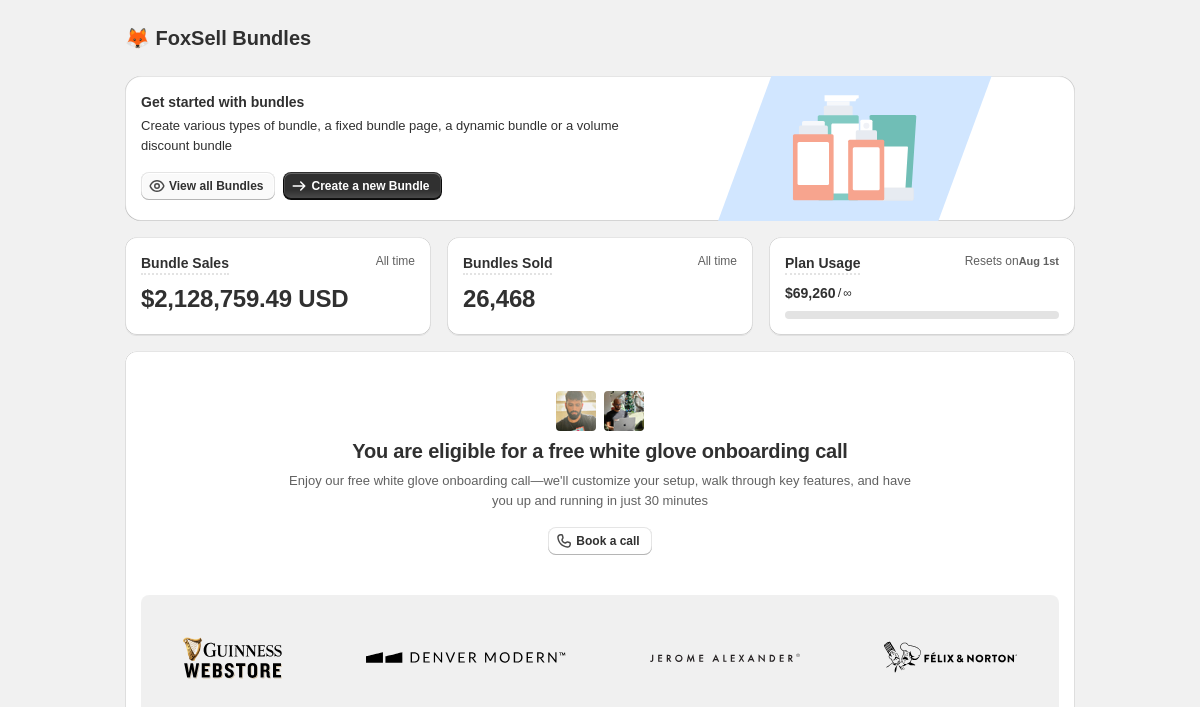 click on "View all Bundles" at bounding box center [216, 186] 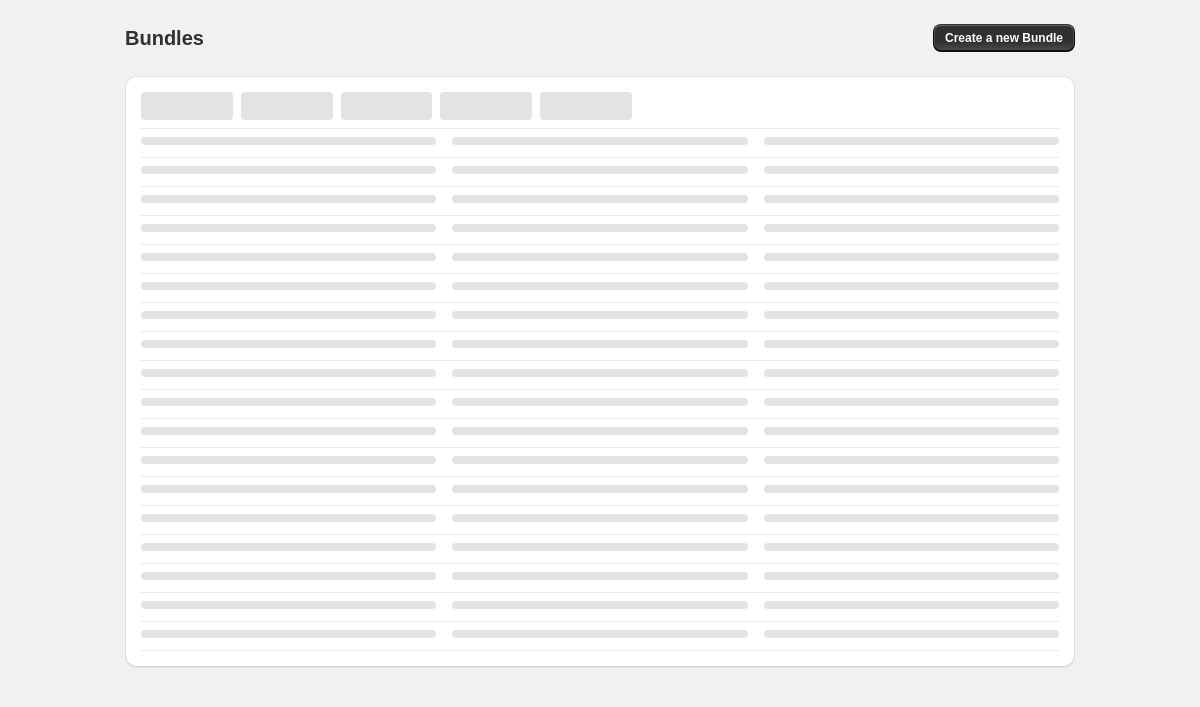 scroll, scrollTop: 0, scrollLeft: 0, axis: both 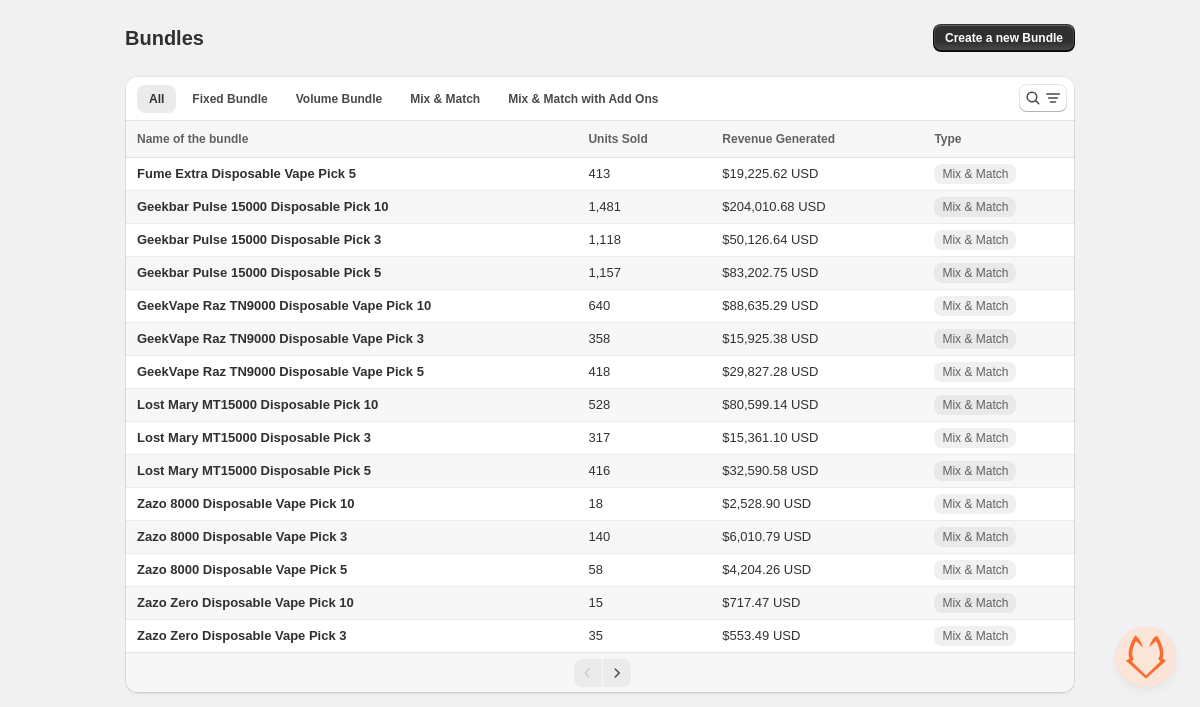 click at bounding box center [1043, 98] 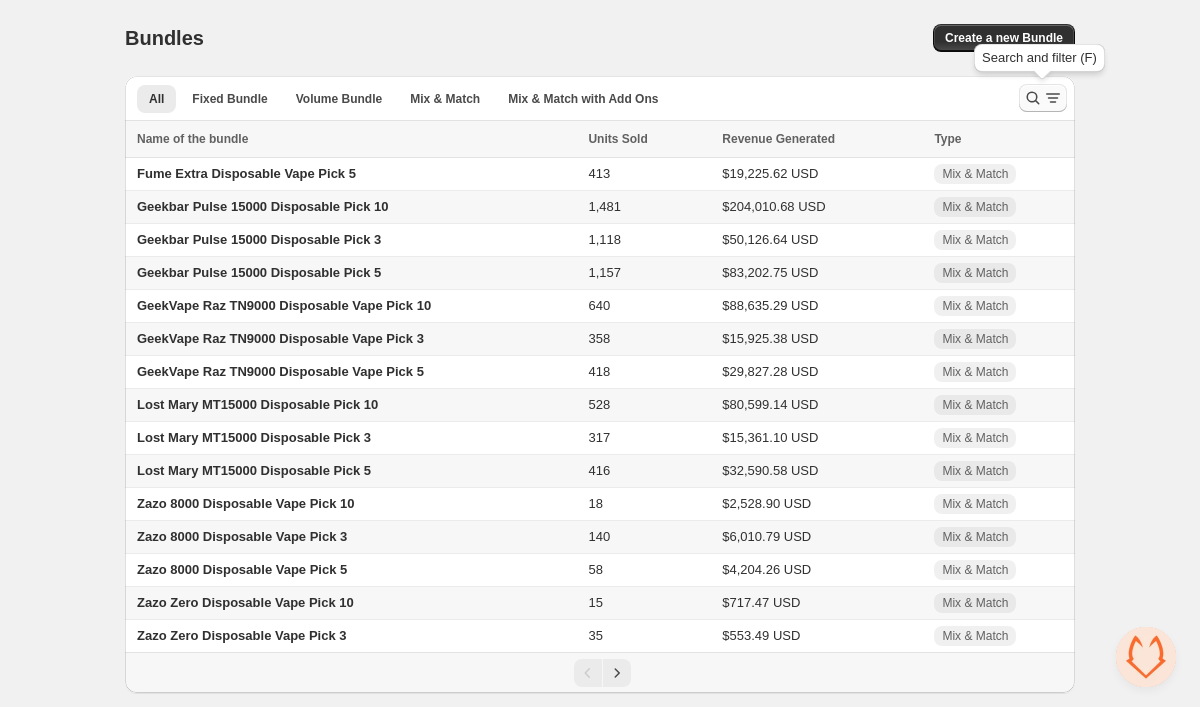 click 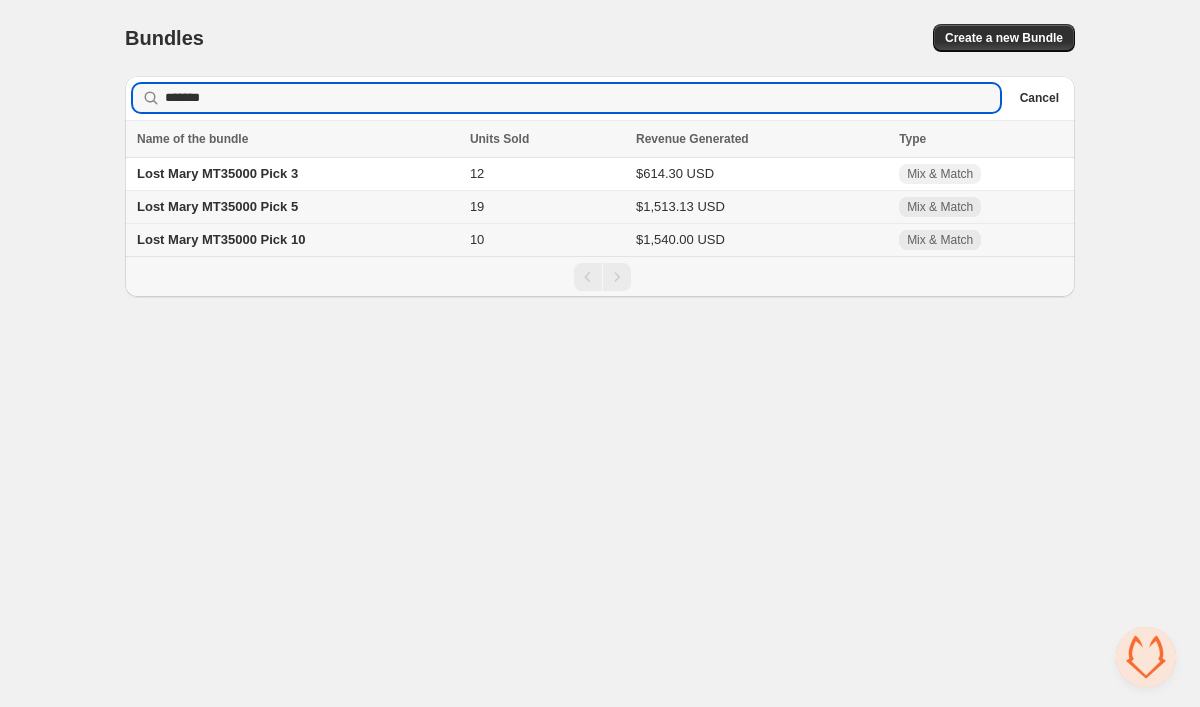 type on "*******" 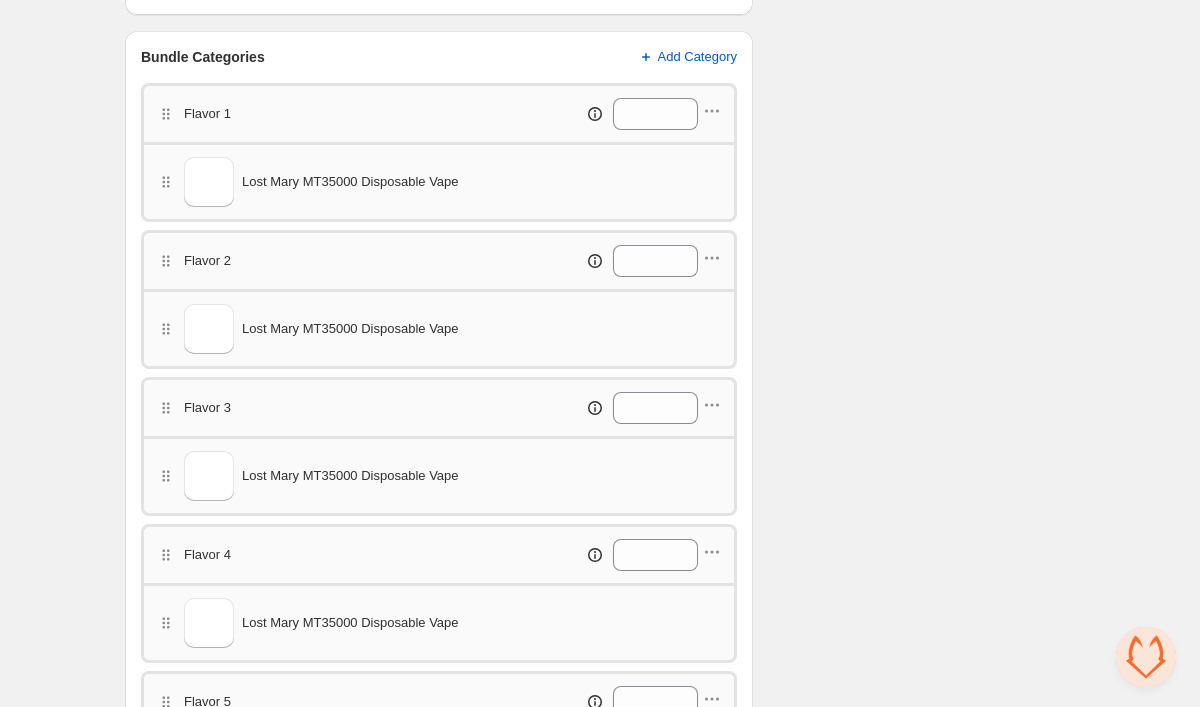 scroll, scrollTop: 730, scrollLeft: 0, axis: vertical 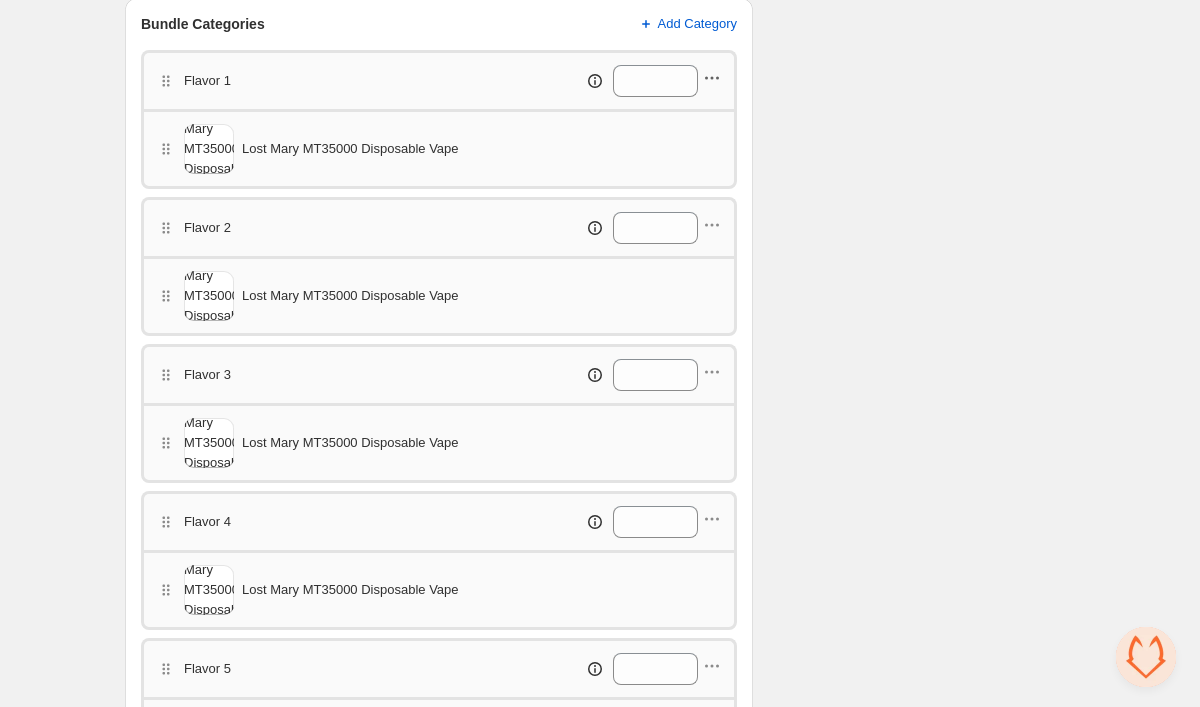 click 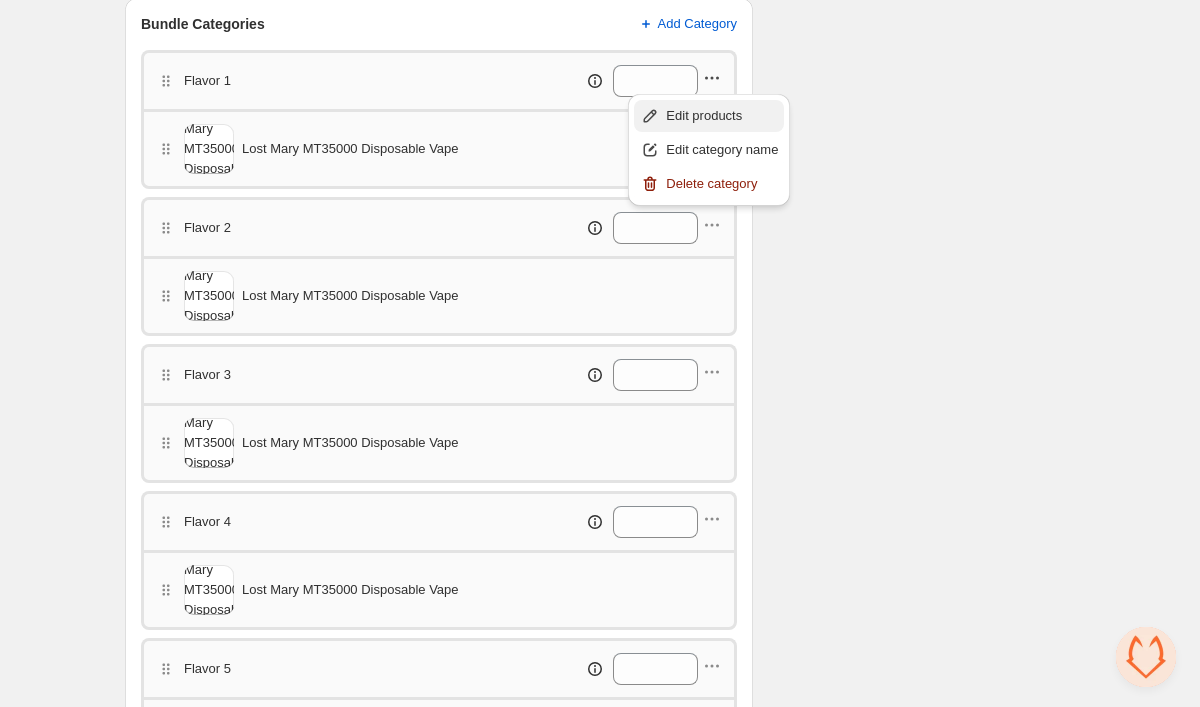 click on "Edit products" at bounding box center (722, 116) 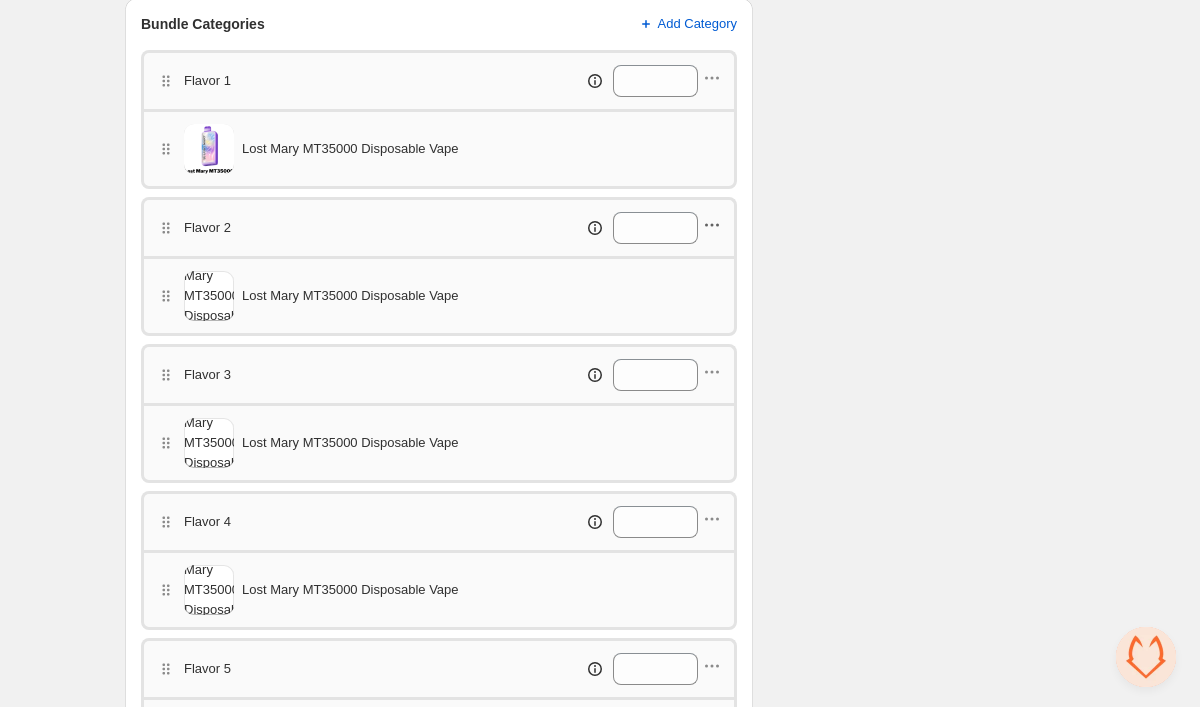click 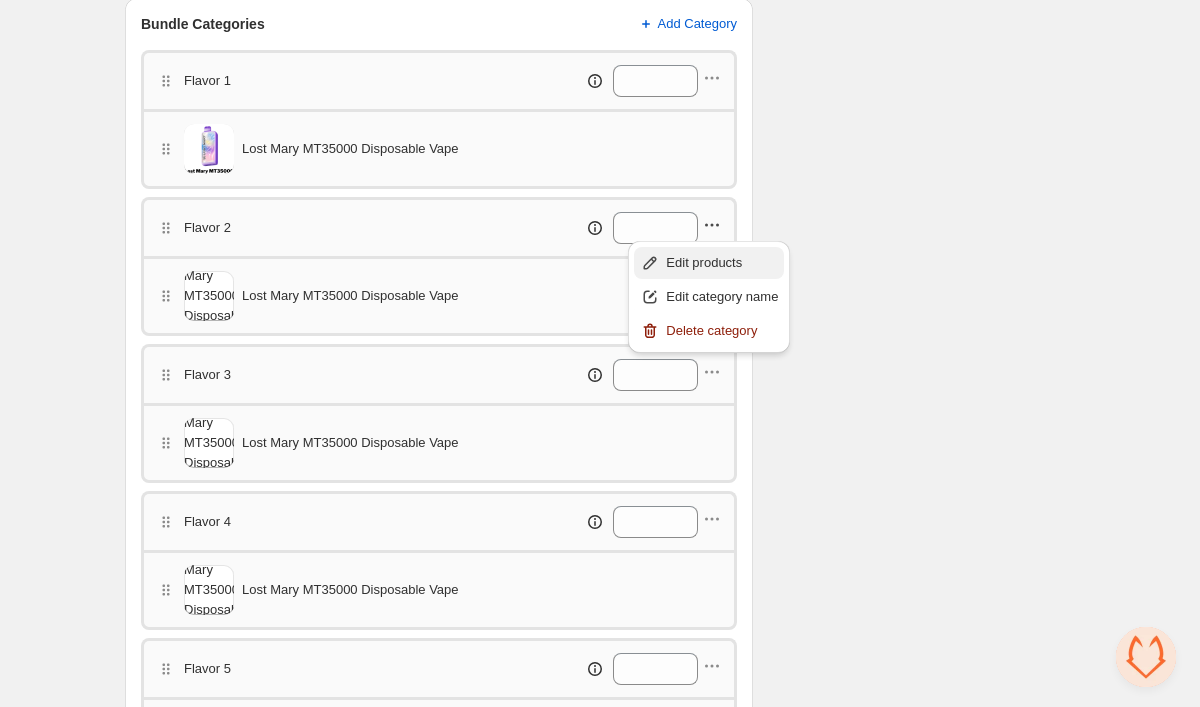 click on "Edit products" at bounding box center (722, 263) 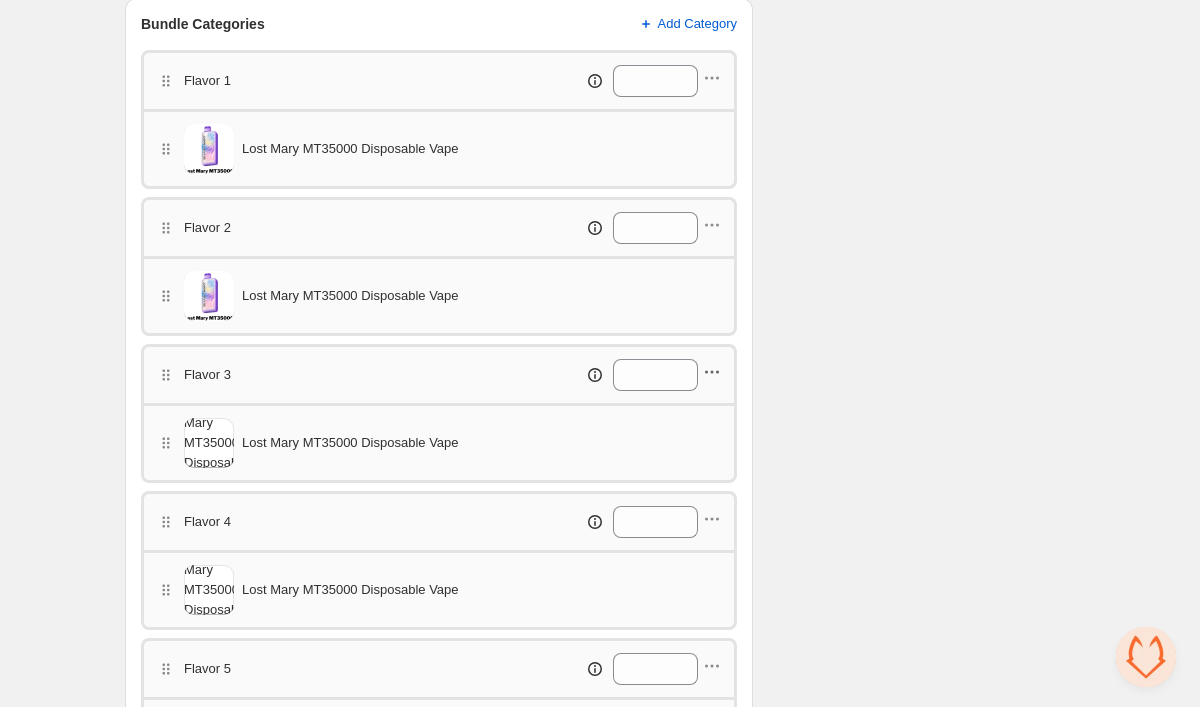 click 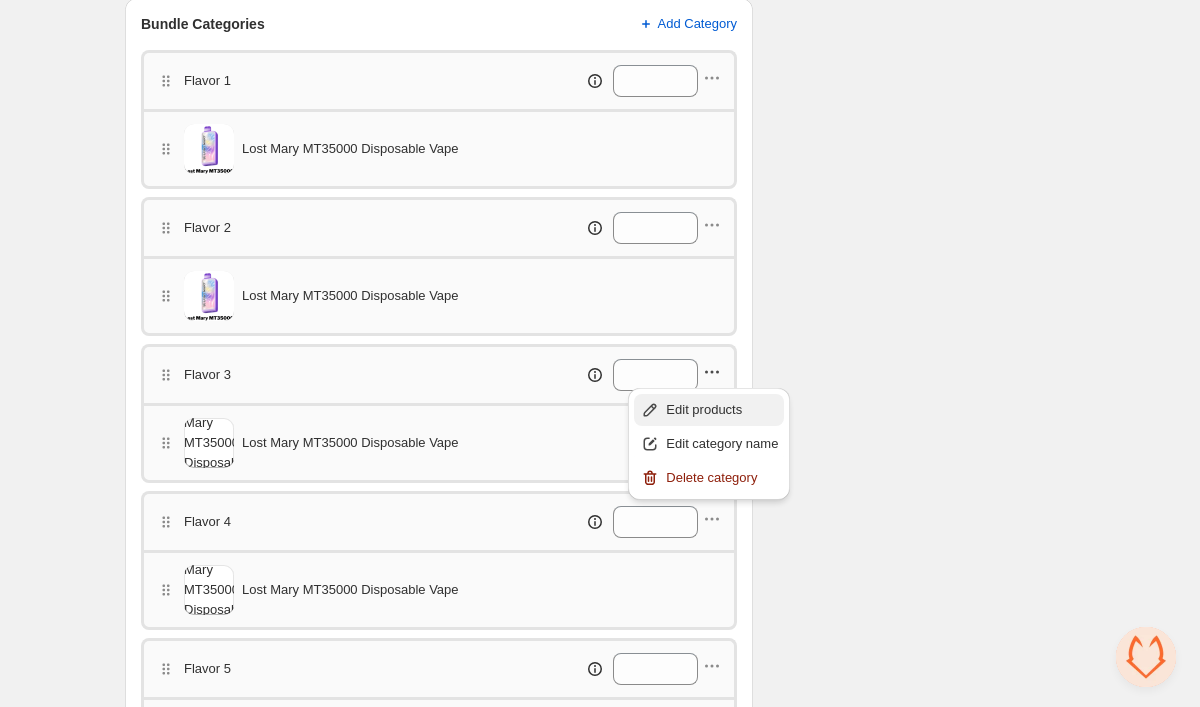 click on "Edit products" at bounding box center [709, 410] 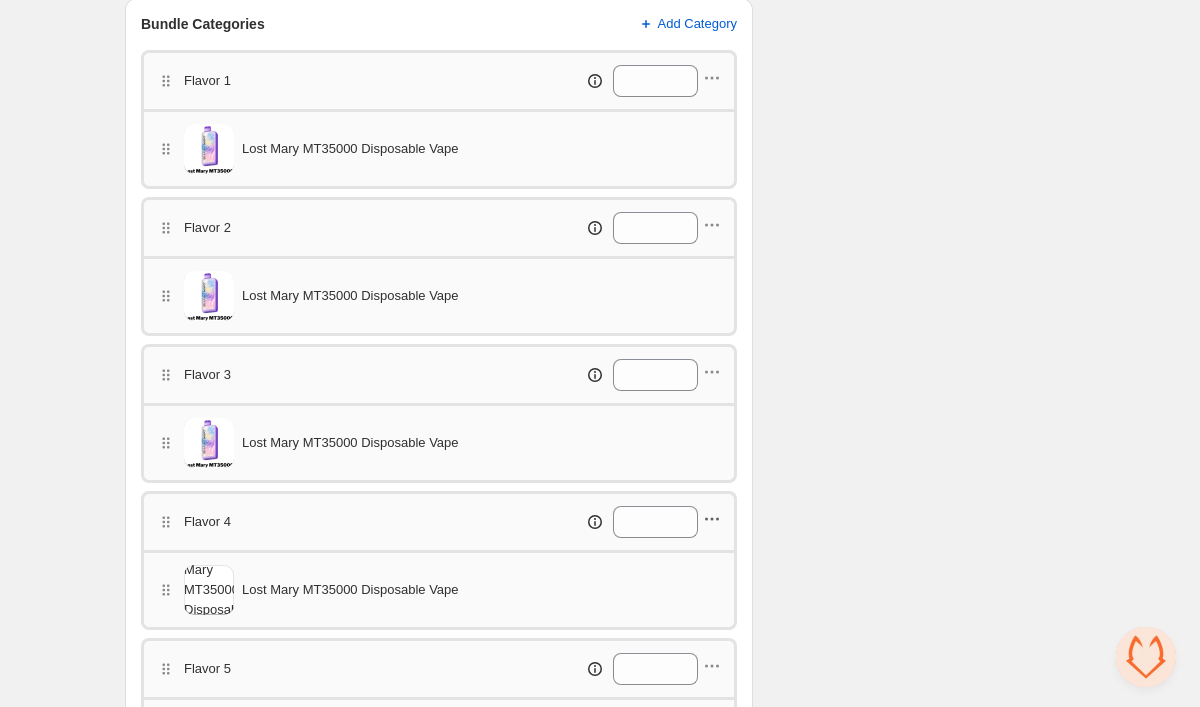 click 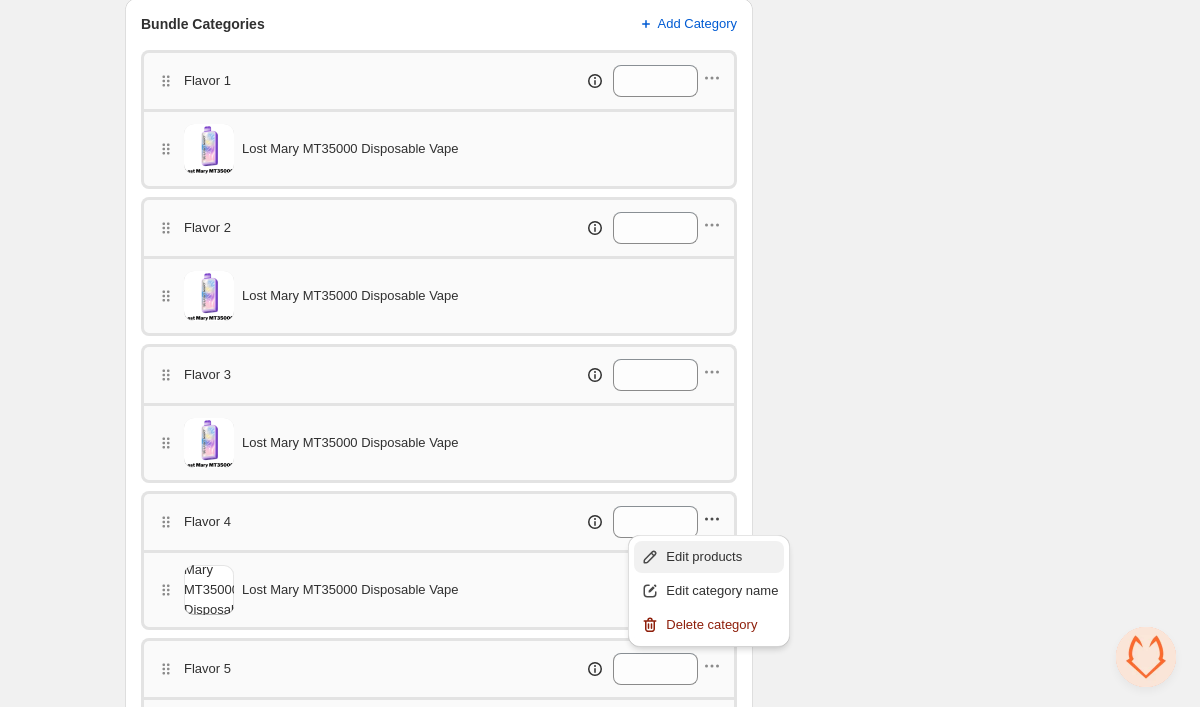 click on "Edit products" at bounding box center [709, 557] 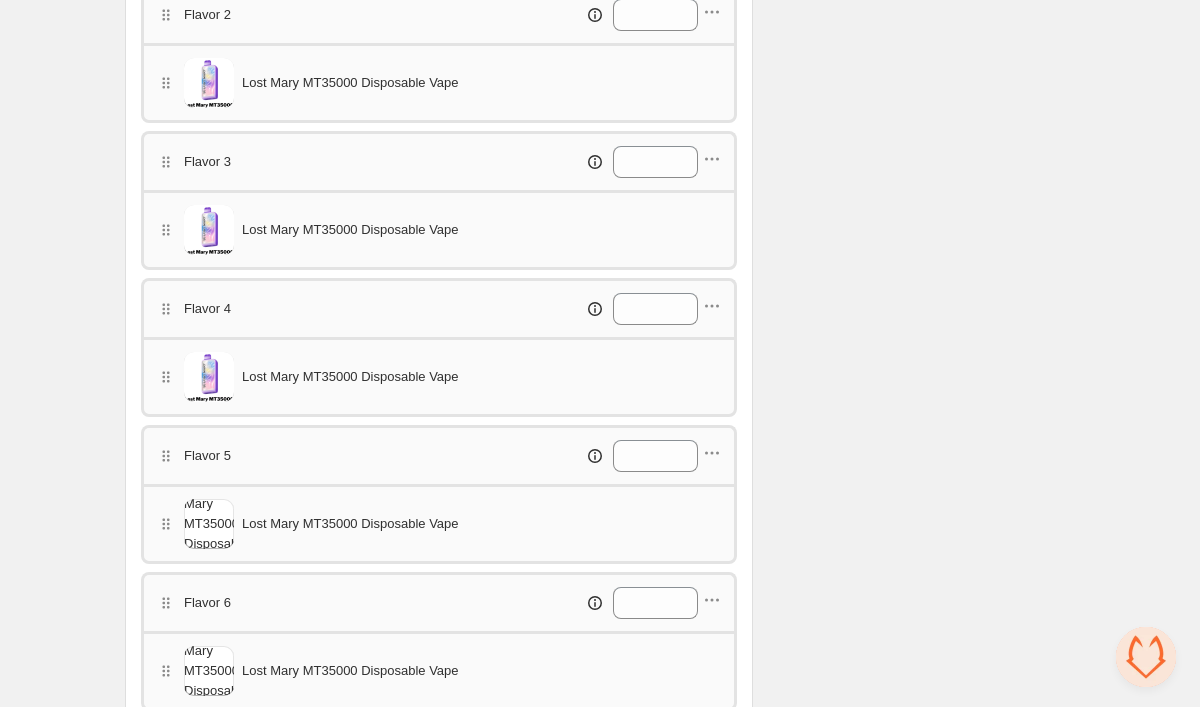 scroll, scrollTop: 979, scrollLeft: 0, axis: vertical 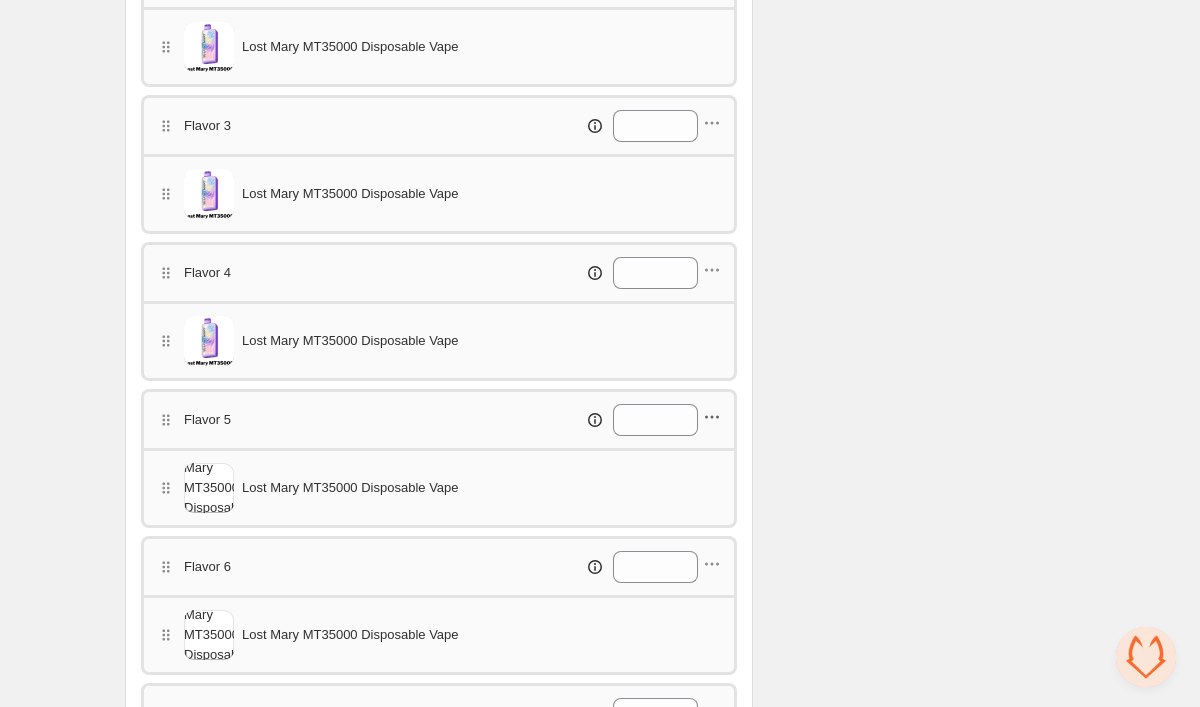 click 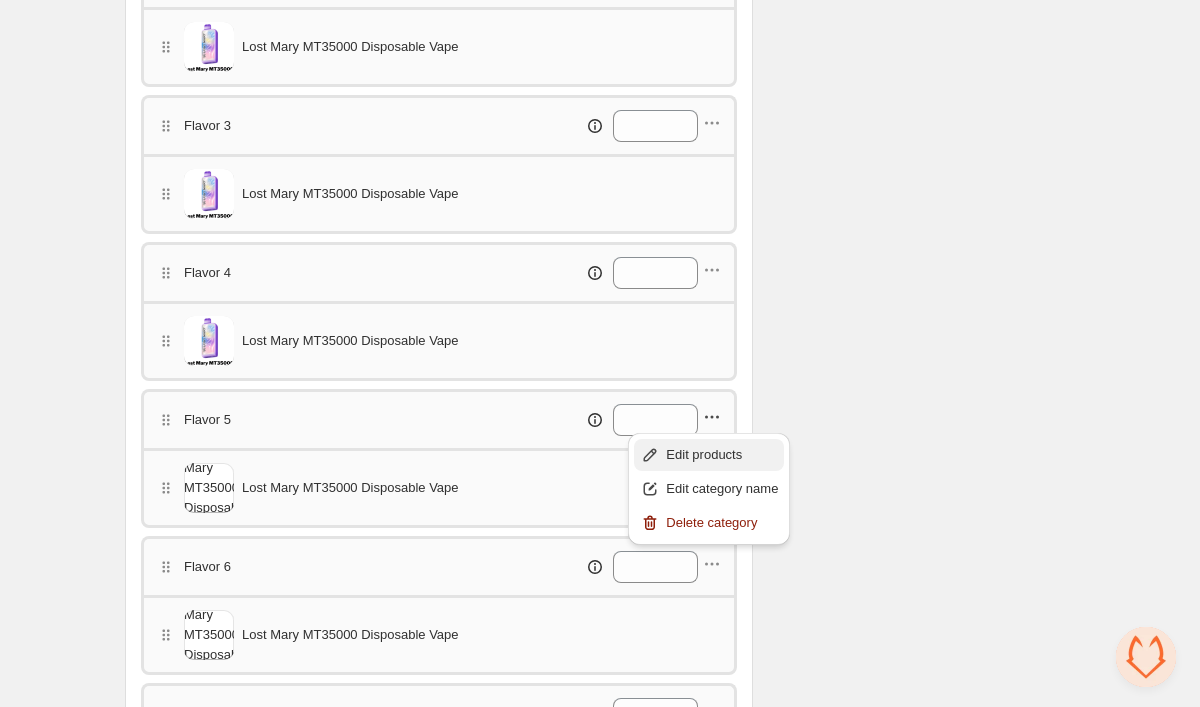 click on "Edit products" at bounding box center [722, 455] 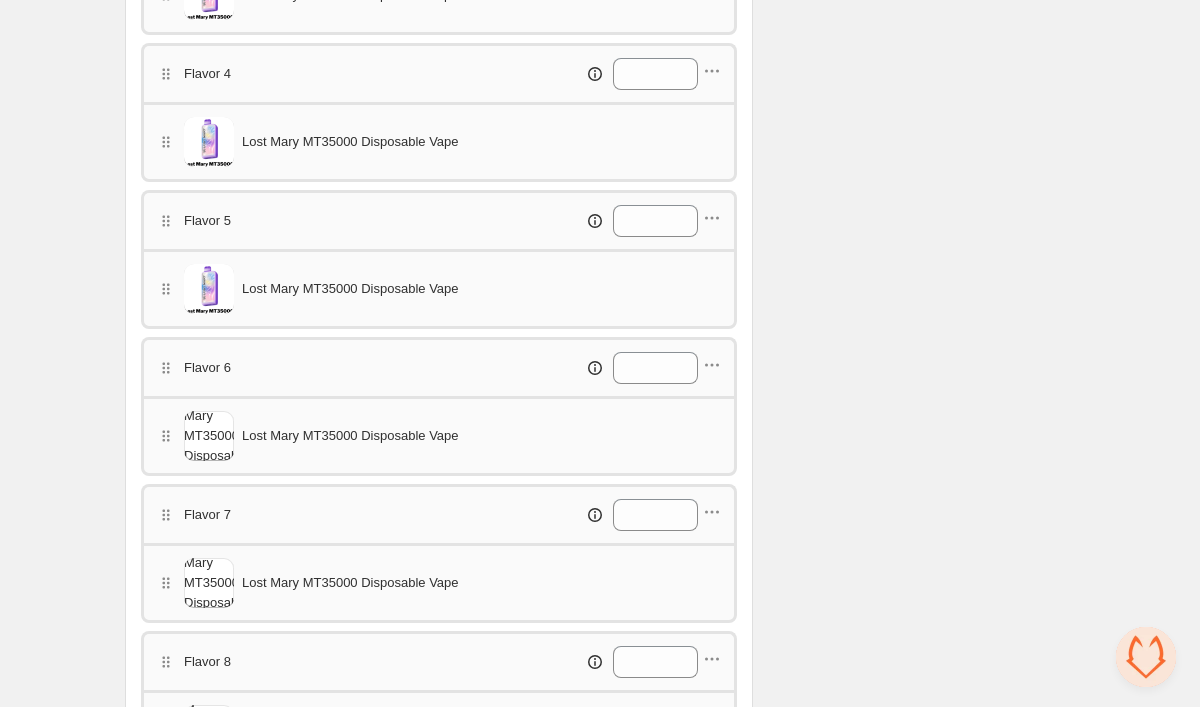 scroll, scrollTop: 1250, scrollLeft: 0, axis: vertical 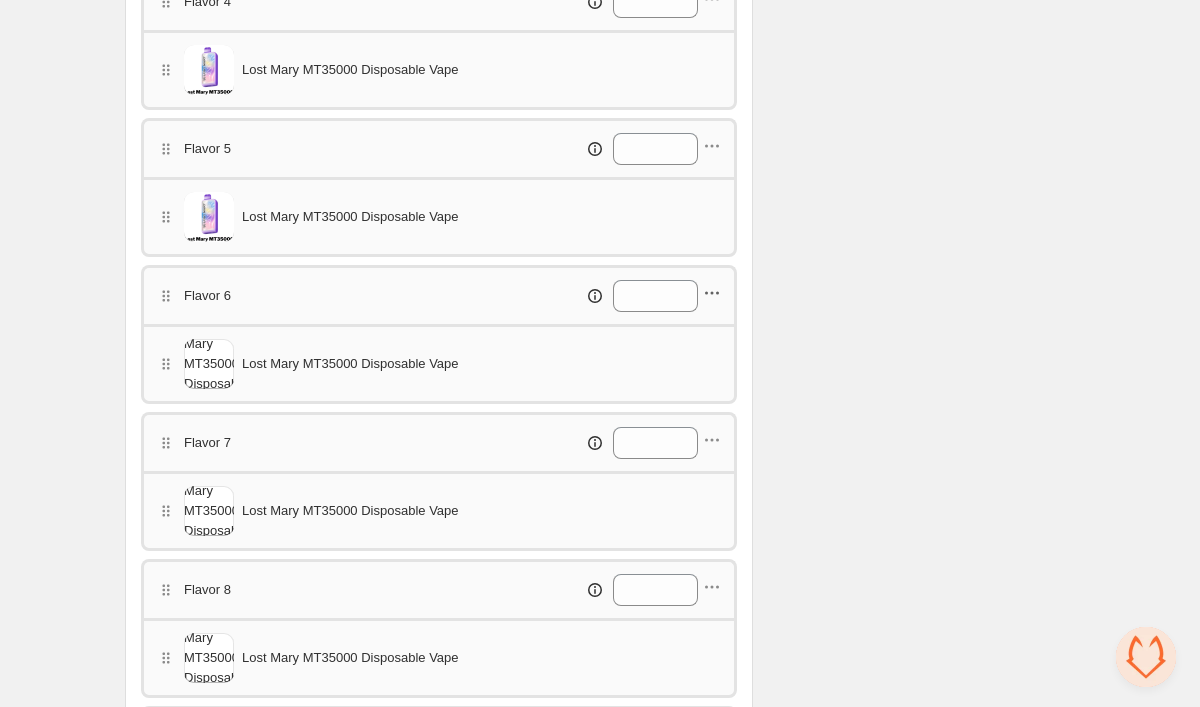 click 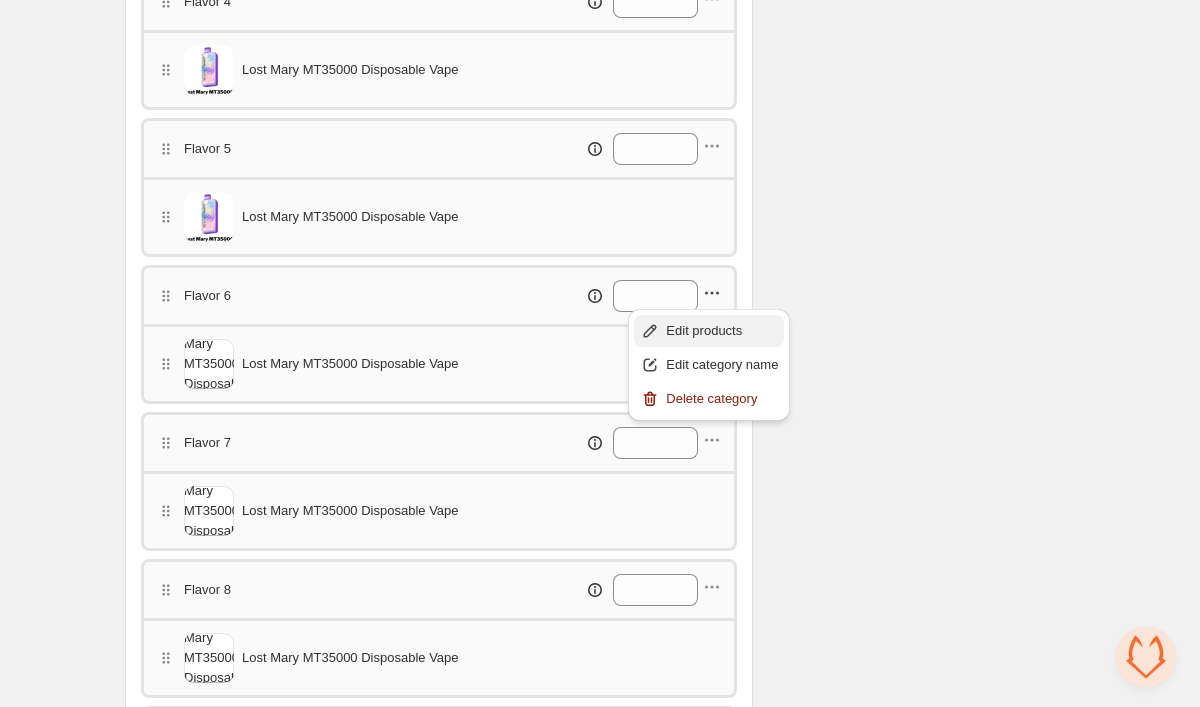 click on "Edit products" at bounding box center (709, 331) 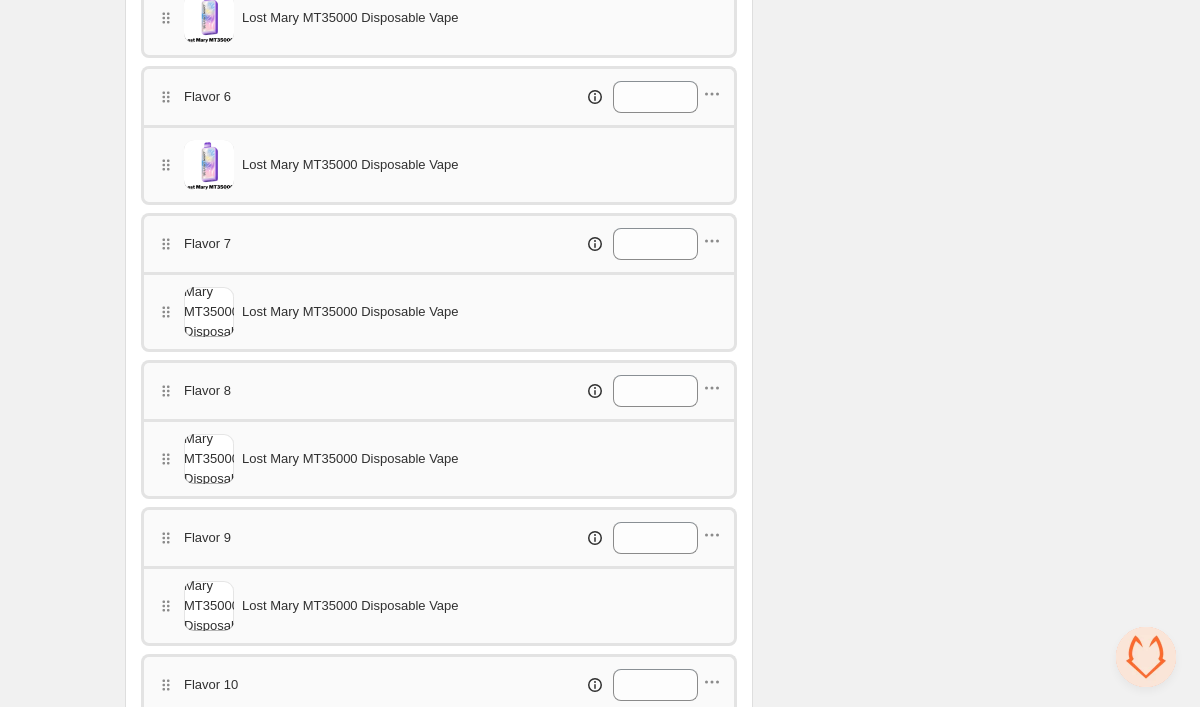 scroll, scrollTop: 1459, scrollLeft: 0, axis: vertical 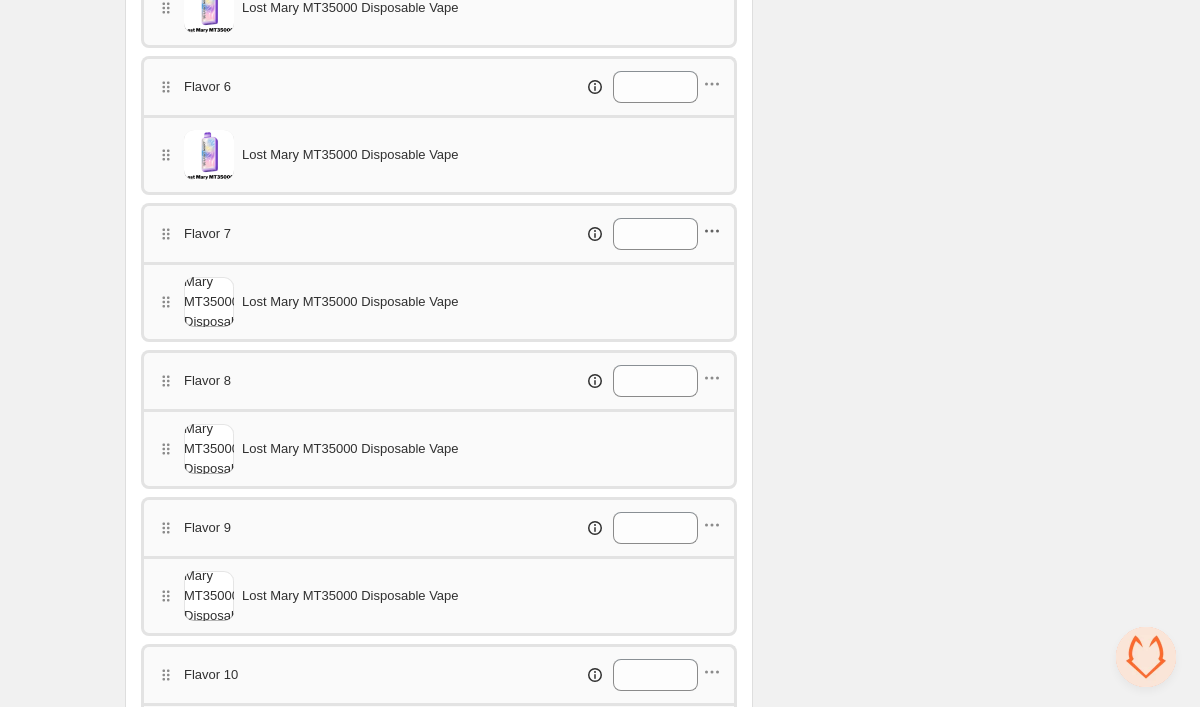 click 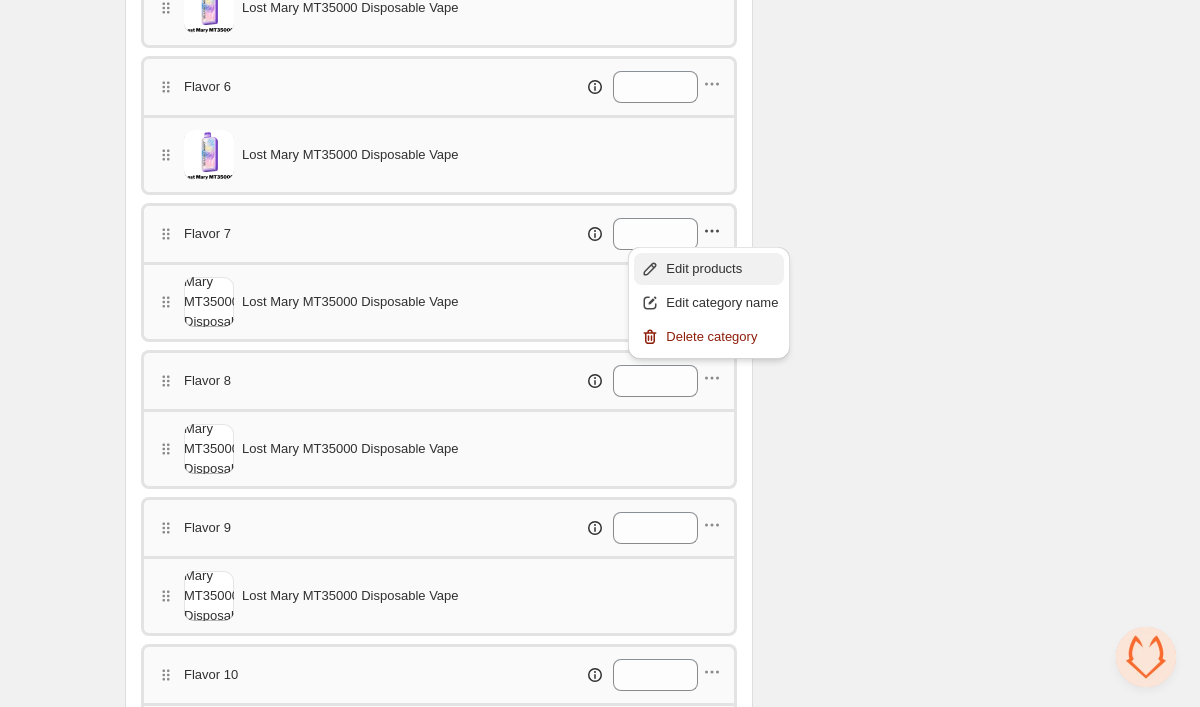 click on "Edit products" at bounding box center [709, 269] 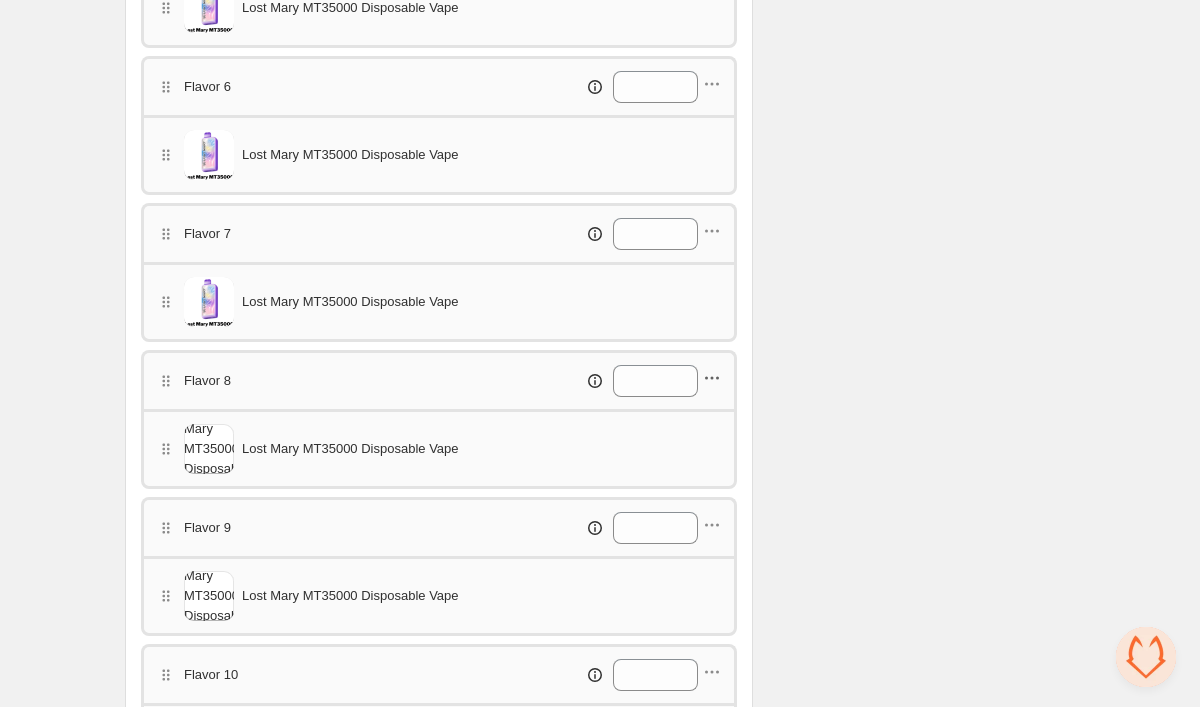 click 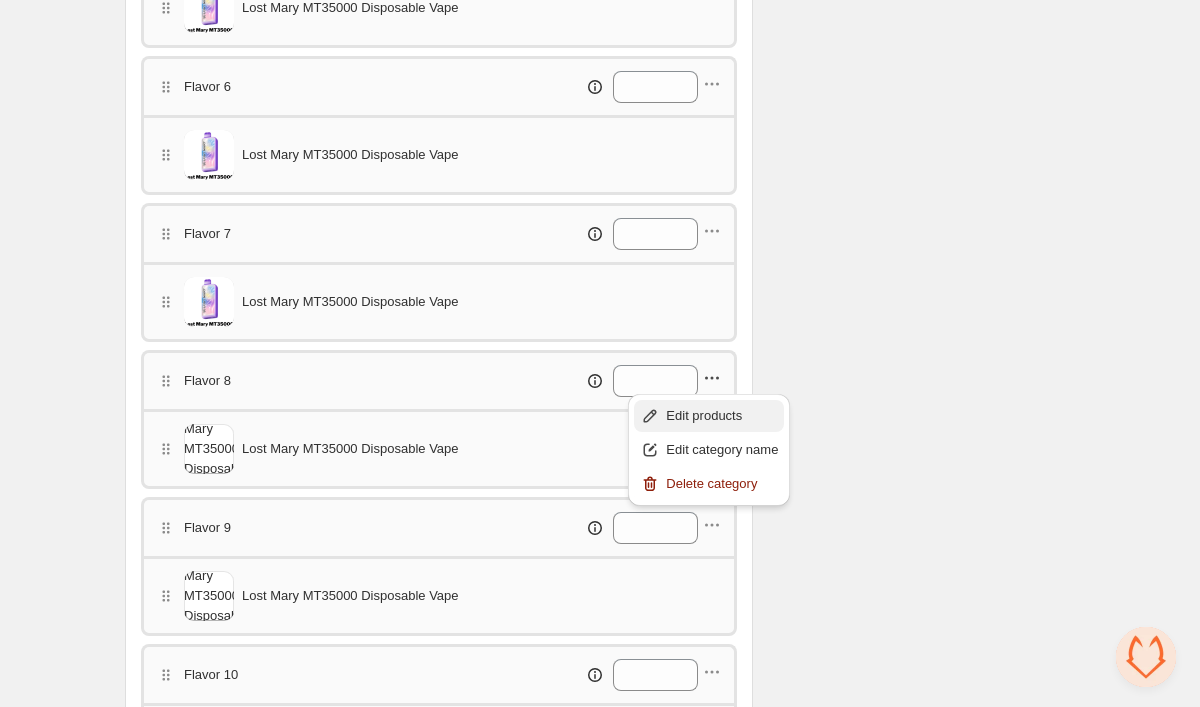 click on "Edit products" at bounding box center [709, 416] 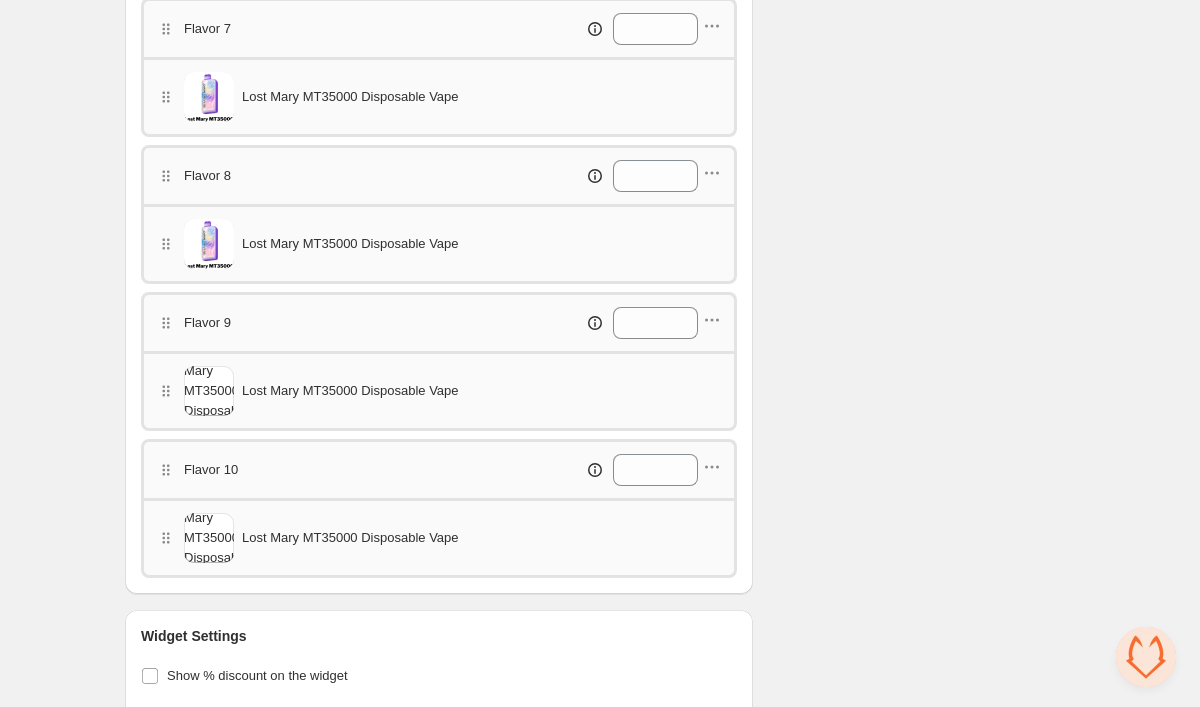 scroll, scrollTop: 1685, scrollLeft: 0, axis: vertical 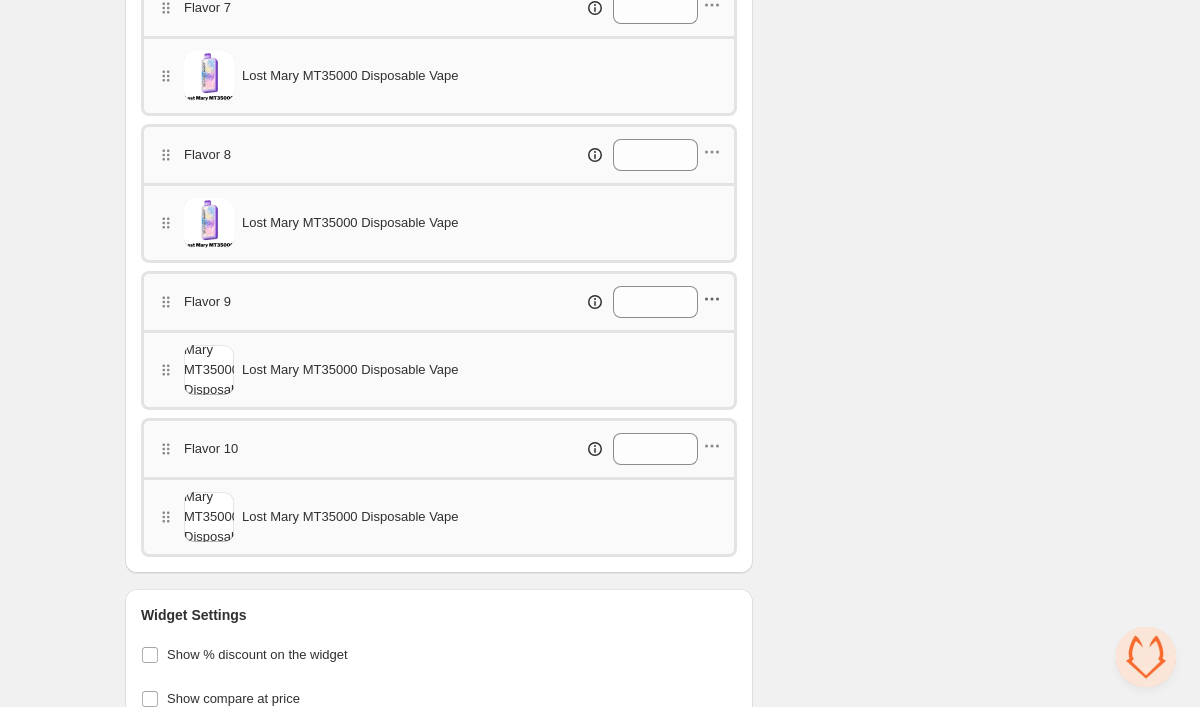 click 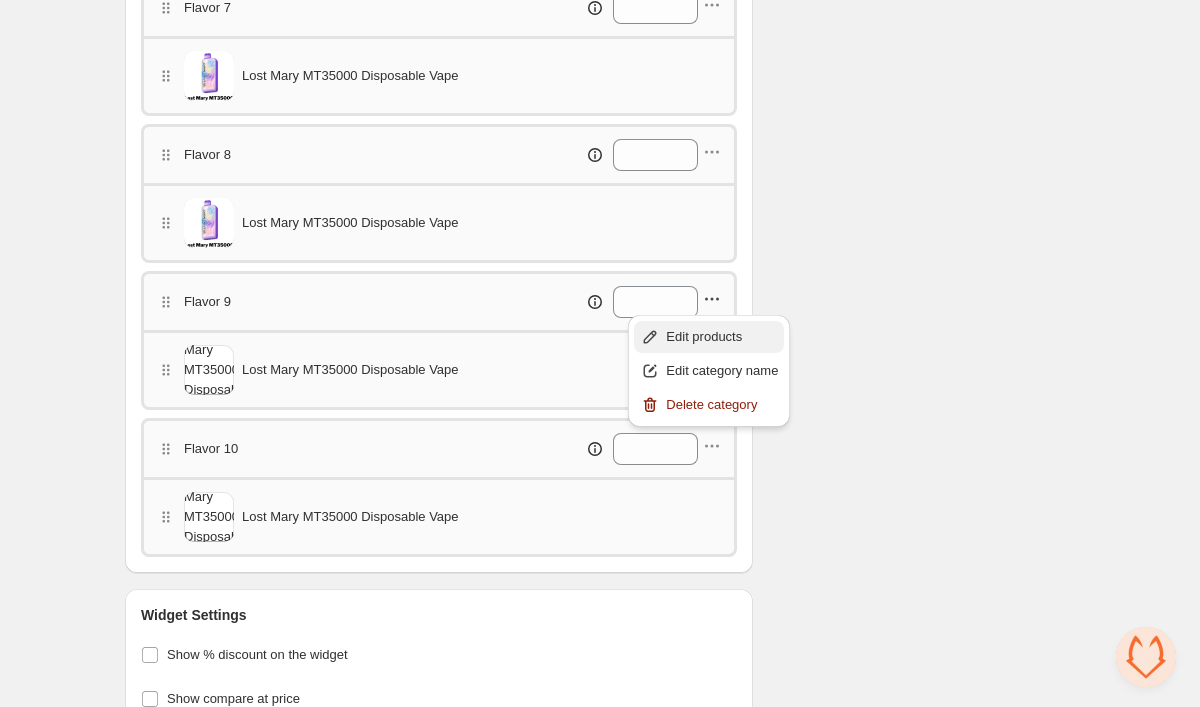 click on "Edit products" at bounding box center (722, 337) 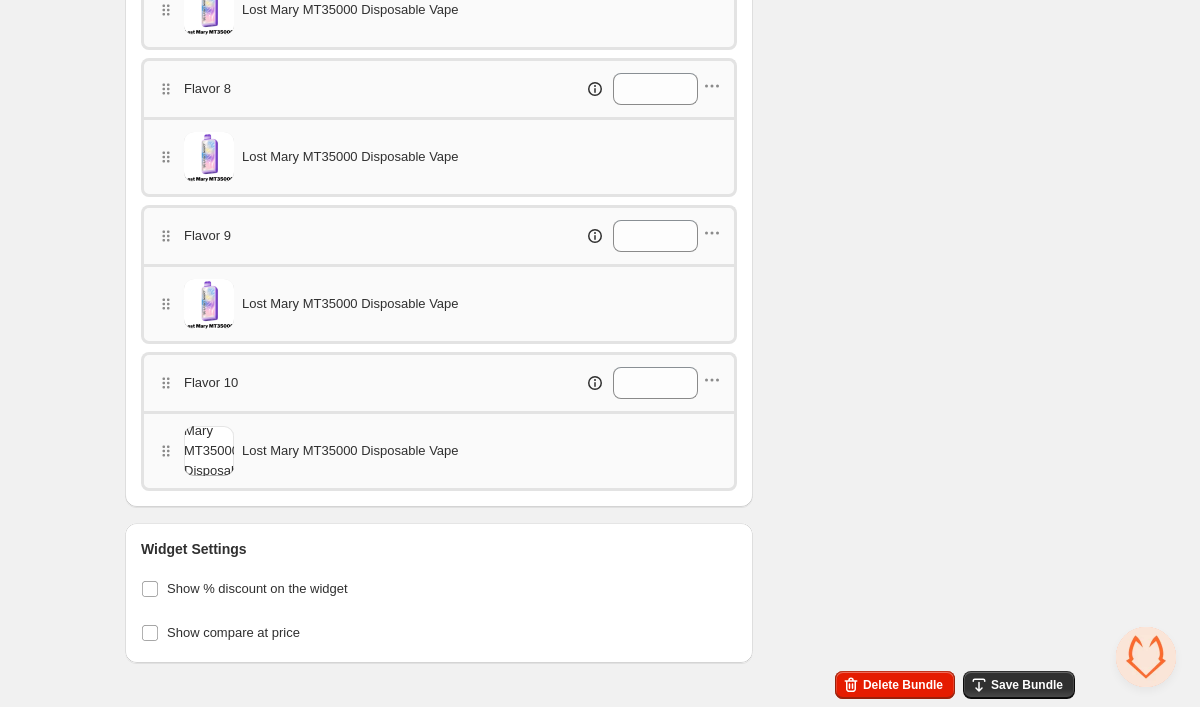 scroll, scrollTop: 1751, scrollLeft: 0, axis: vertical 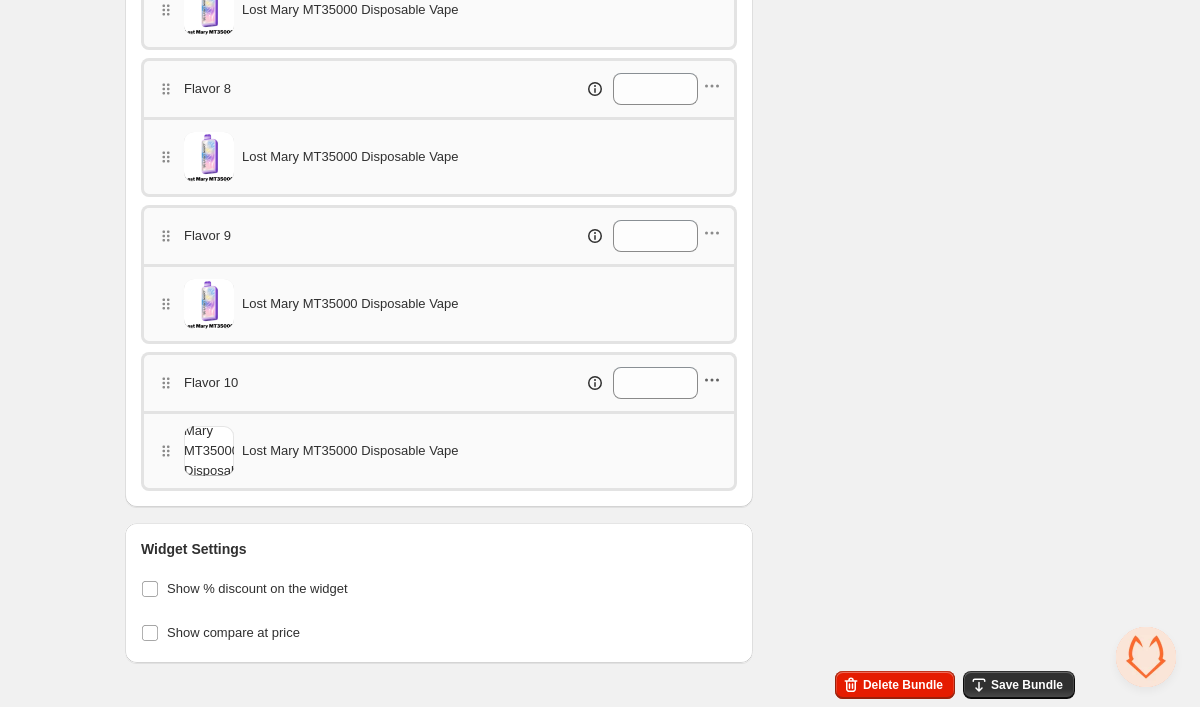 click 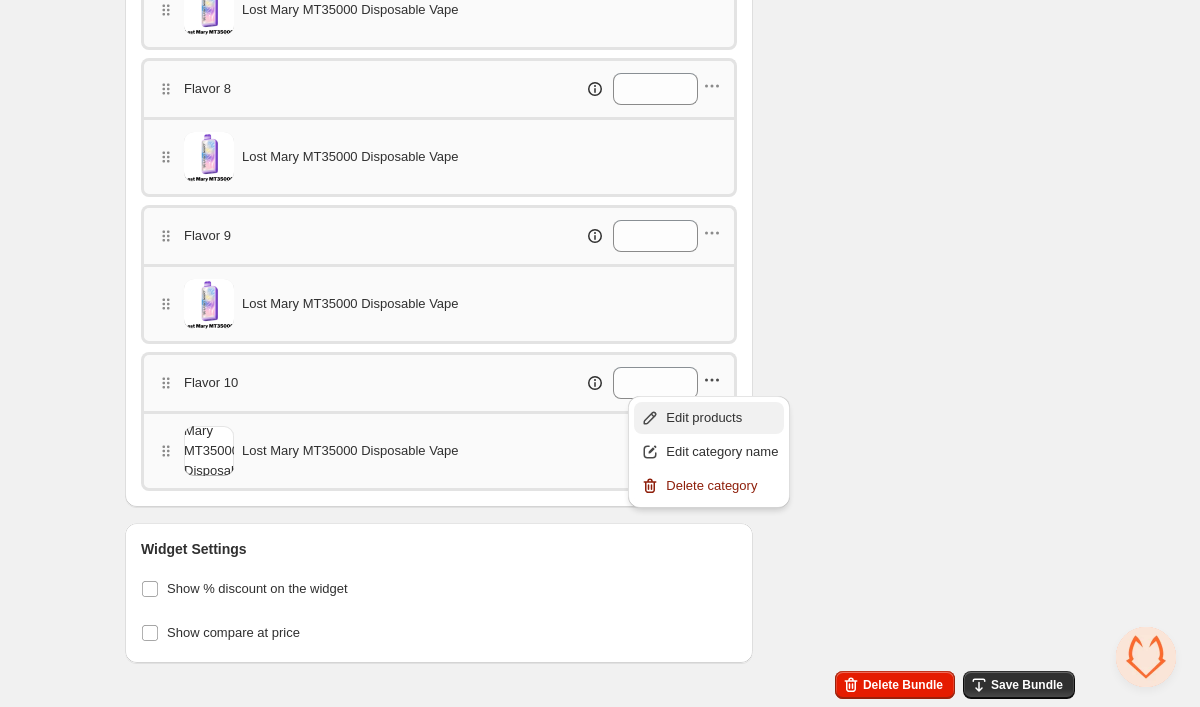 click on "Edit products" at bounding box center [722, 418] 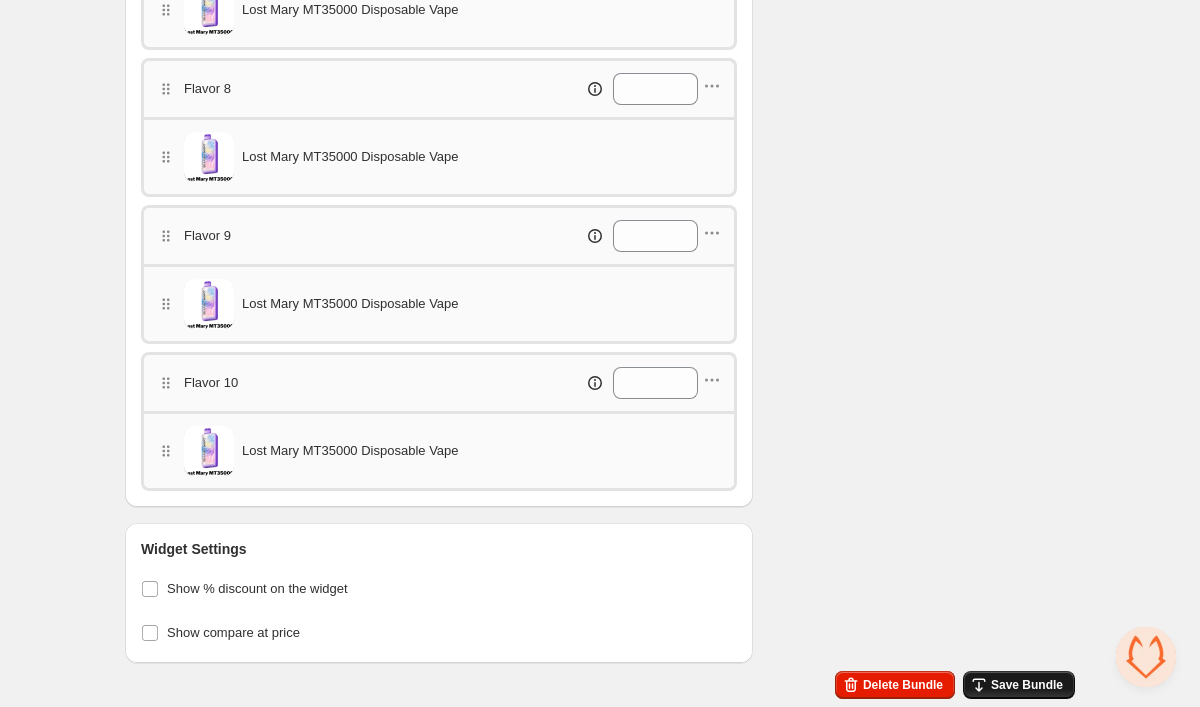 click on "Save Bundle" at bounding box center (1027, 685) 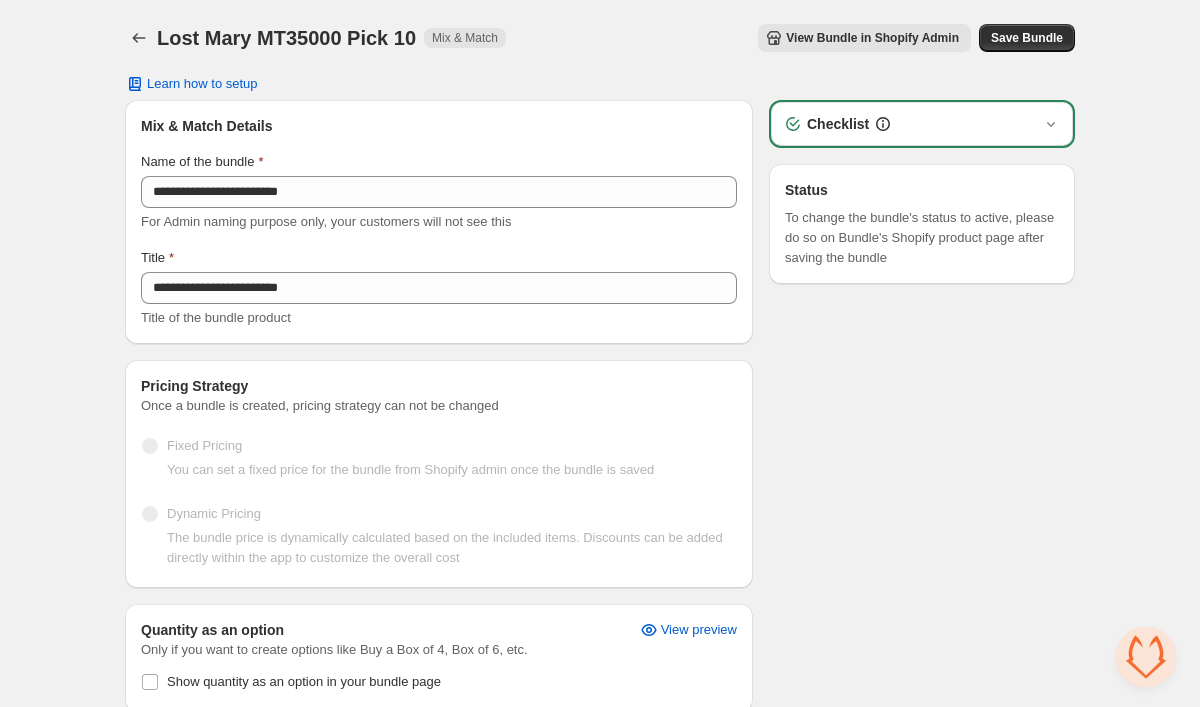 scroll, scrollTop: 0, scrollLeft: 0, axis: both 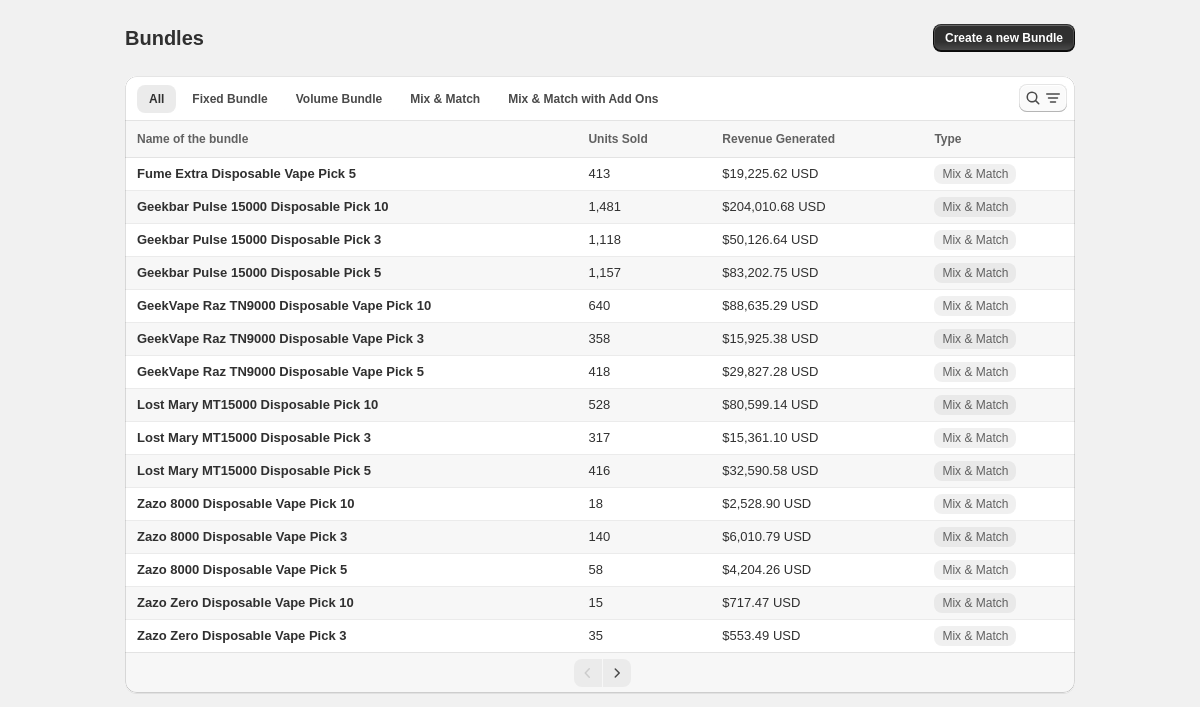 click at bounding box center [1043, 98] 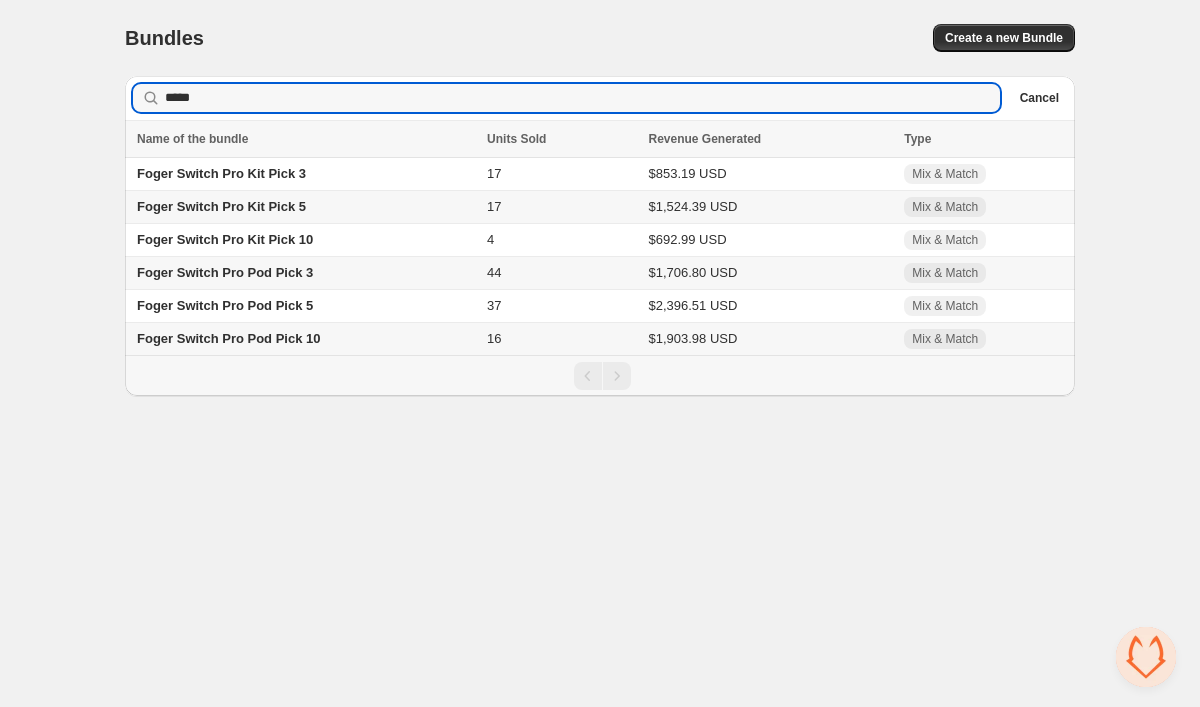 type on "*****" 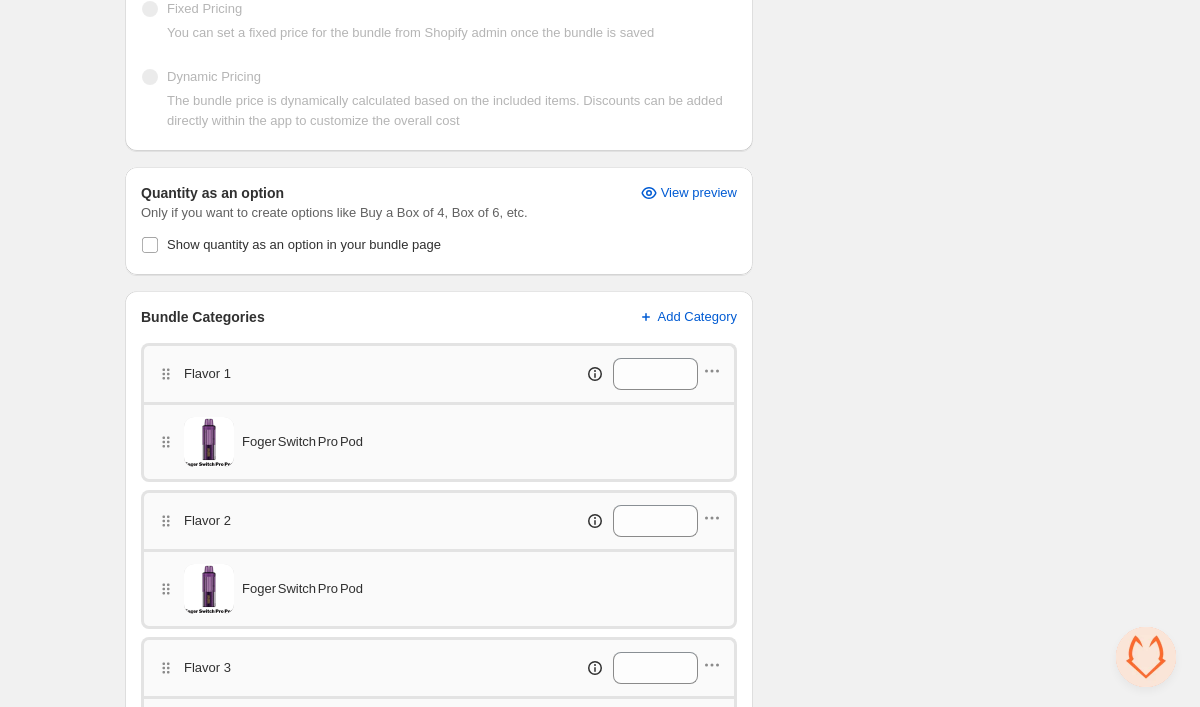 scroll, scrollTop: 446, scrollLeft: 0, axis: vertical 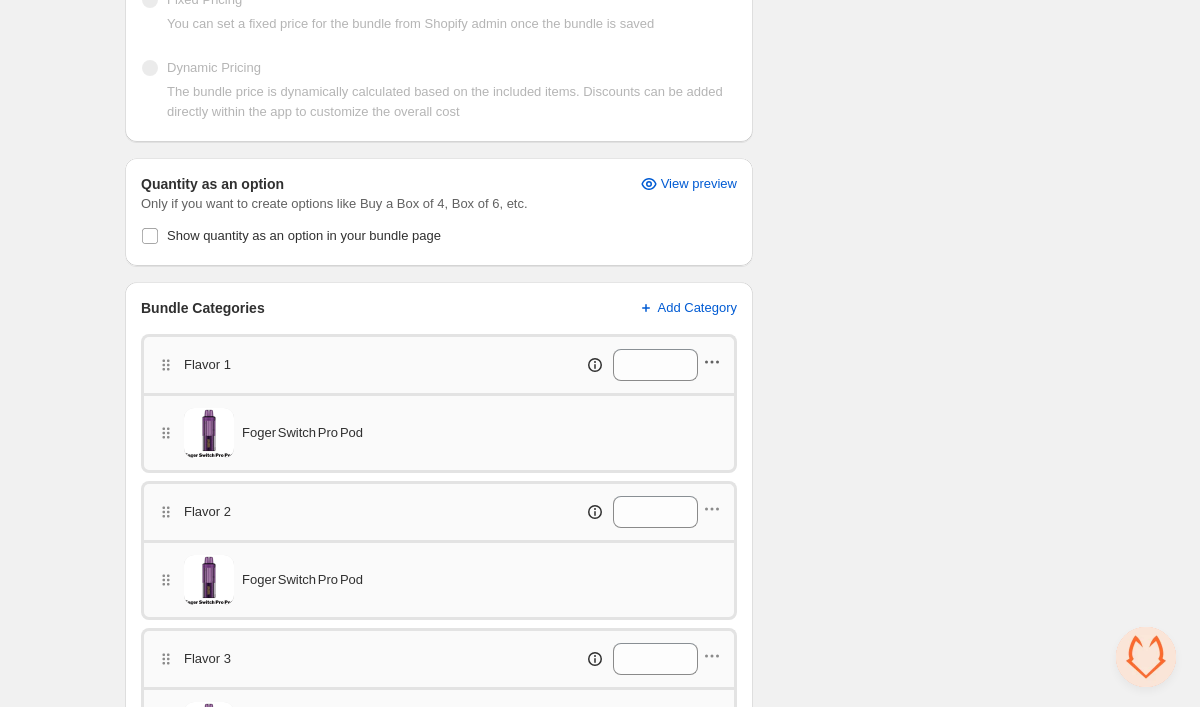 click 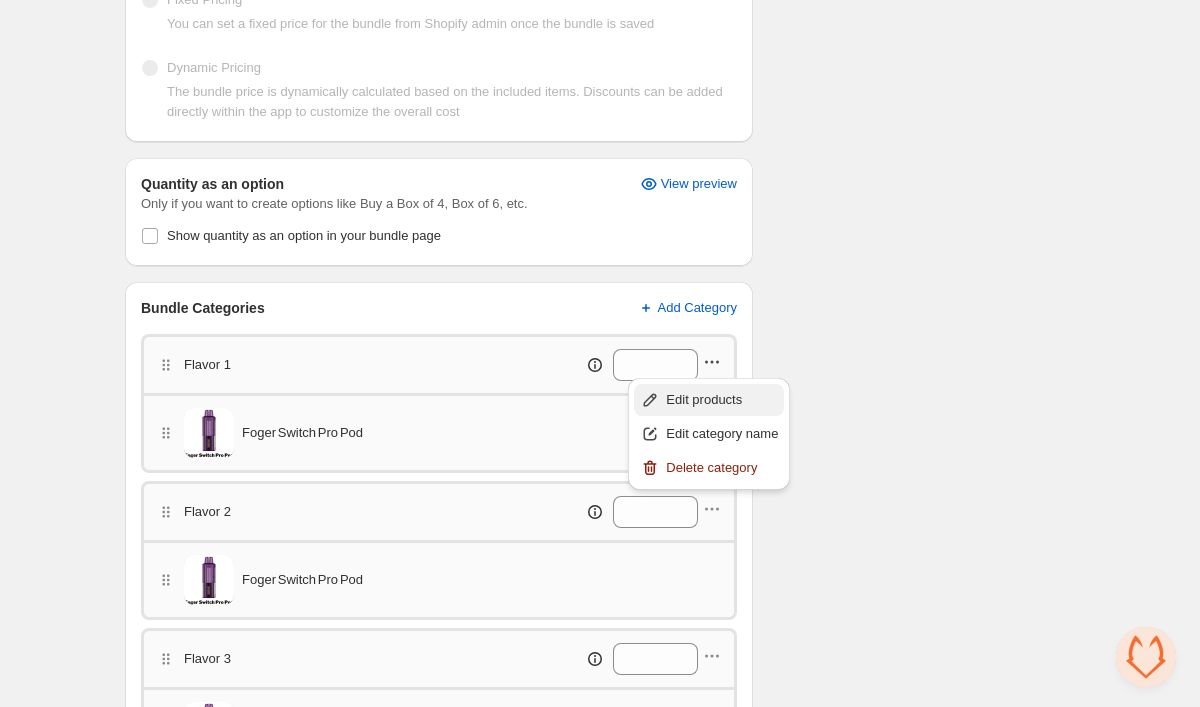 click on "Edit products" at bounding box center [722, 400] 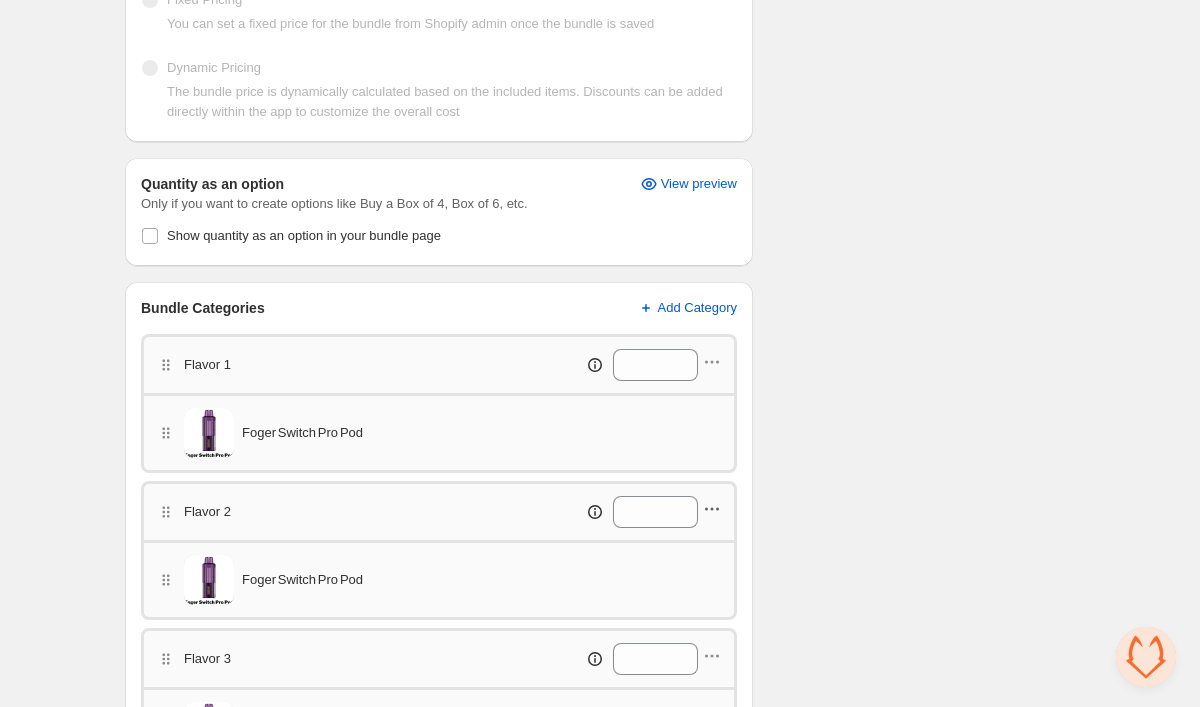 click 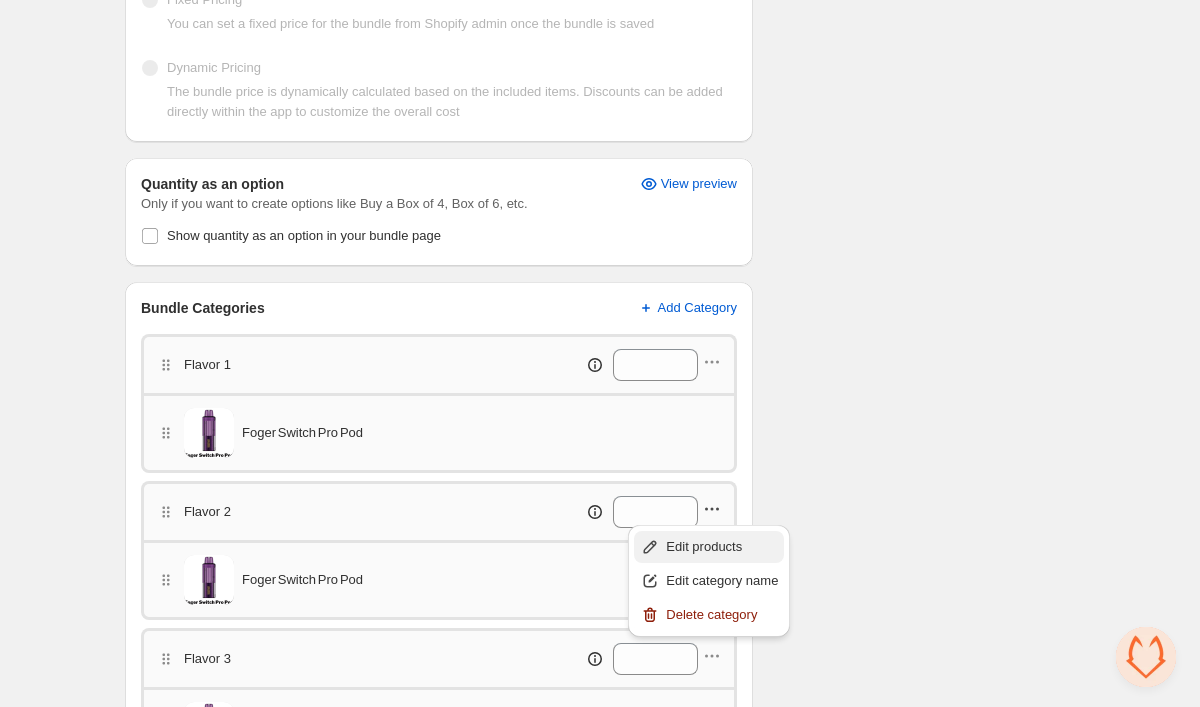 click on "Edit products" at bounding box center [722, 547] 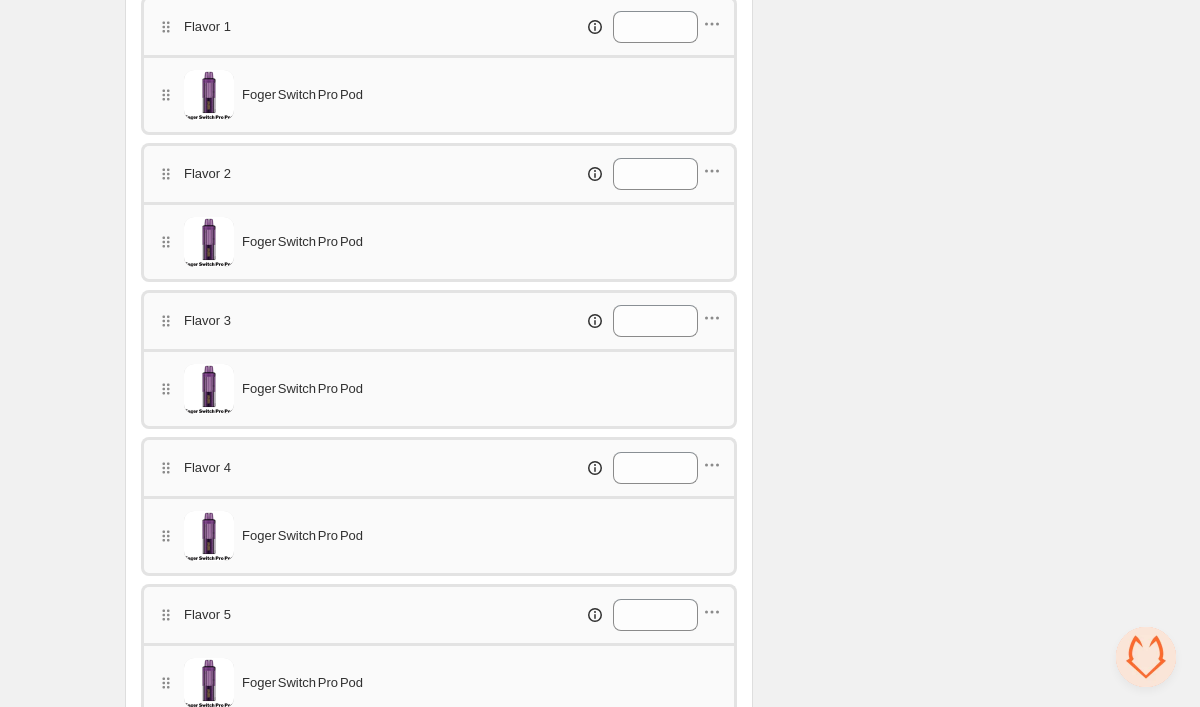 scroll, scrollTop: 791, scrollLeft: 0, axis: vertical 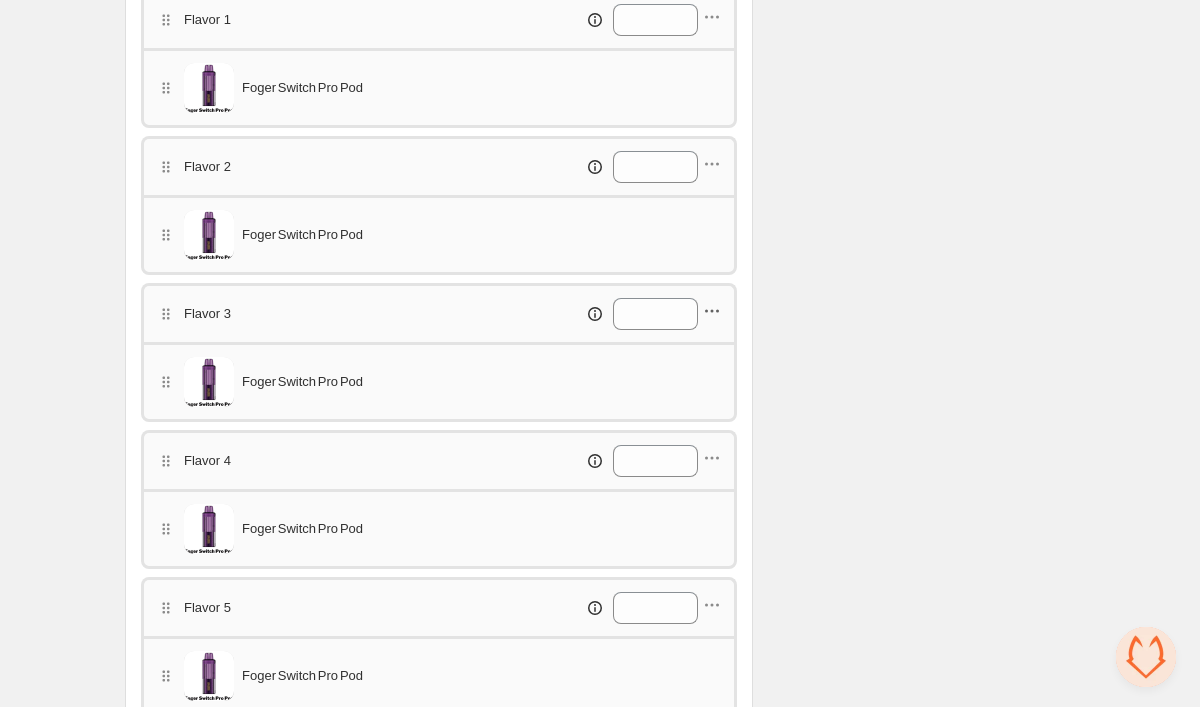 click 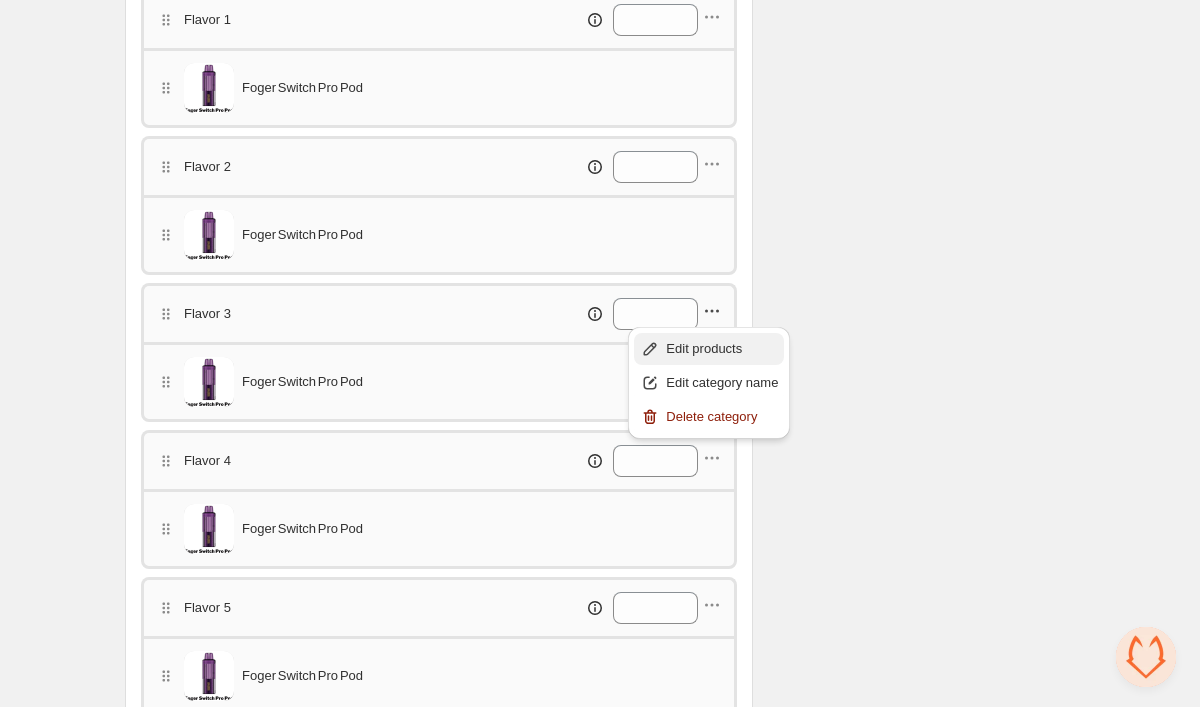 click on "Edit products" at bounding box center [722, 349] 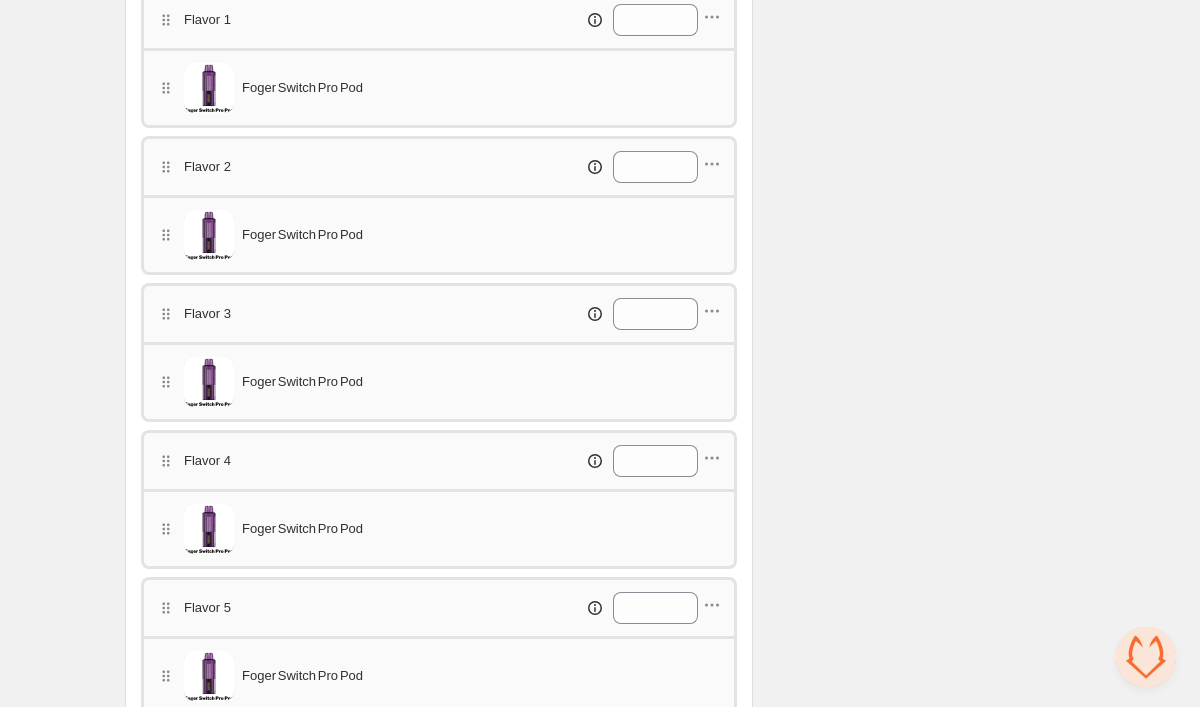click on "Flavor 5 *" at bounding box center [439, 606] 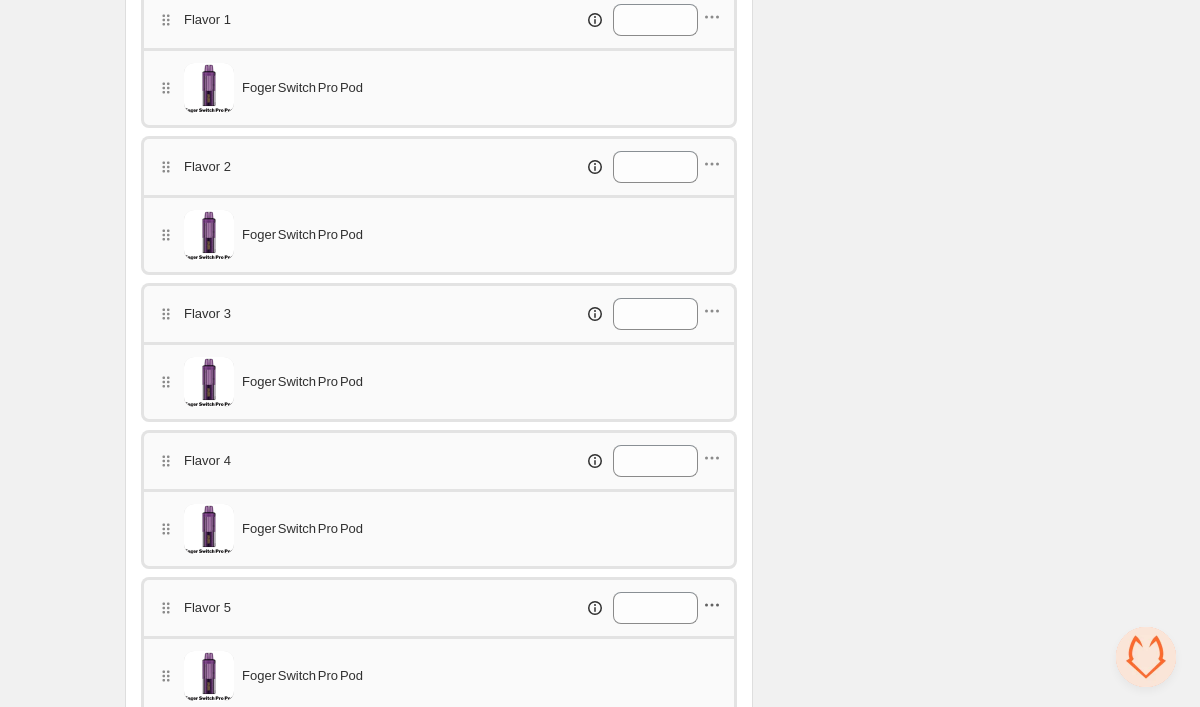 click 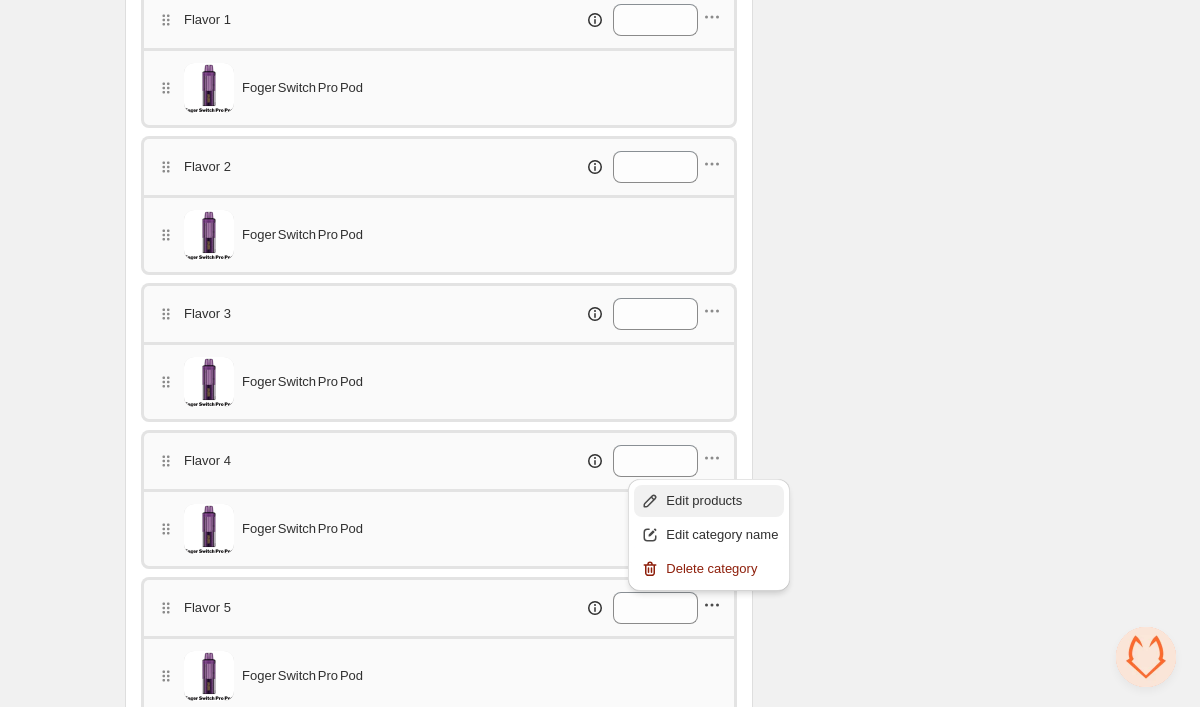 click on "Edit products" at bounding box center [709, 501] 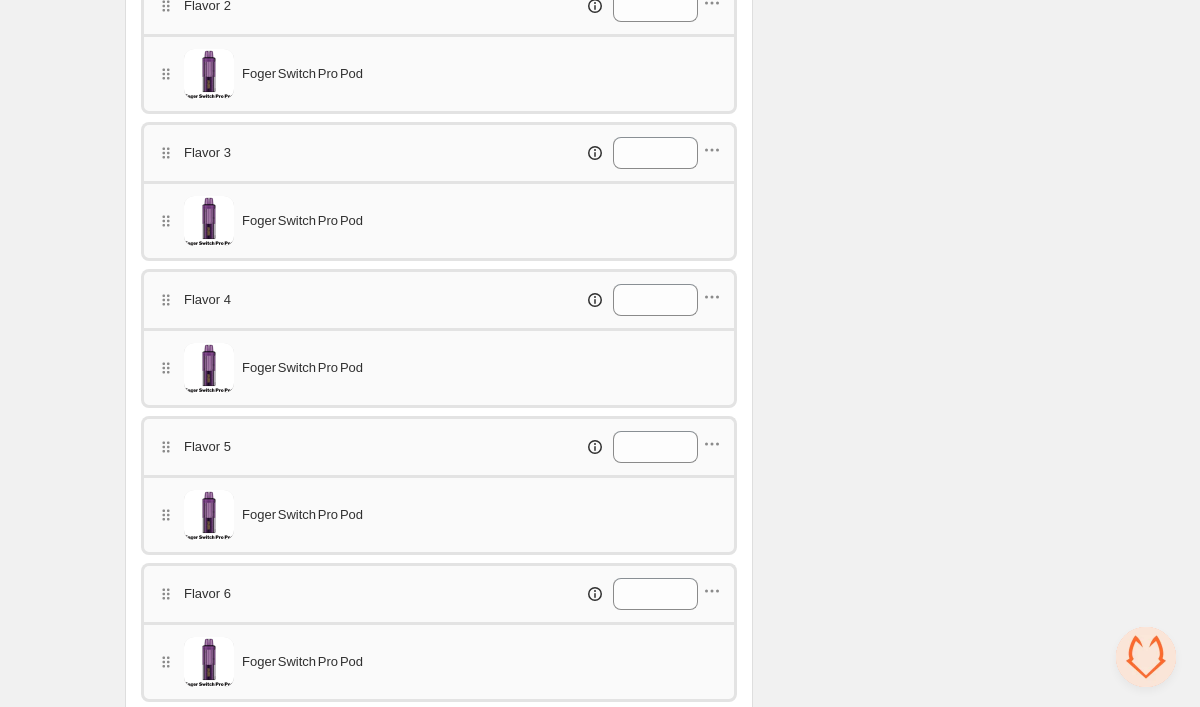 scroll, scrollTop: 1001, scrollLeft: 0, axis: vertical 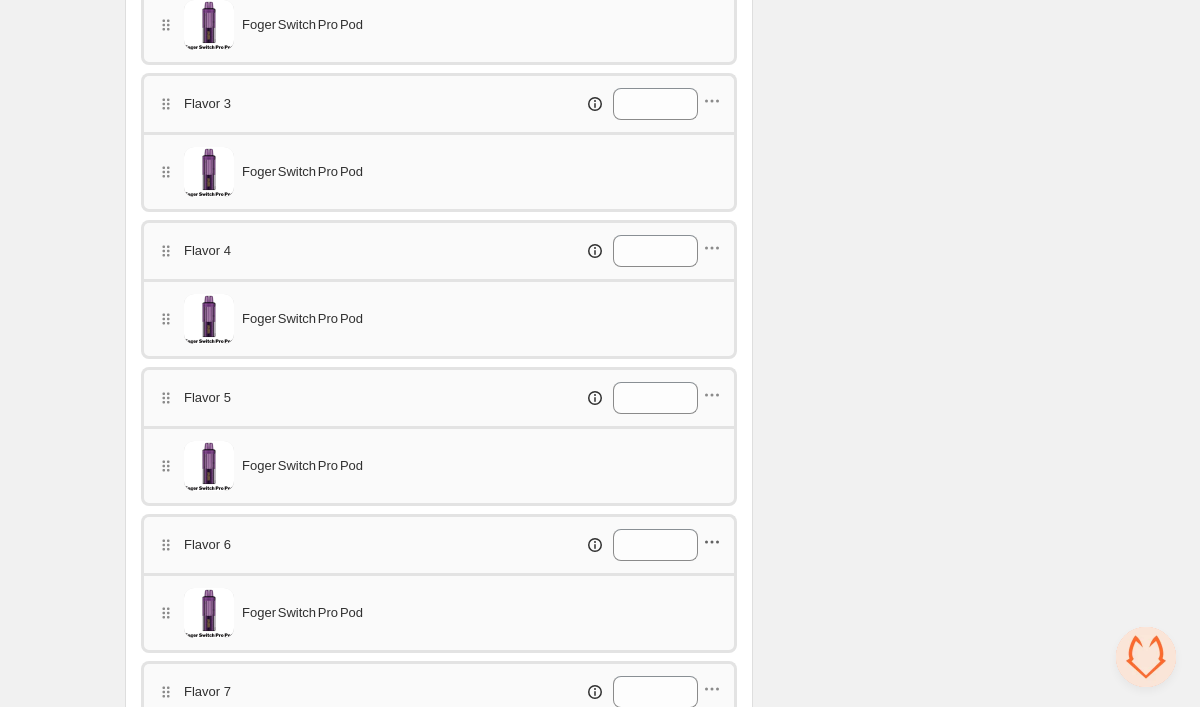 click 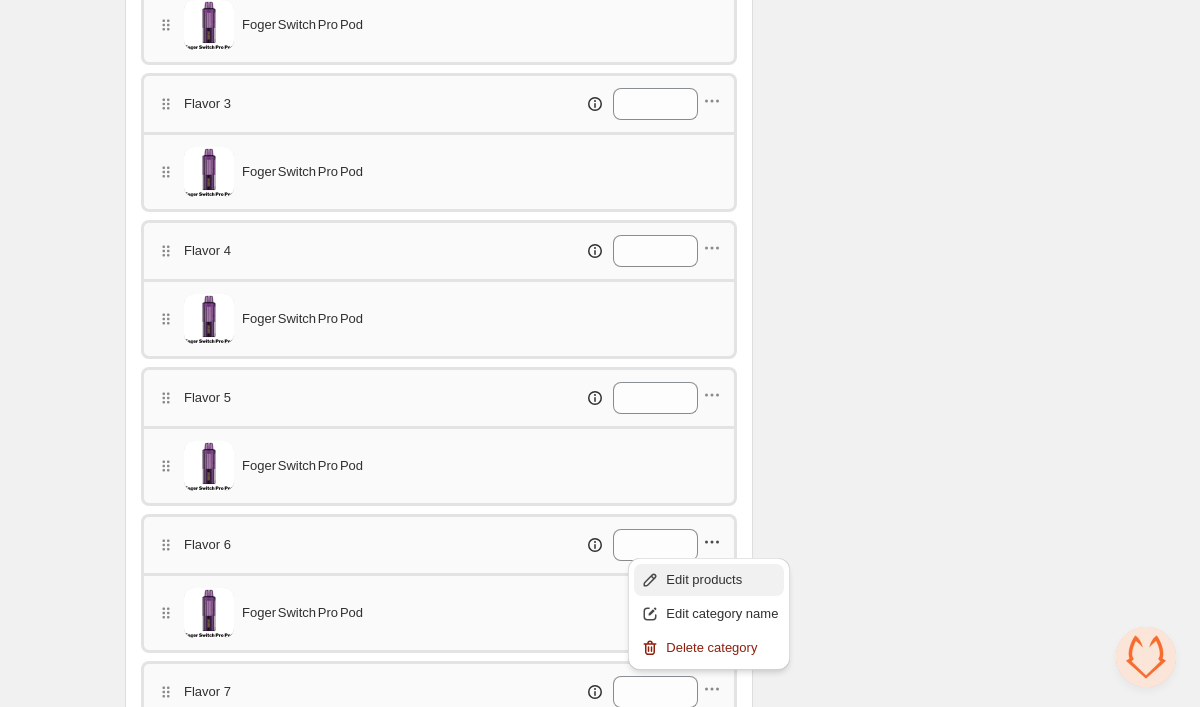 click on "Edit products" at bounding box center (722, 580) 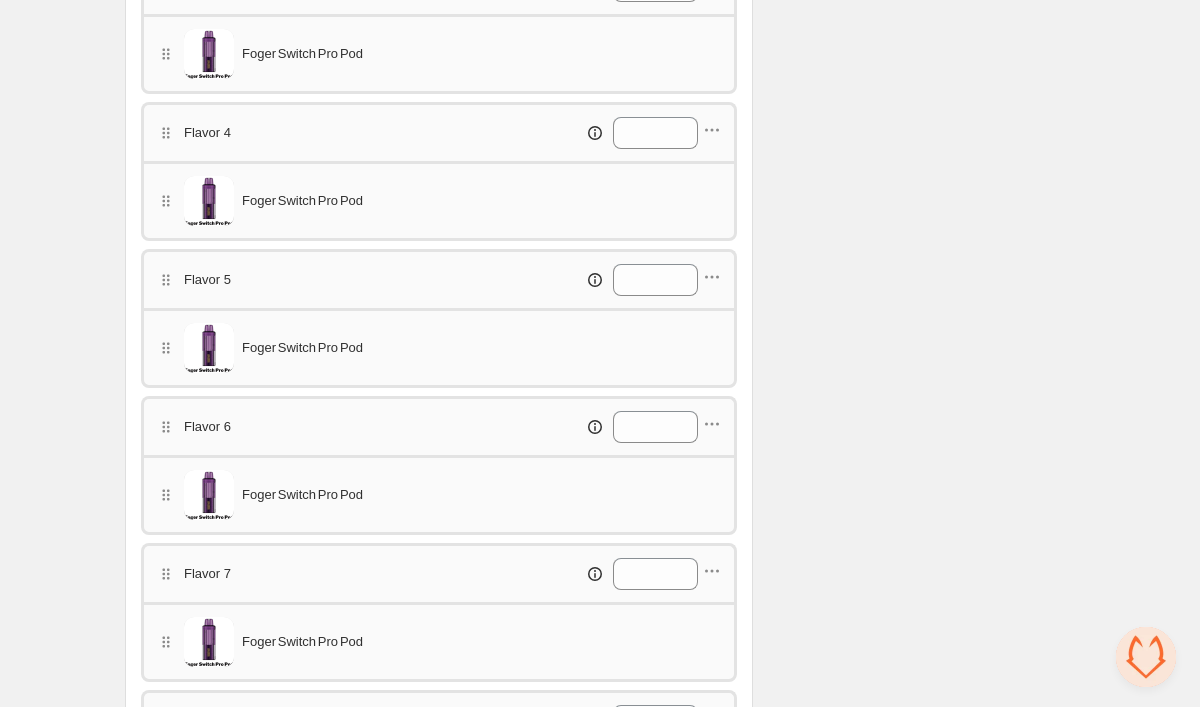 scroll, scrollTop: 1141, scrollLeft: 0, axis: vertical 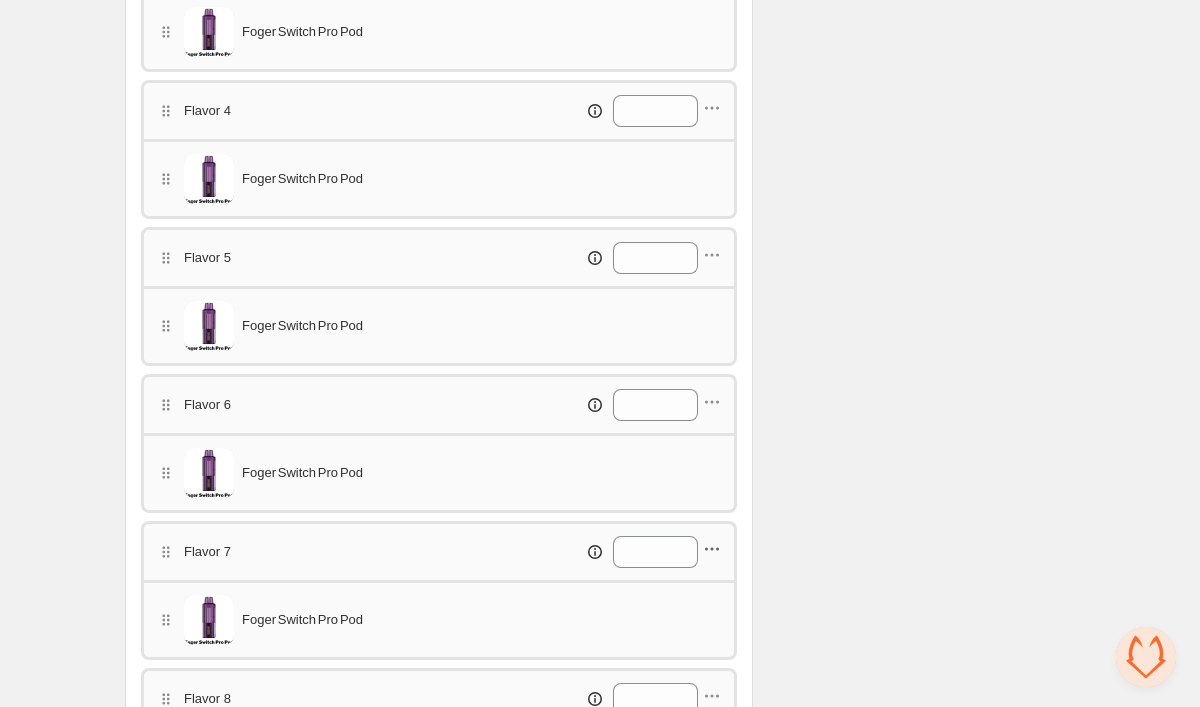 click 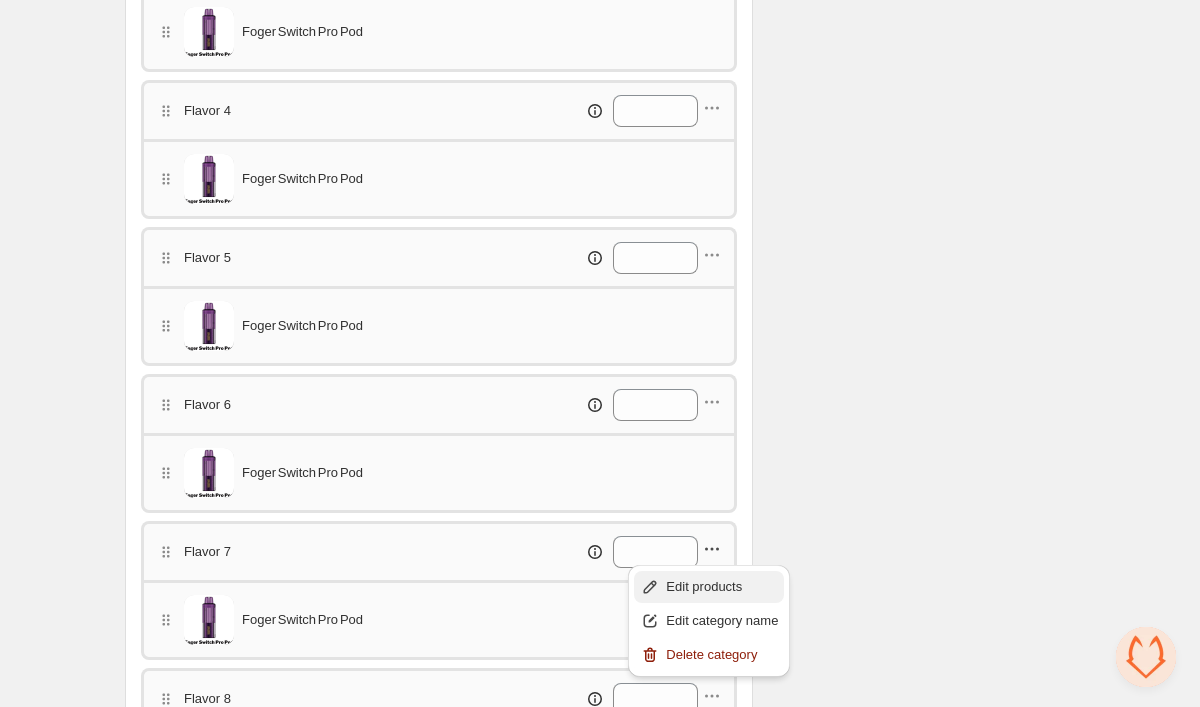 click on "Edit products" at bounding box center (722, 587) 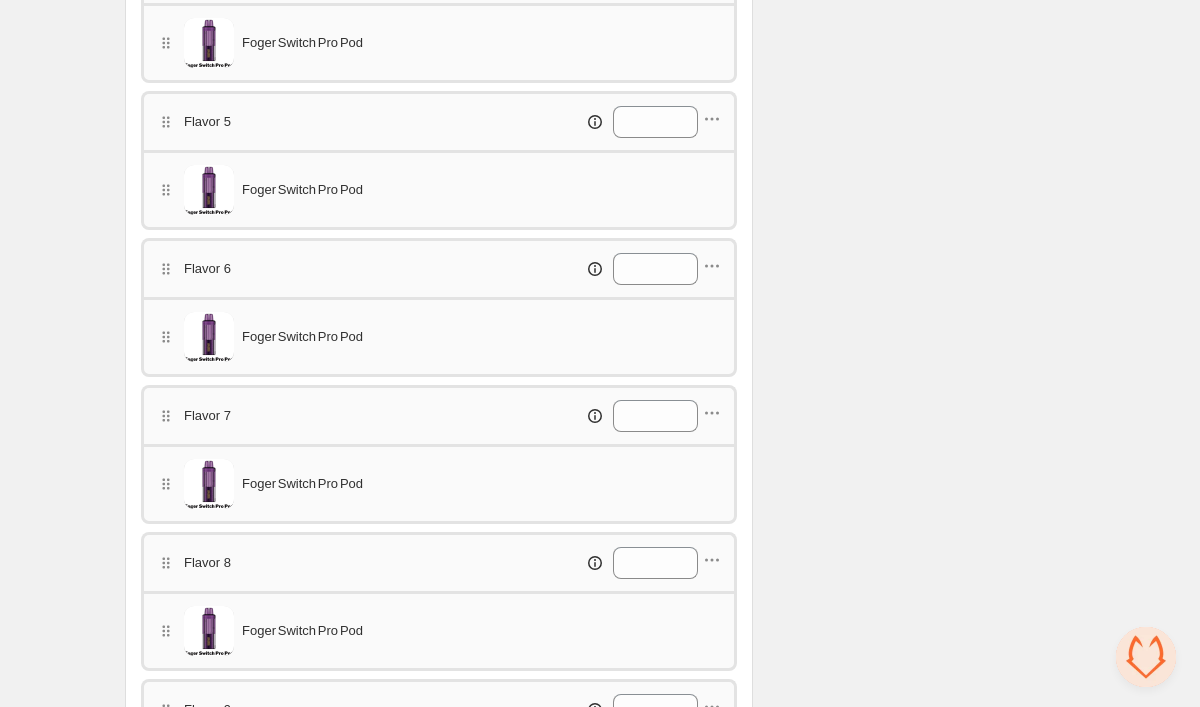 scroll, scrollTop: 1297, scrollLeft: 0, axis: vertical 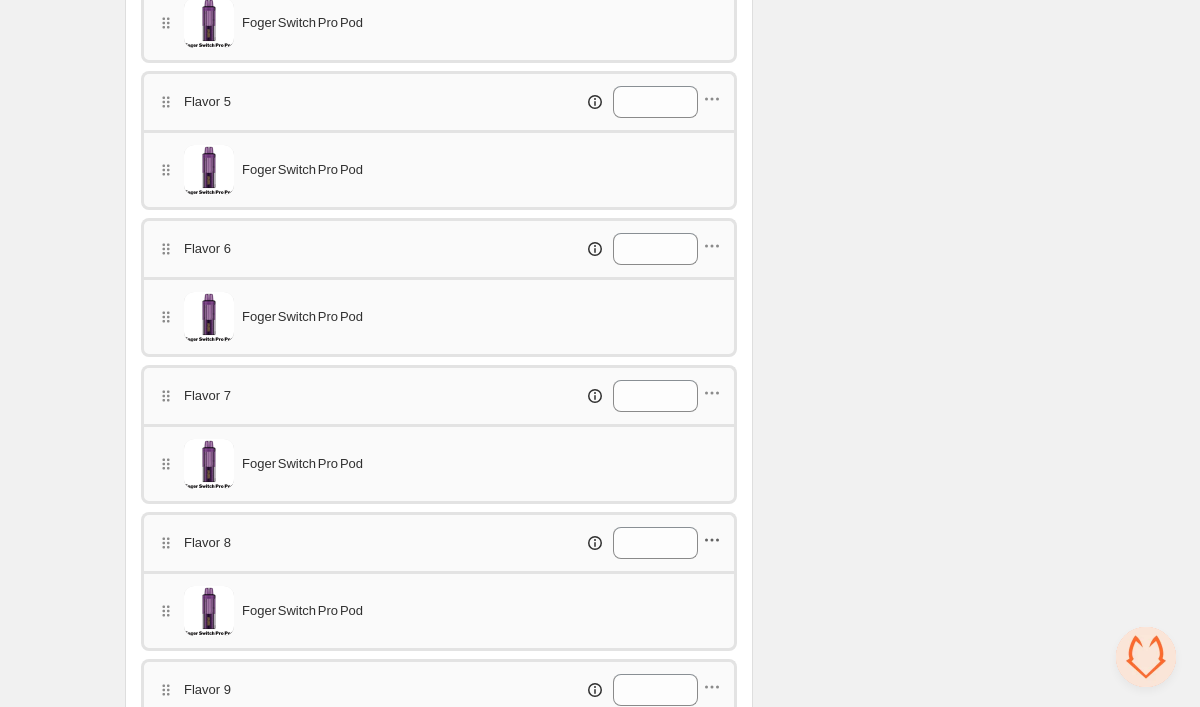 click 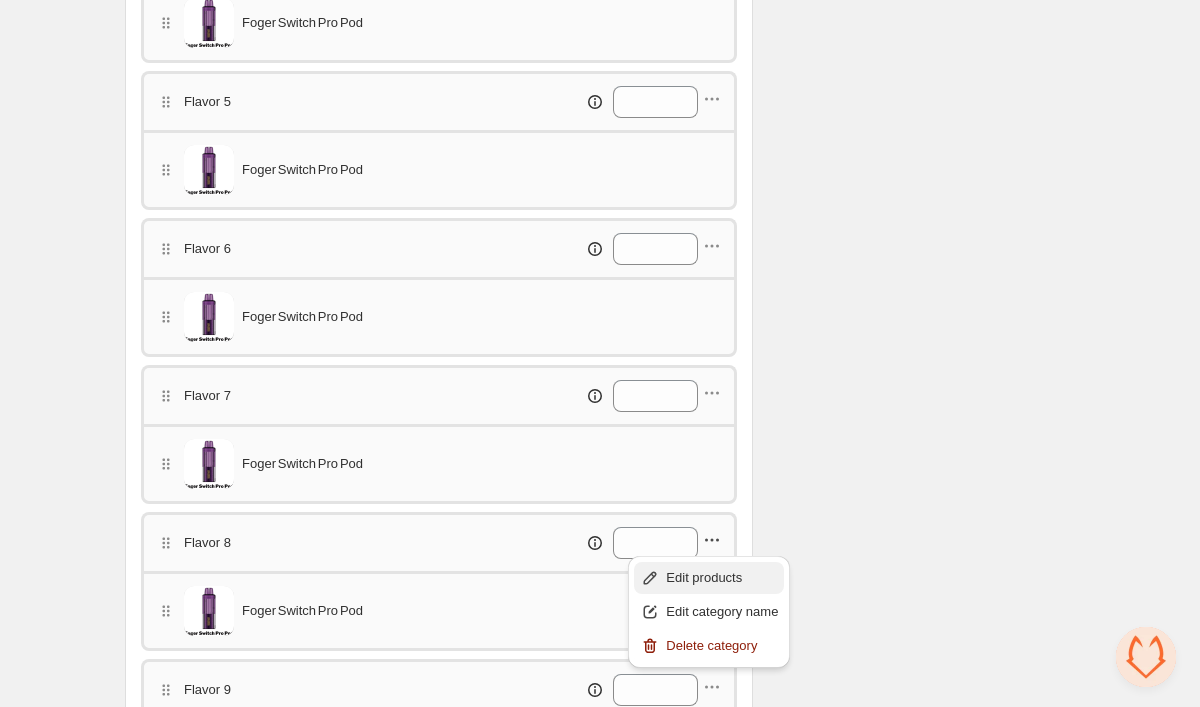 click on "Edit products" at bounding box center [722, 578] 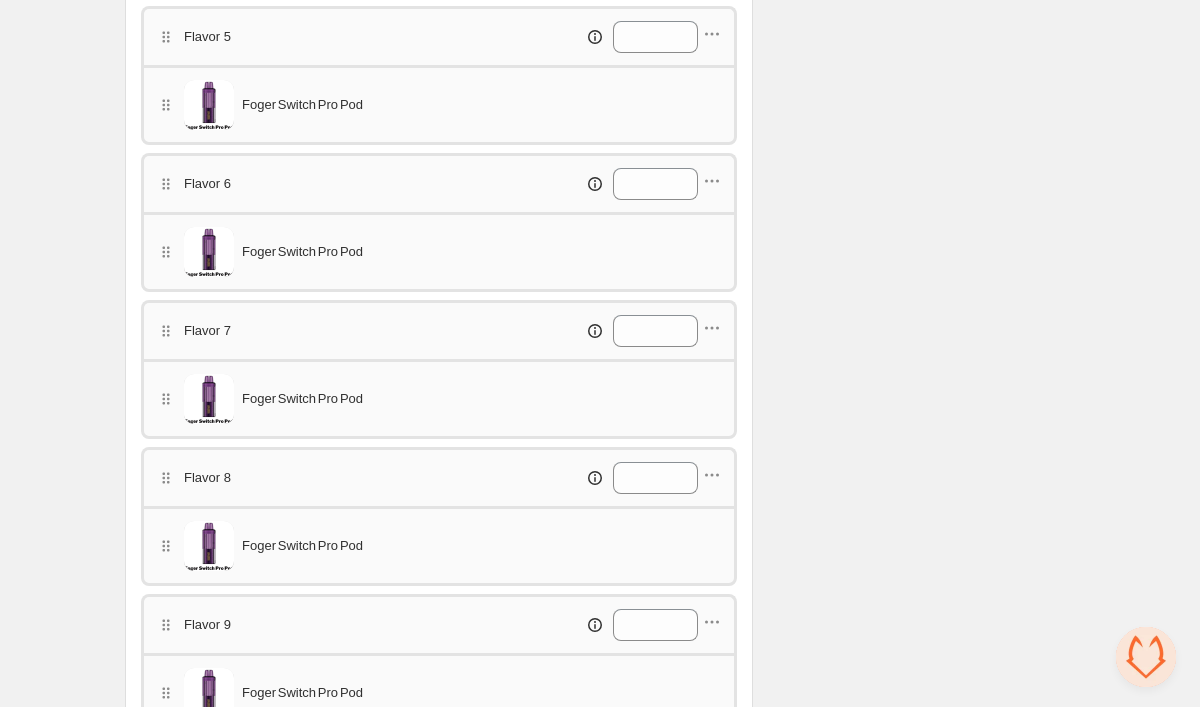 scroll, scrollTop: 1381, scrollLeft: 0, axis: vertical 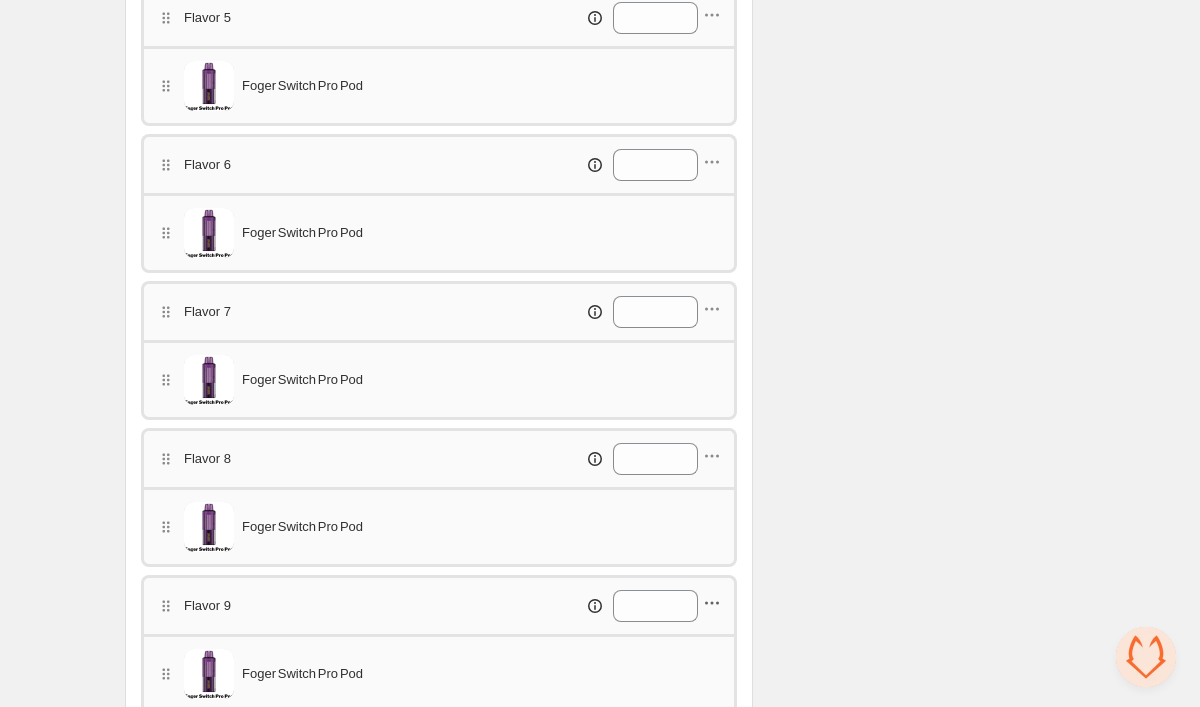 click 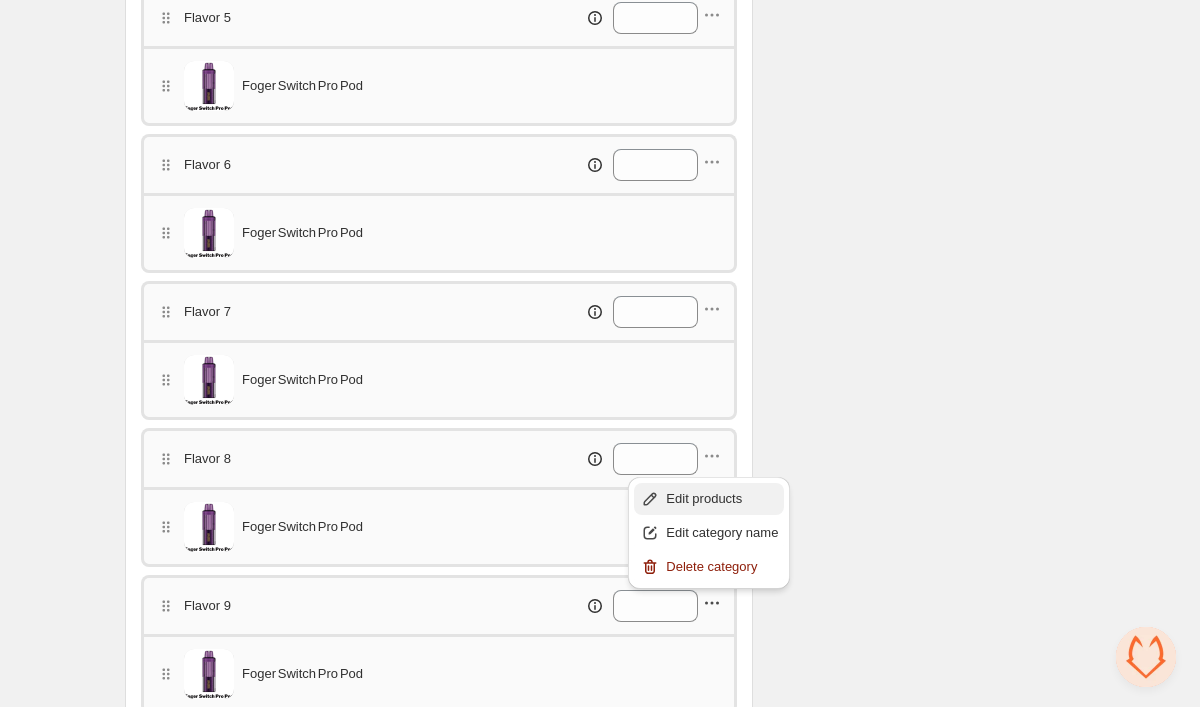 click on "Edit products" at bounding box center (722, 499) 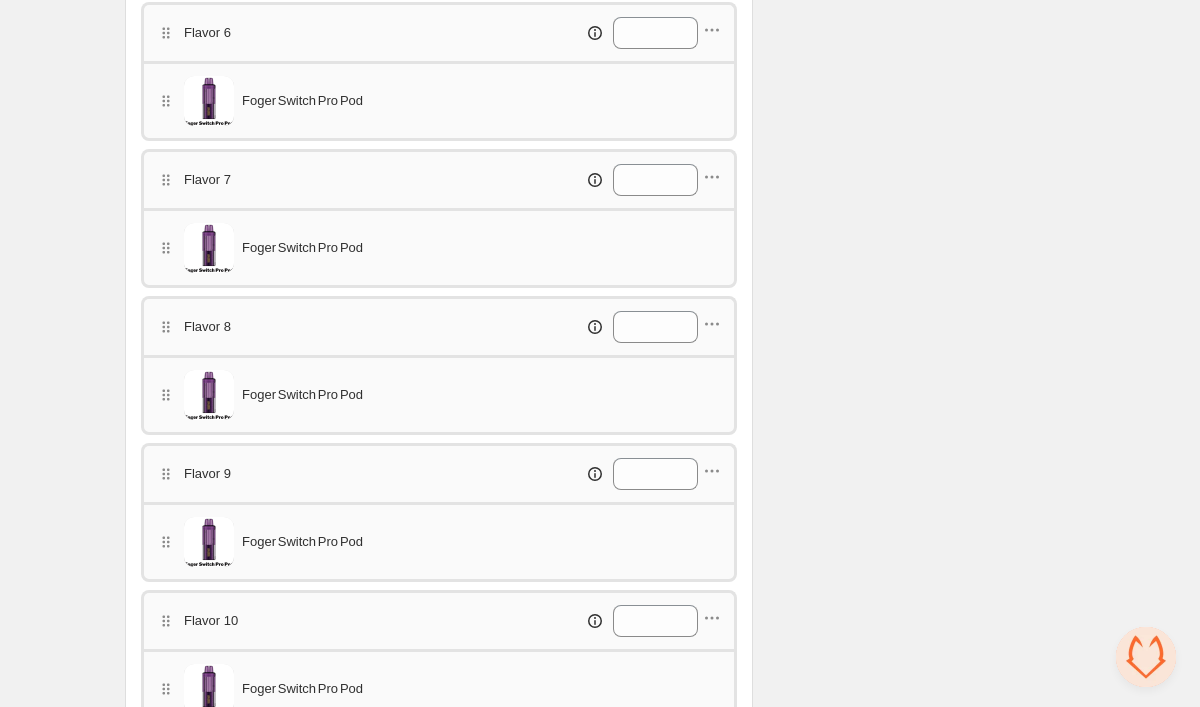 scroll, scrollTop: 1527, scrollLeft: 0, axis: vertical 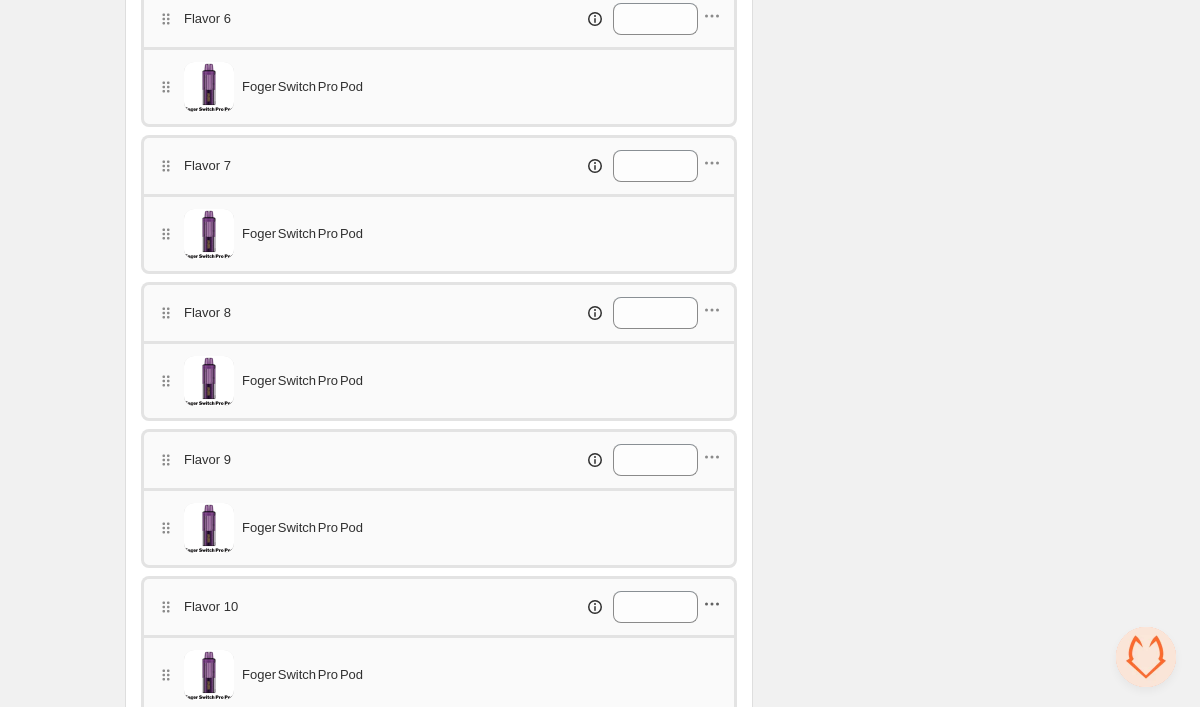 click 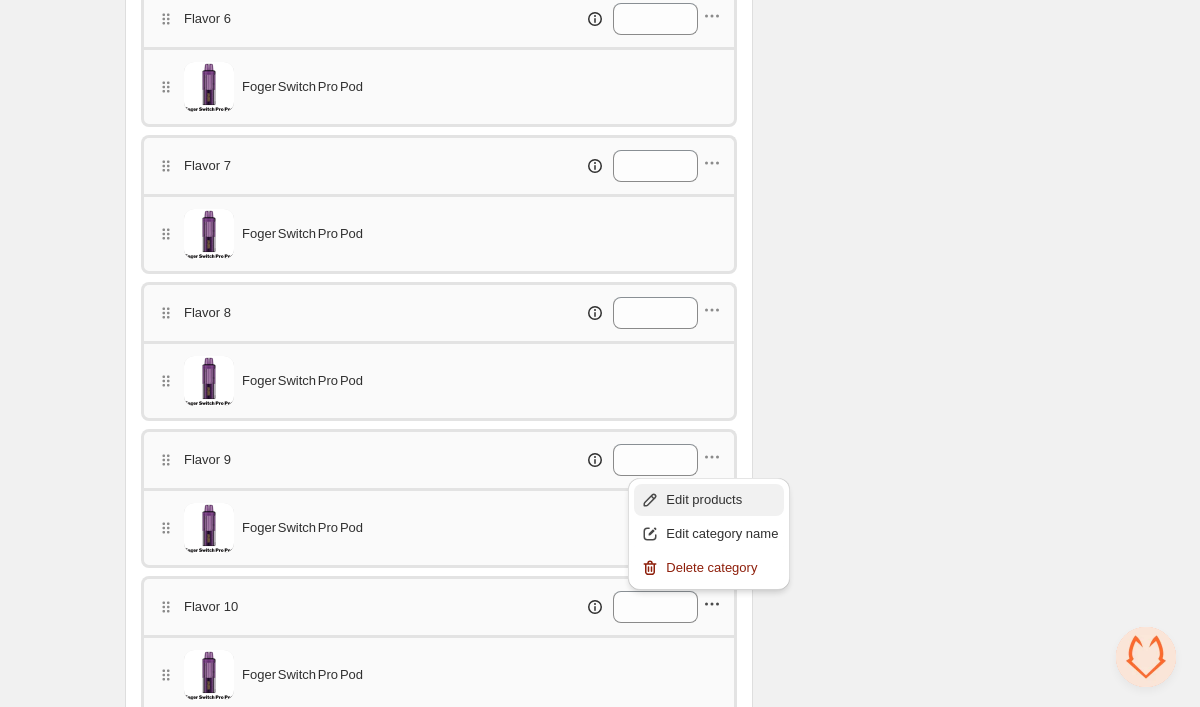 click on "Edit products" at bounding box center [722, 500] 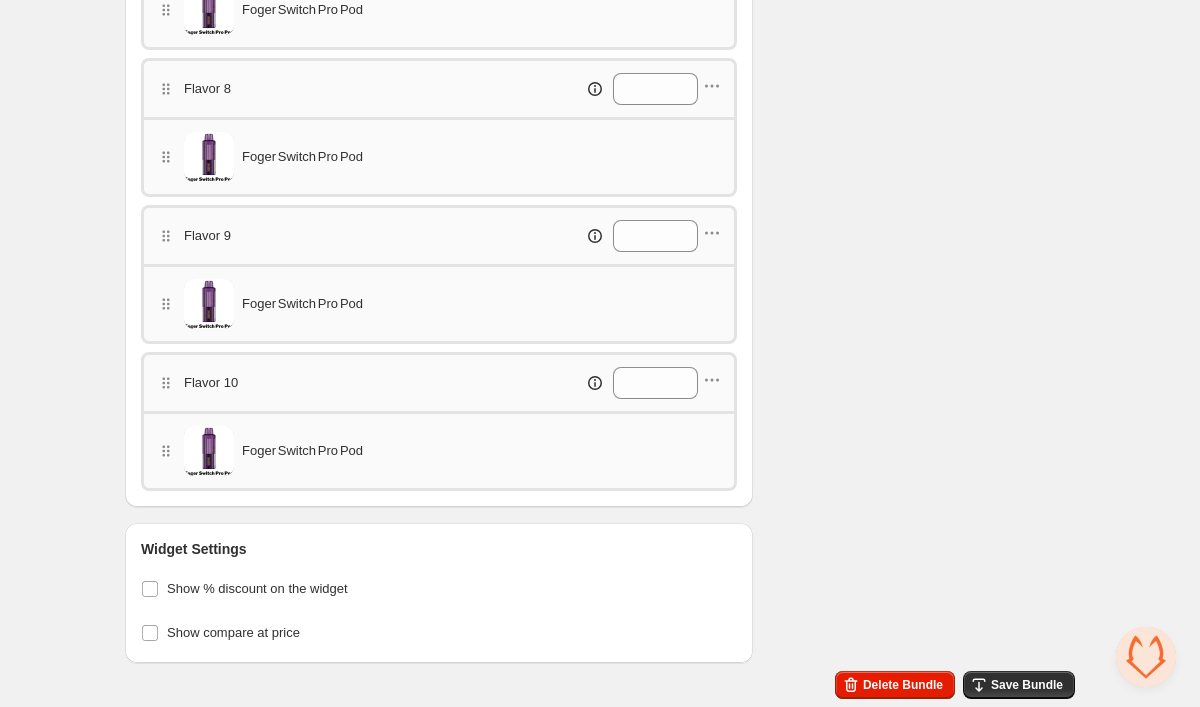 scroll, scrollTop: 1751, scrollLeft: 0, axis: vertical 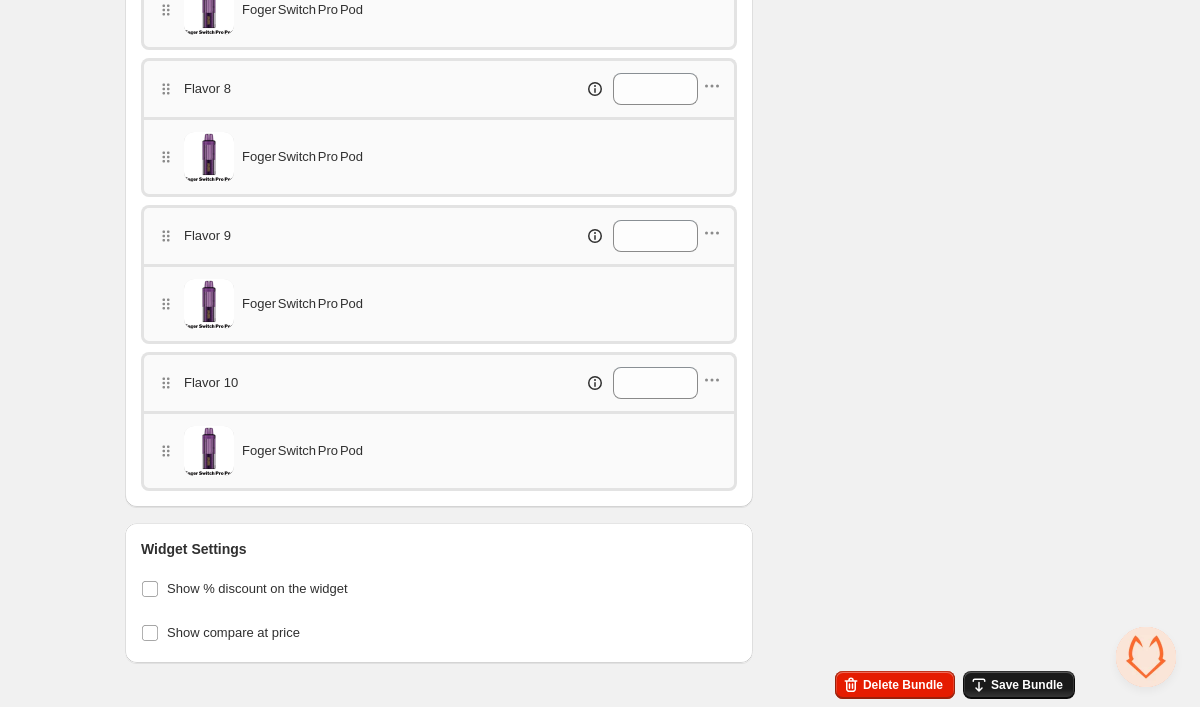 click on "Save Bundle" at bounding box center [1019, 685] 